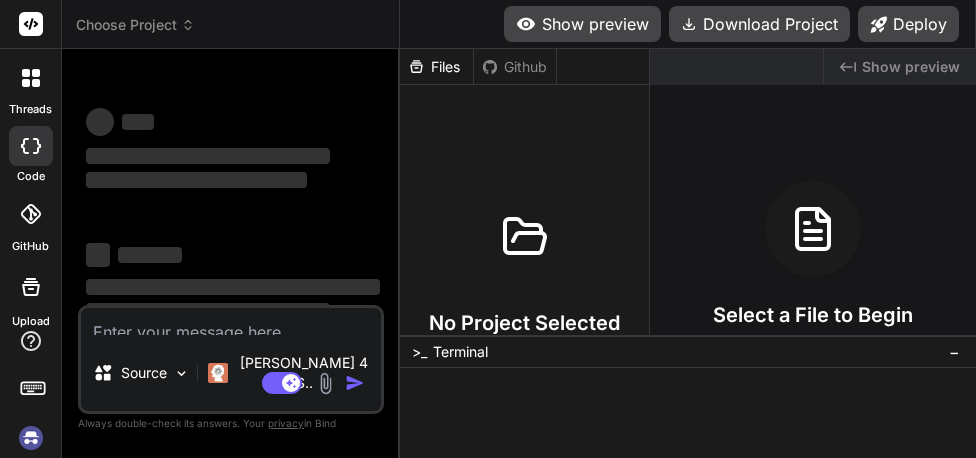 scroll, scrollTop: 0, scrollLeft: 0, axis: both 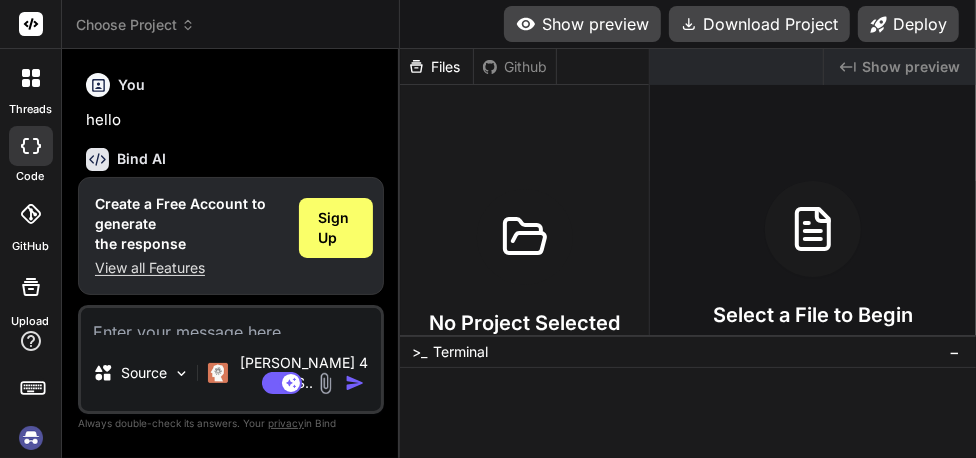 type on "x" 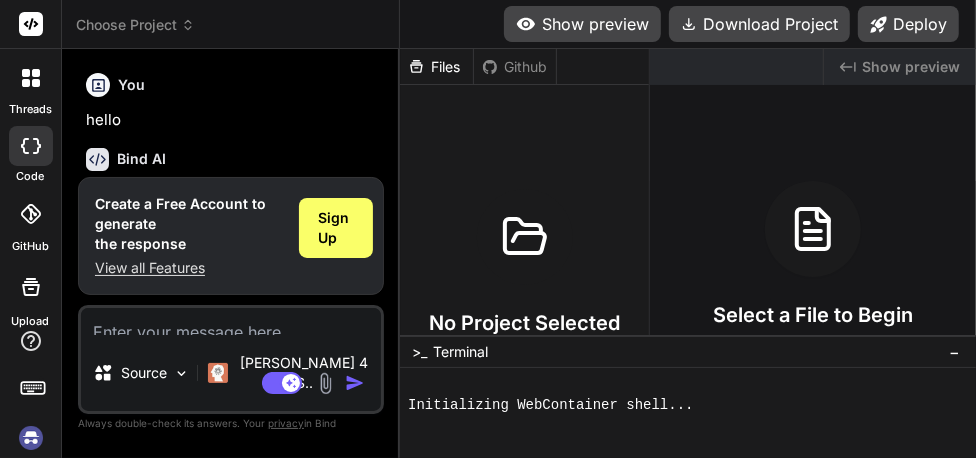 scroll, scrollTop: 19, scrollLeft: 0, axis: vertical 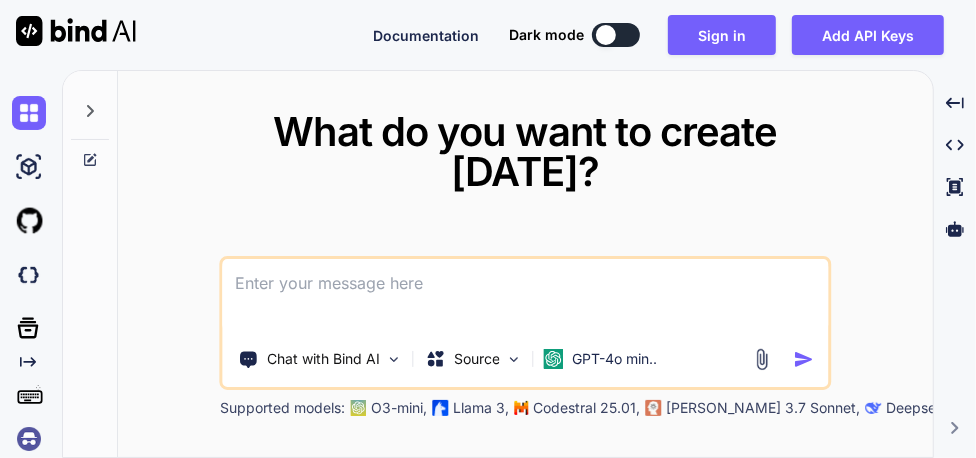 click at bounding box center [29, 439] 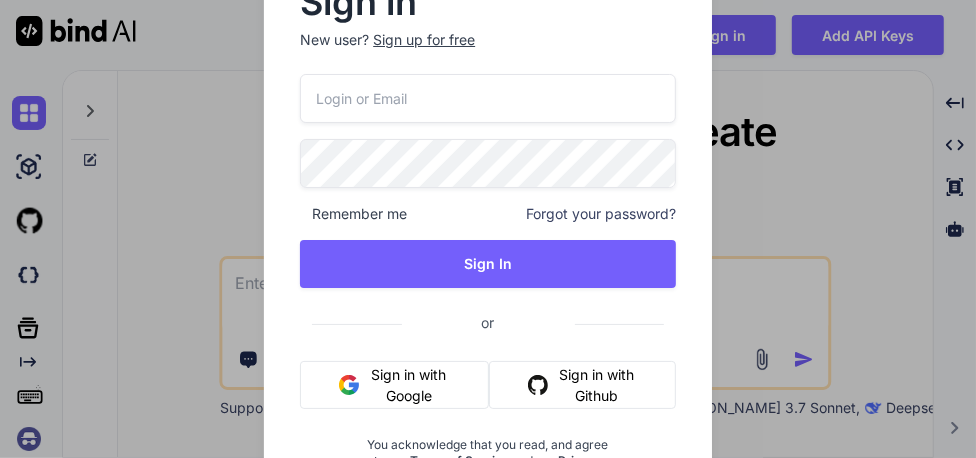 click at bounding box center [487, 98] 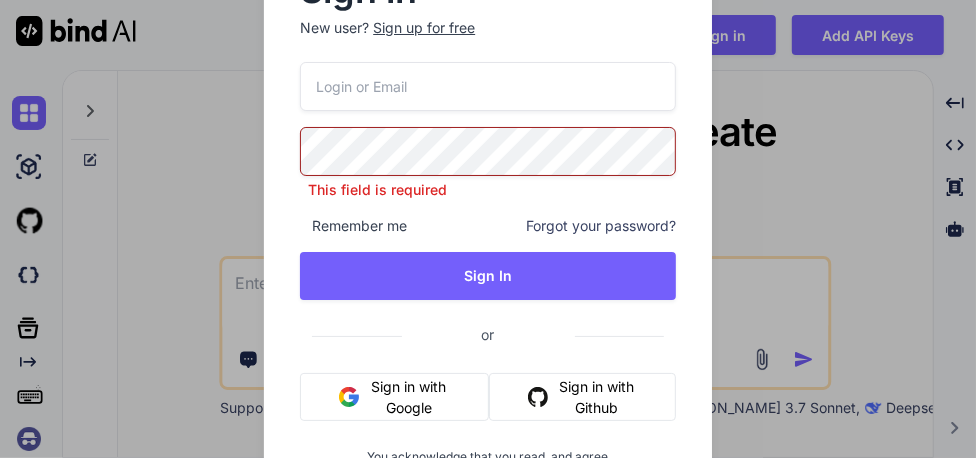 type on "x" 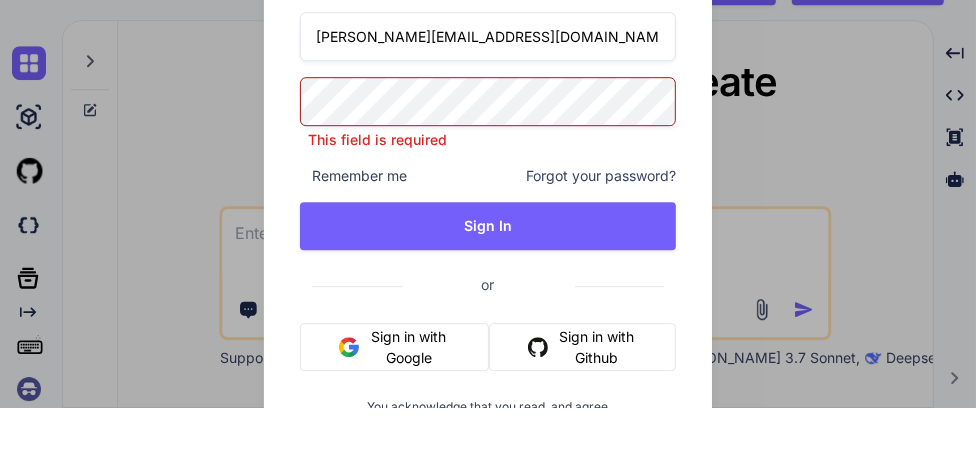 type on "a.ledesma@mvf.app" 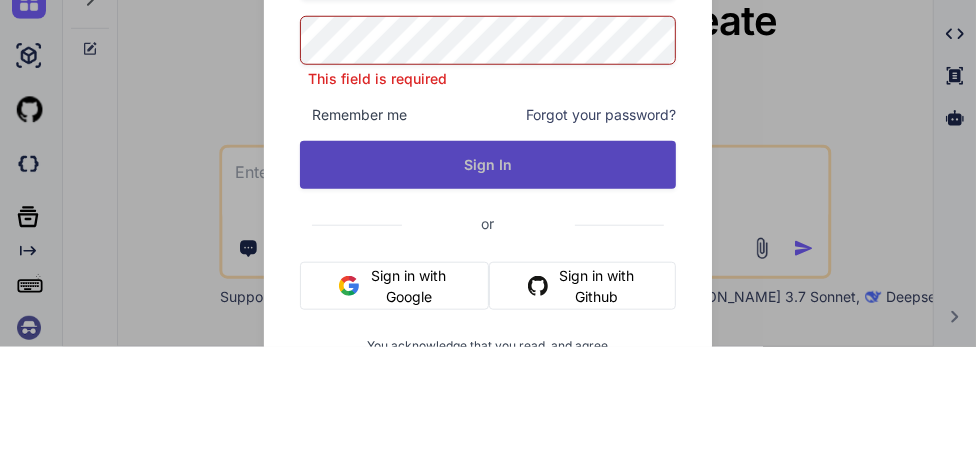 click on "Sign In" at bounding box center (487, 276) 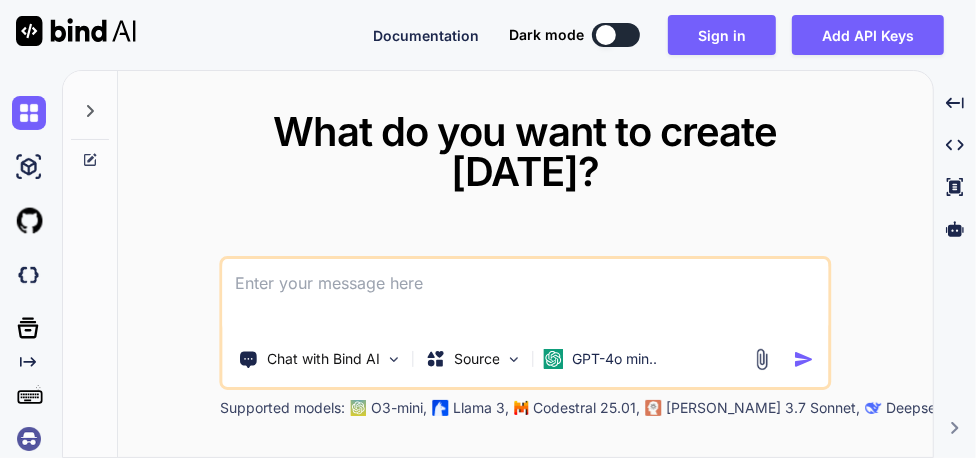 click at bounding box center [29, 439] 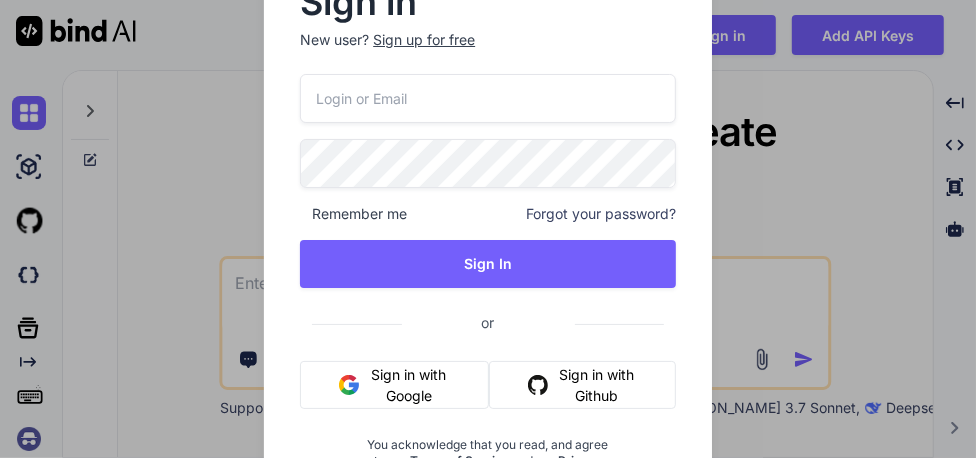 click on "Sign in New user?   Sign up for free Remember me Forgot your password? Sign In   or Sign in with Google Sign in with Github You acknowledge that you read, and agree to our   Terms of Service     and our   Privacy Policy." at bounding box center [488, 229] 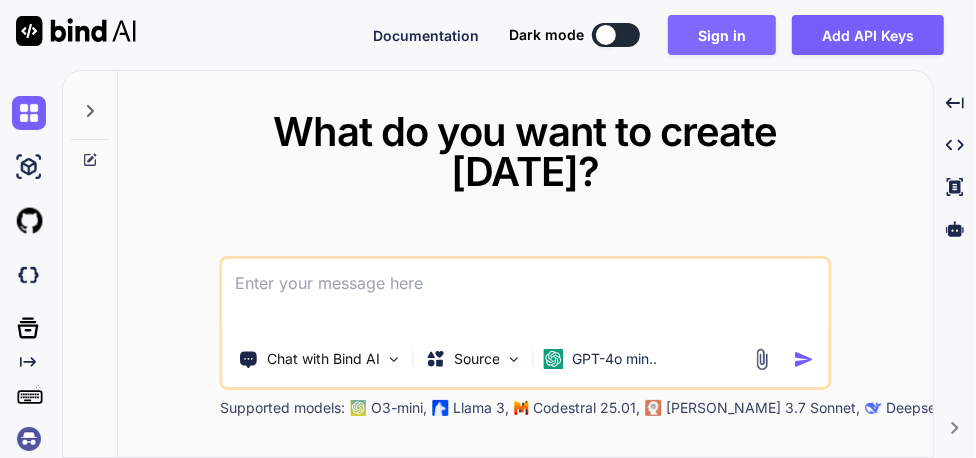 click on "Sign in" at bounding box center (722, 35) 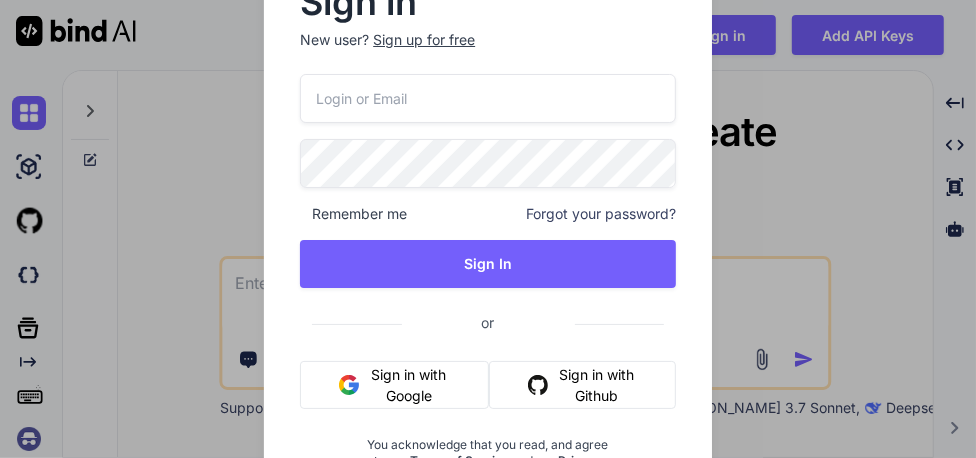 click at bounding box center (487, 98) 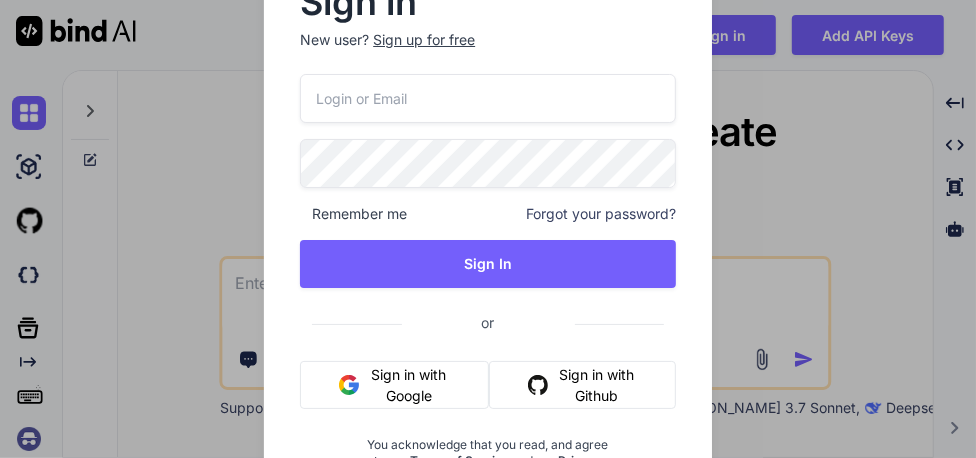 type on "x" 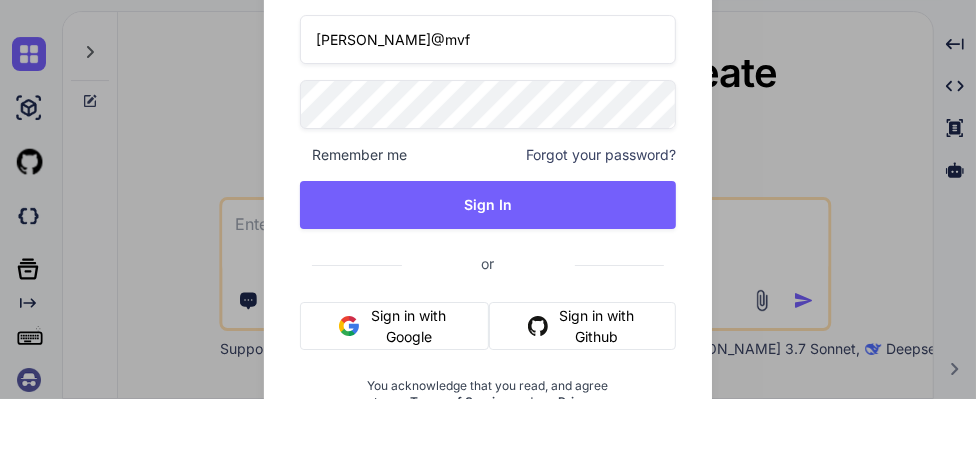 type on "a.ledesma@mvf" 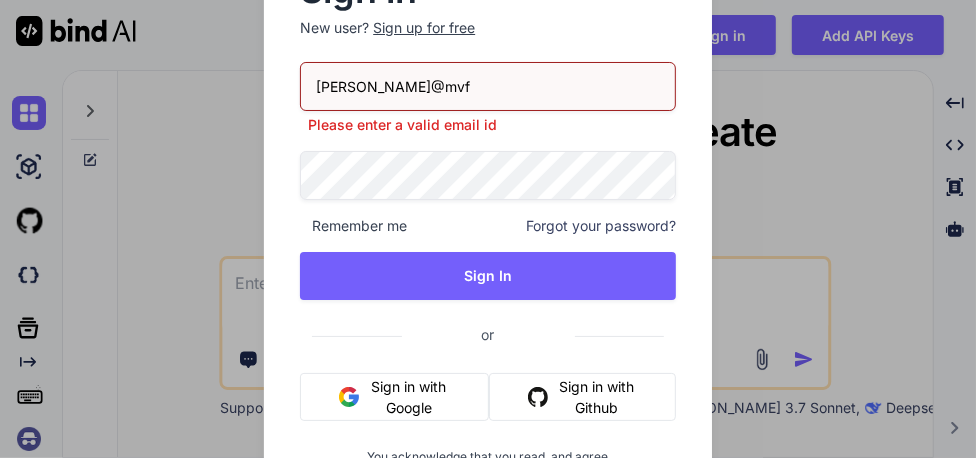 type on "x" 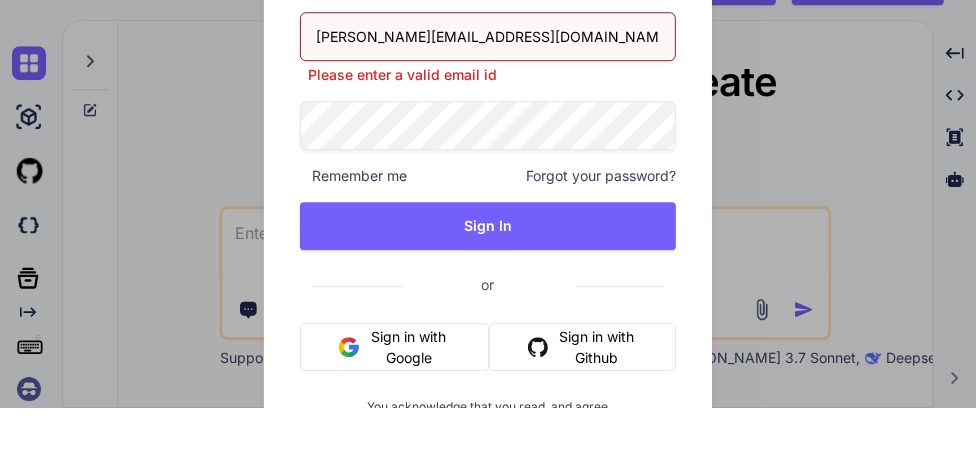type on "a.ledesma@mvf.app" 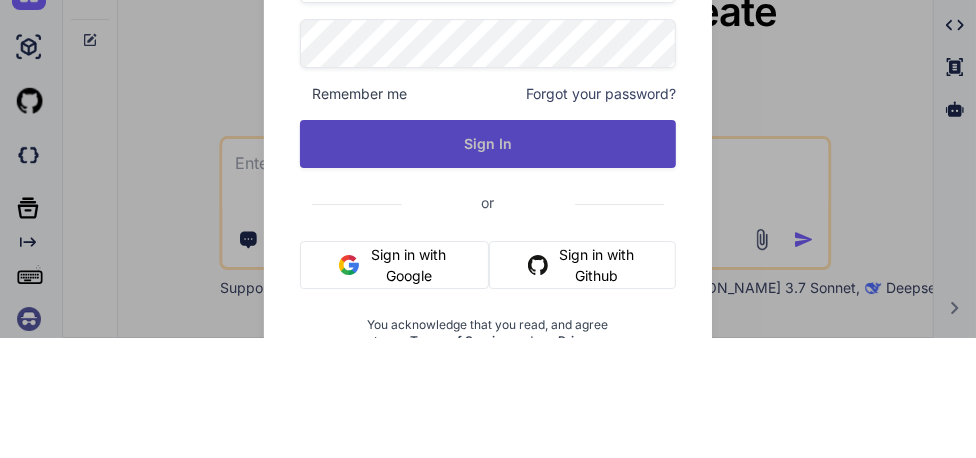 click on "Sign In" at bounding box center [487, 264] 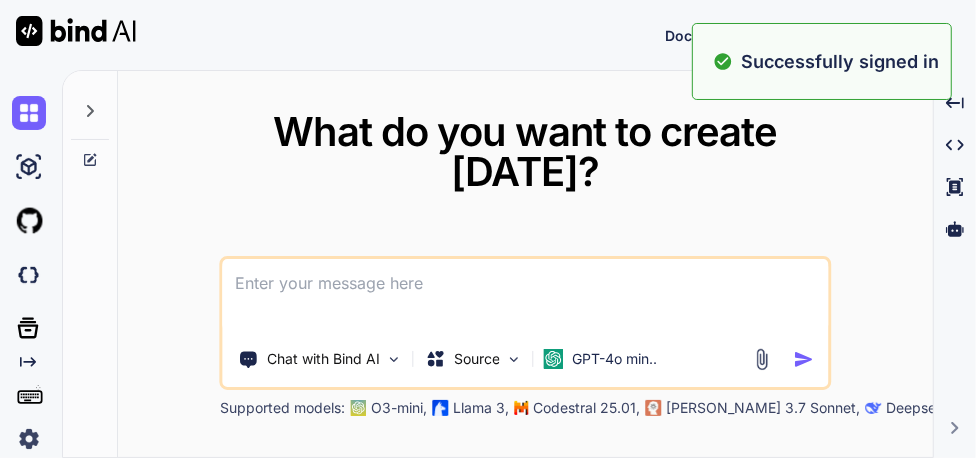 type on "x" 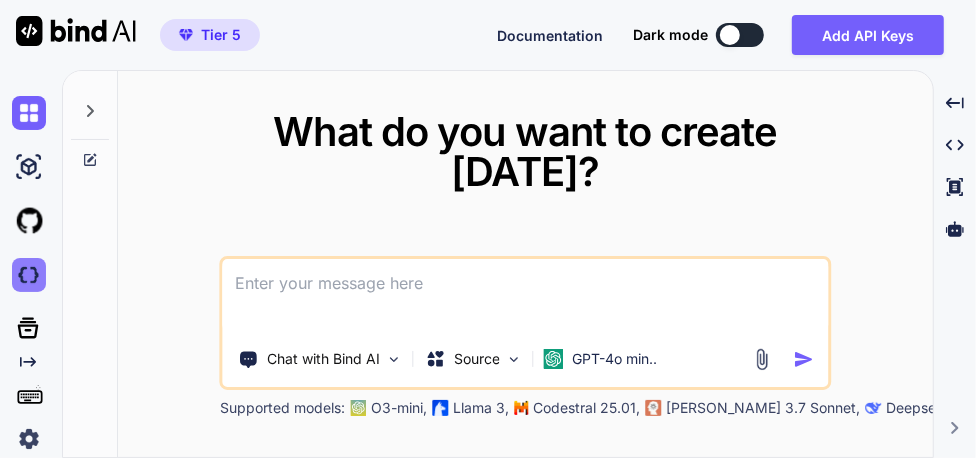 click at bounding box center (29, 275) 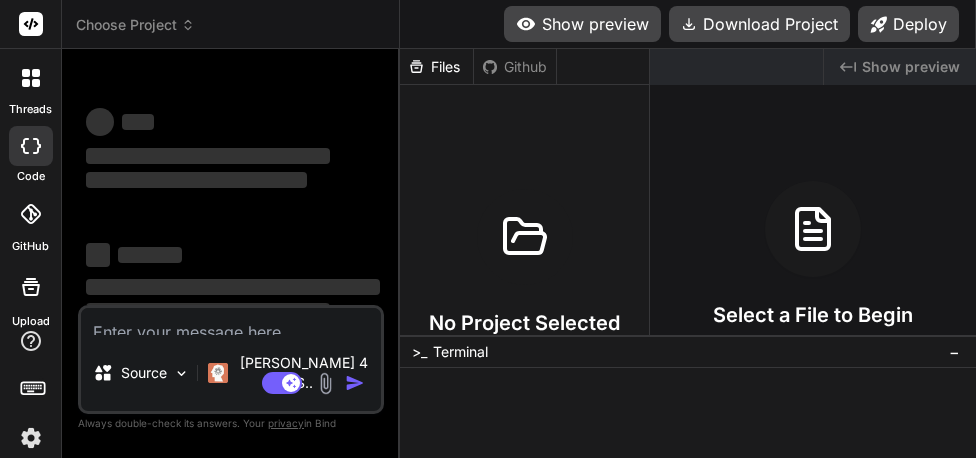 scroll, scrollTop: 0, scrollLeft: 0, axis: both 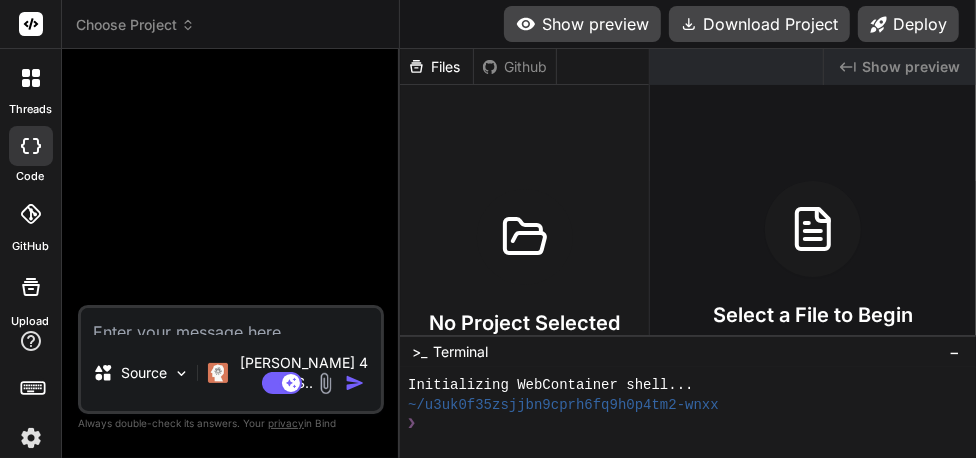 click 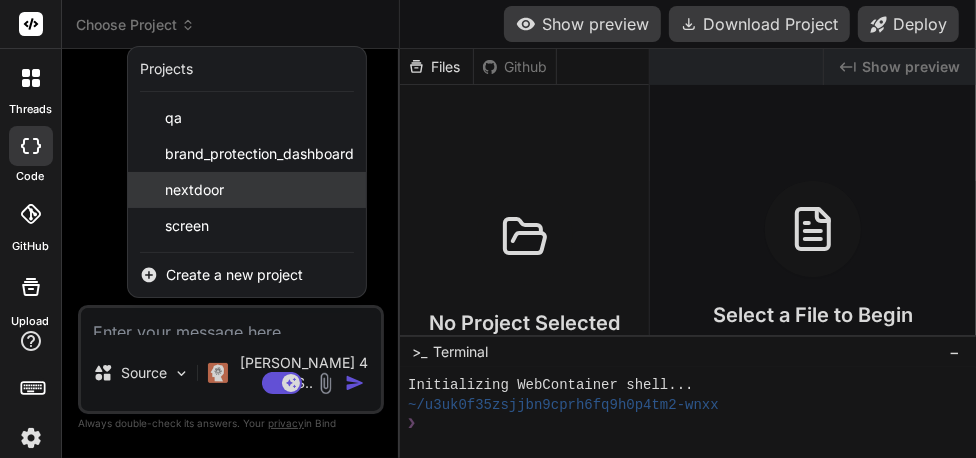click on "nextdoor" at bounding box center [194, 190] 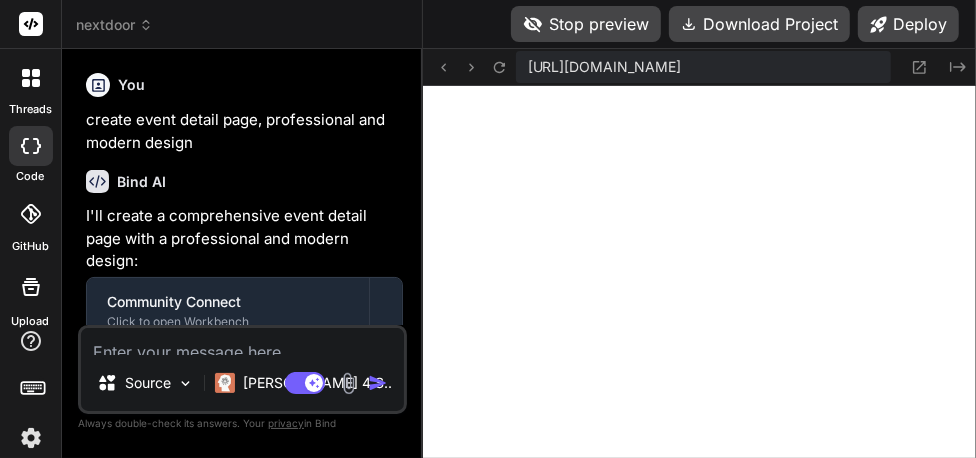 scroll, scrollTop: 3242, scrollLeft: 0, axis: vertical 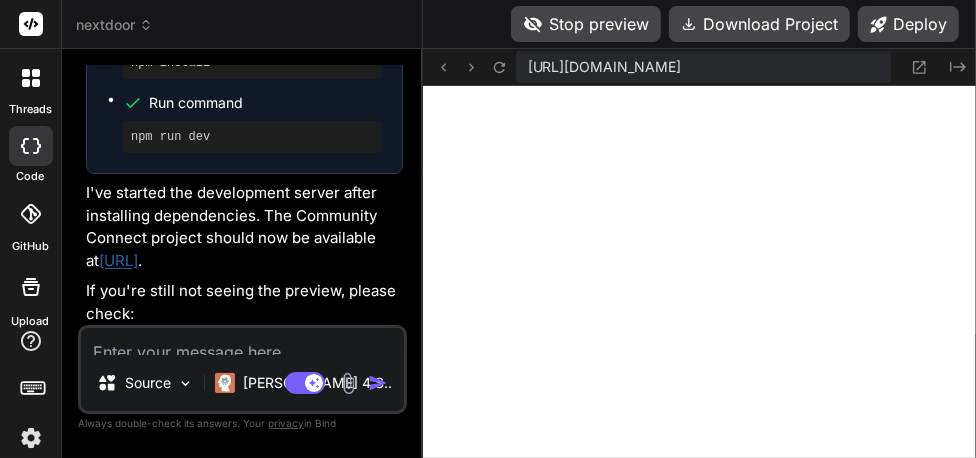 click at bounding box center [242, 341] 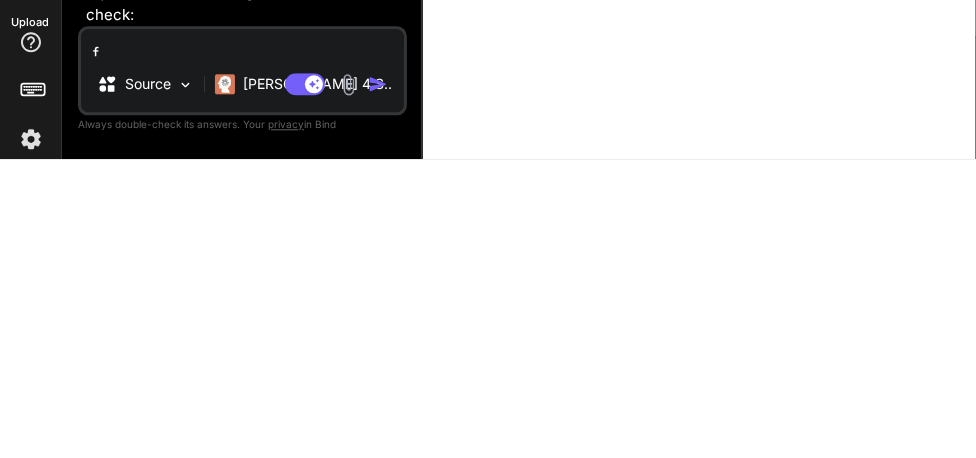 type on "fa" 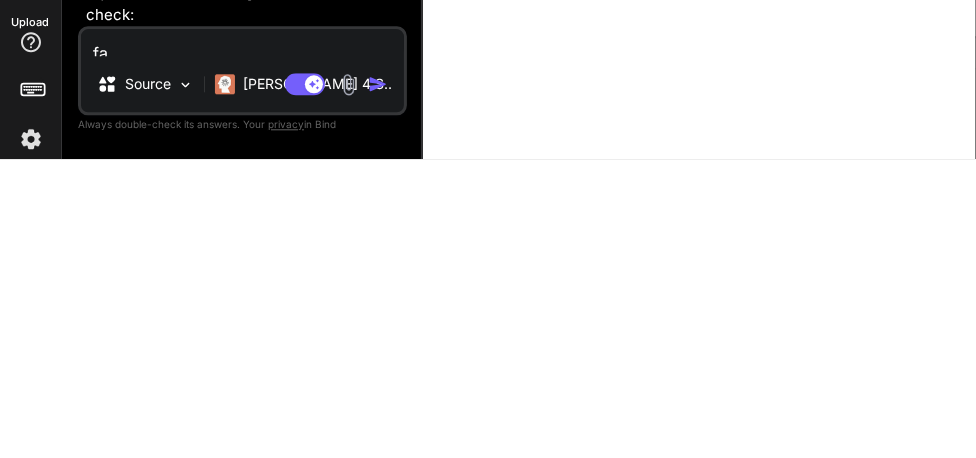 type on "fai" 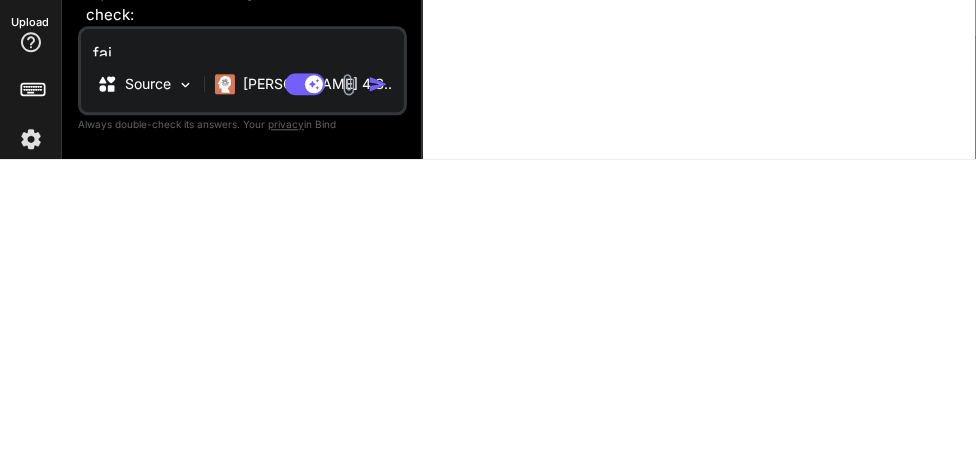 type on "fail" 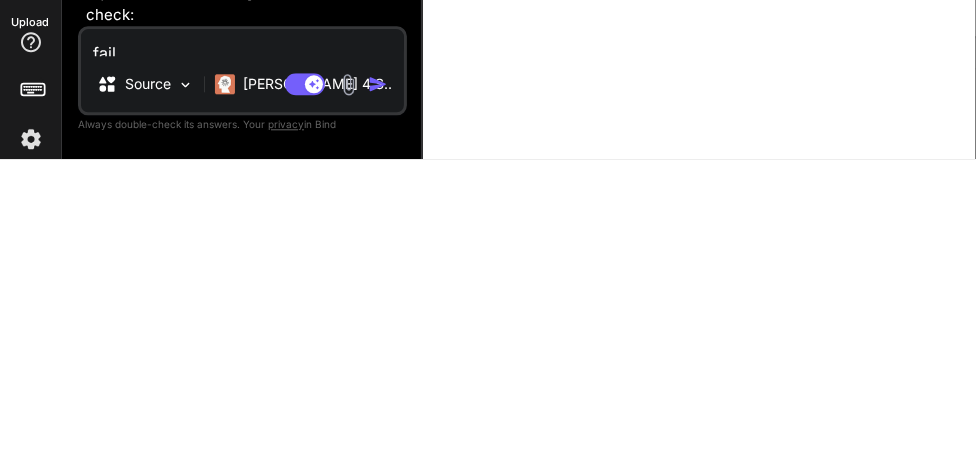 type on "faile" 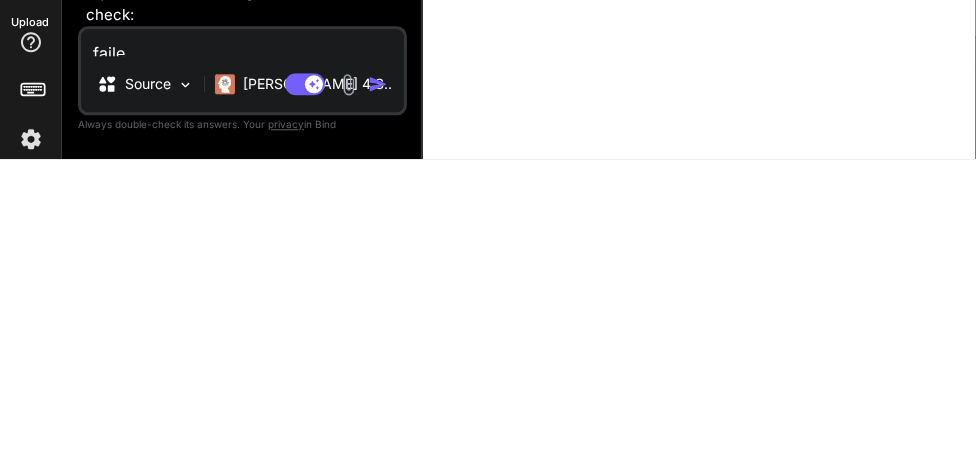 type on "x" 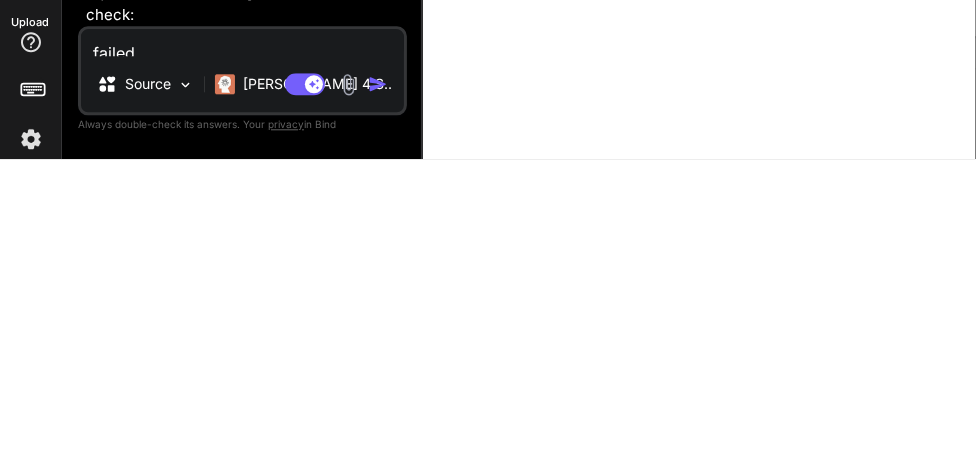 type on "failed" 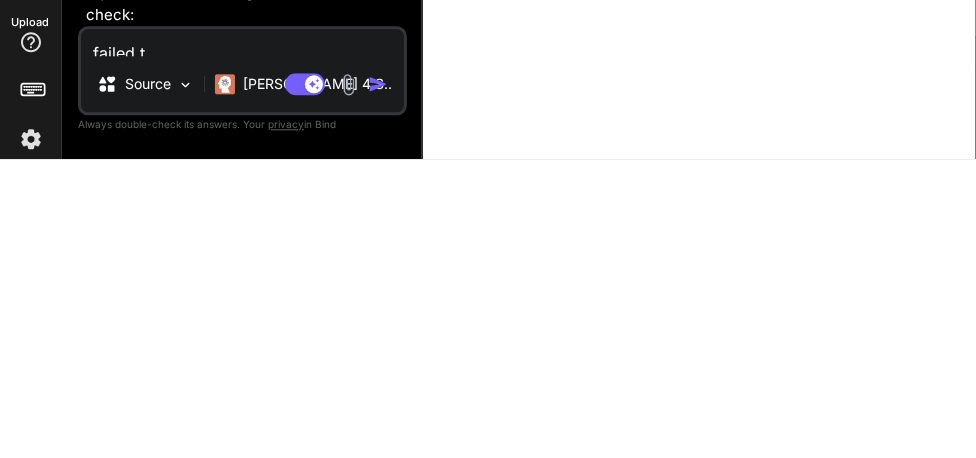 type on "failed to" 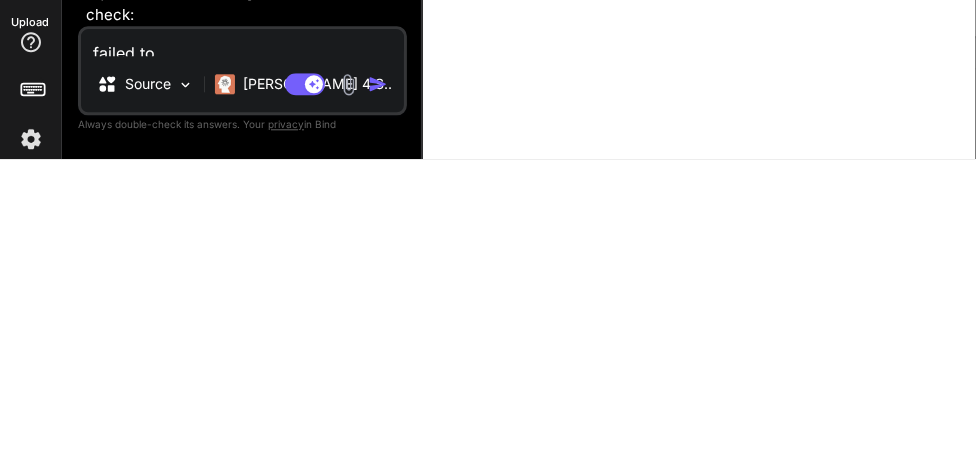 type on "x" 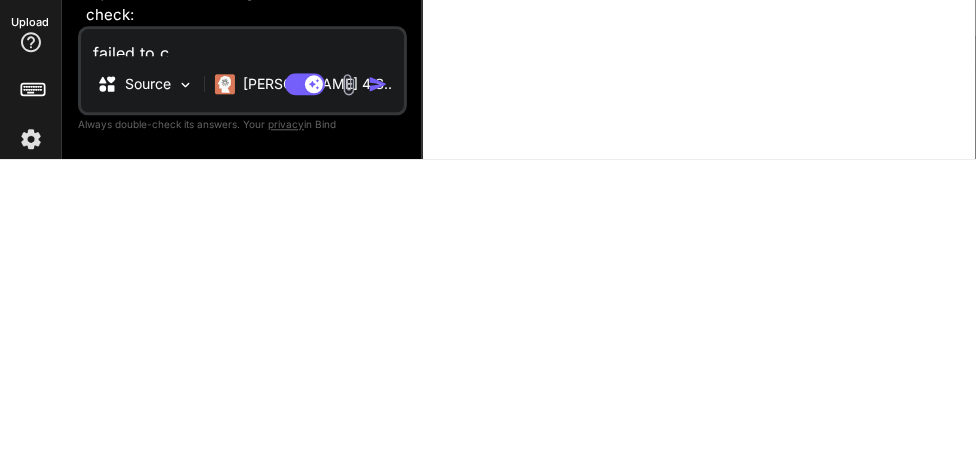 type on "failed to co" 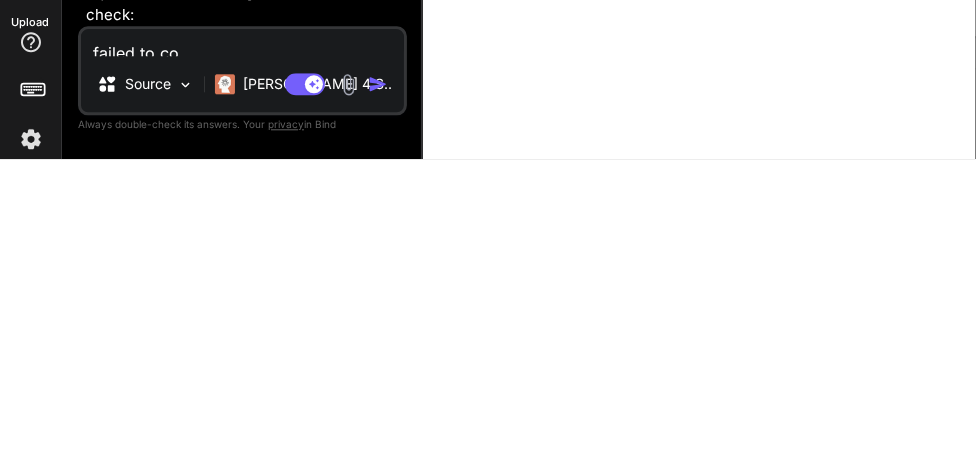 type on "failed to com" 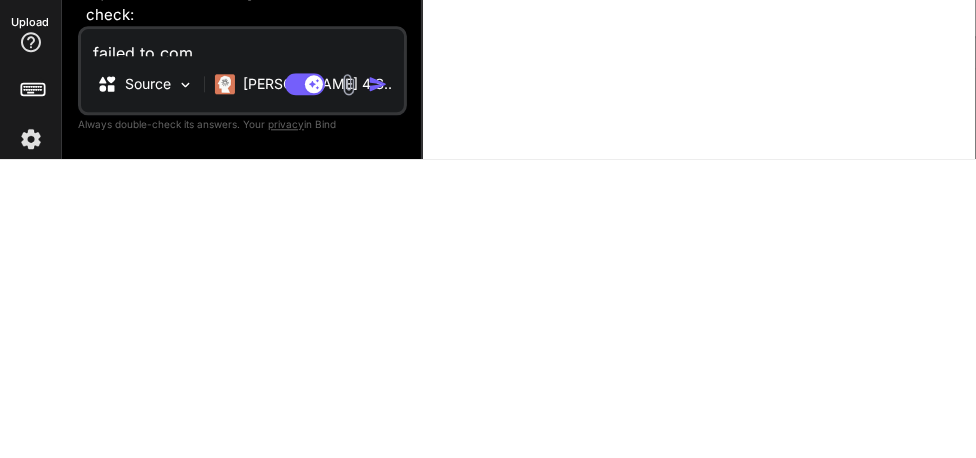 type on "failed to comp" 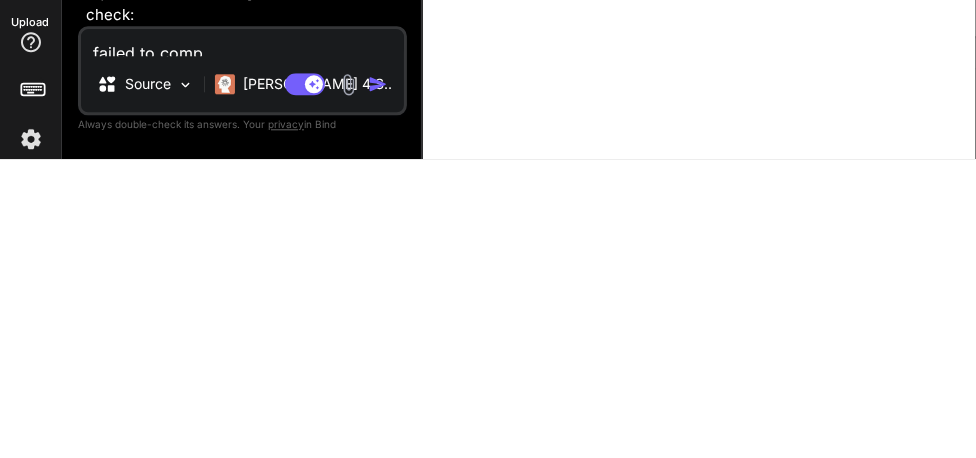 type on "failed to compl" 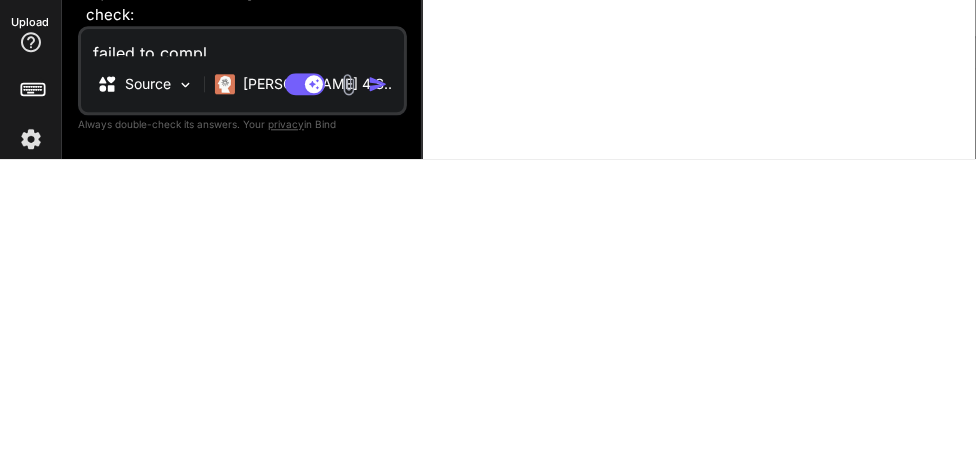 type on "failed to compli" 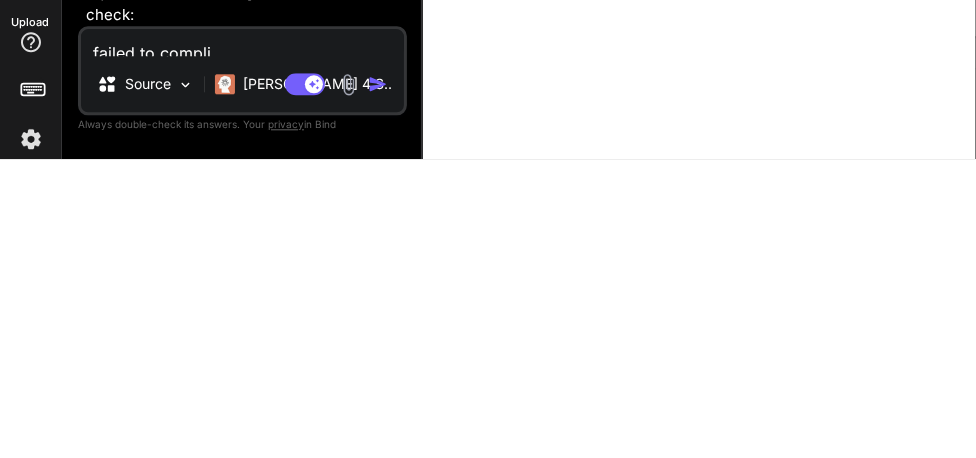 type on "failed to compl" 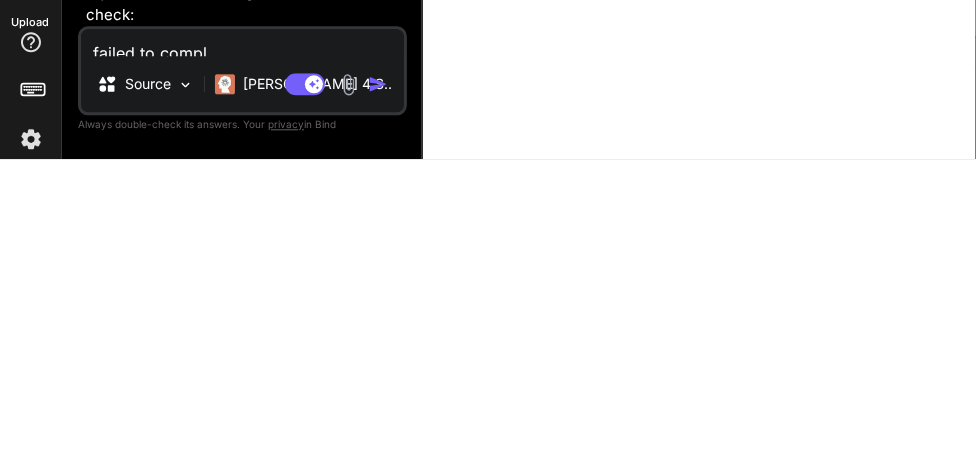 type on "failed to comp" 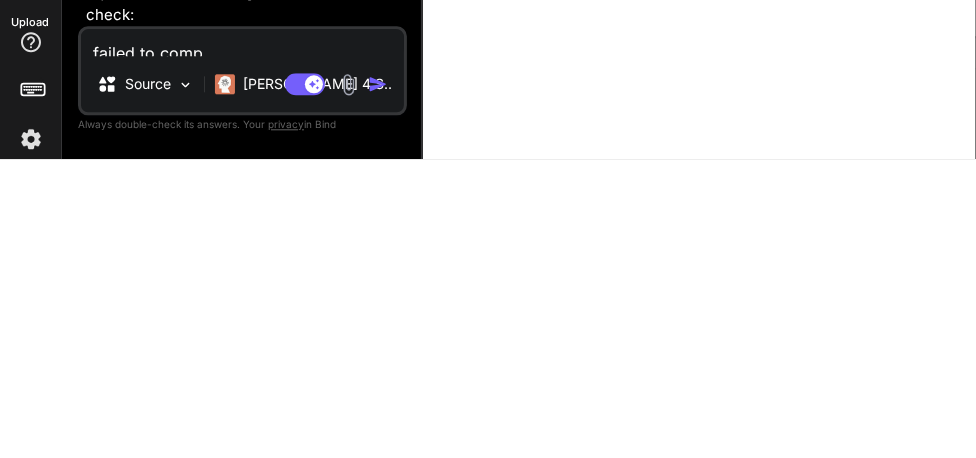 type on "failed to compi" 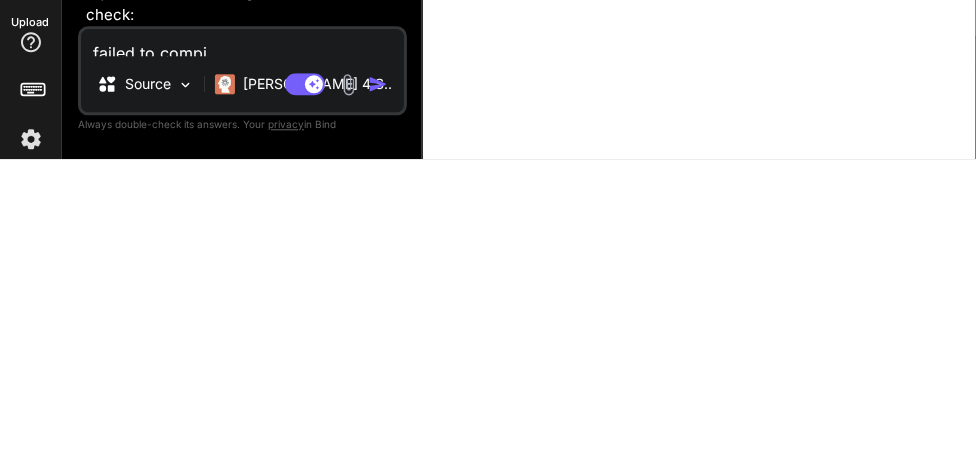 type on "failed to compil" 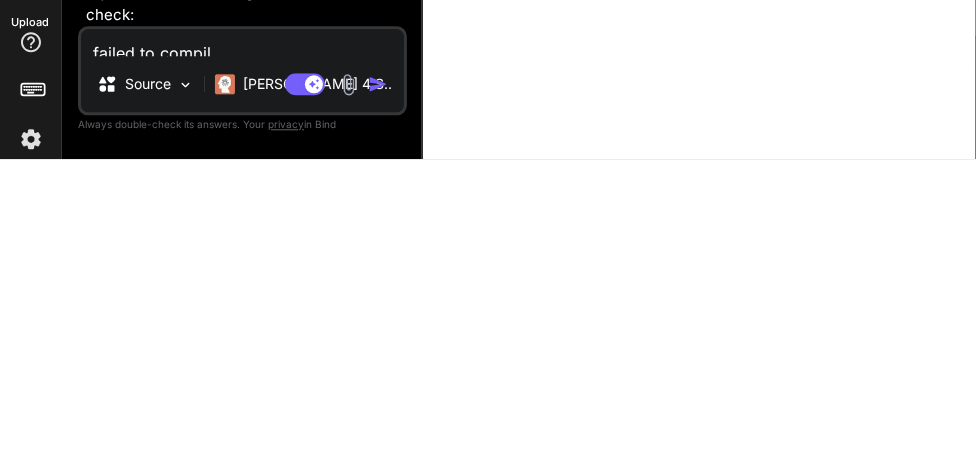 type on "failed to compile" 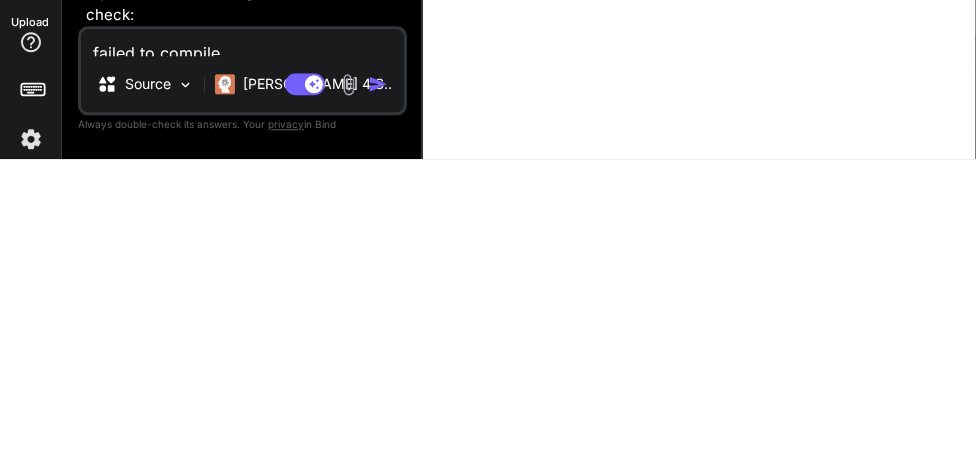 type on "failed to compile" 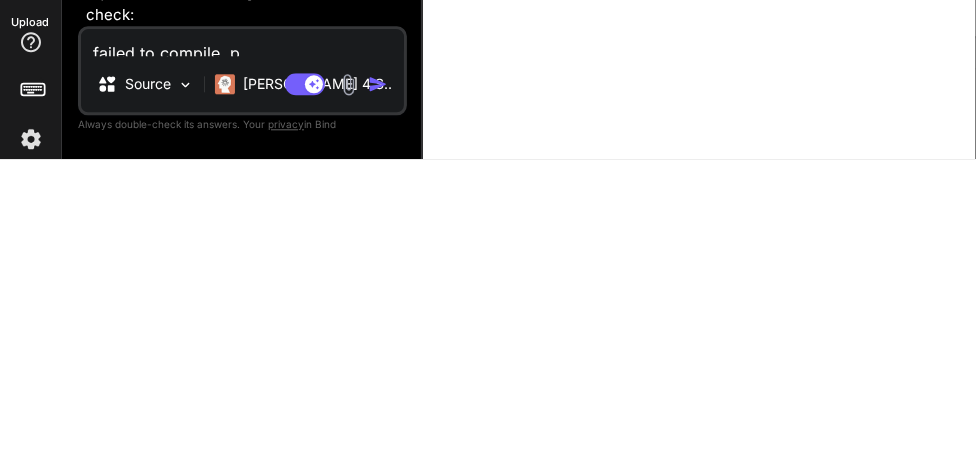 type on "failed to compile, pl" 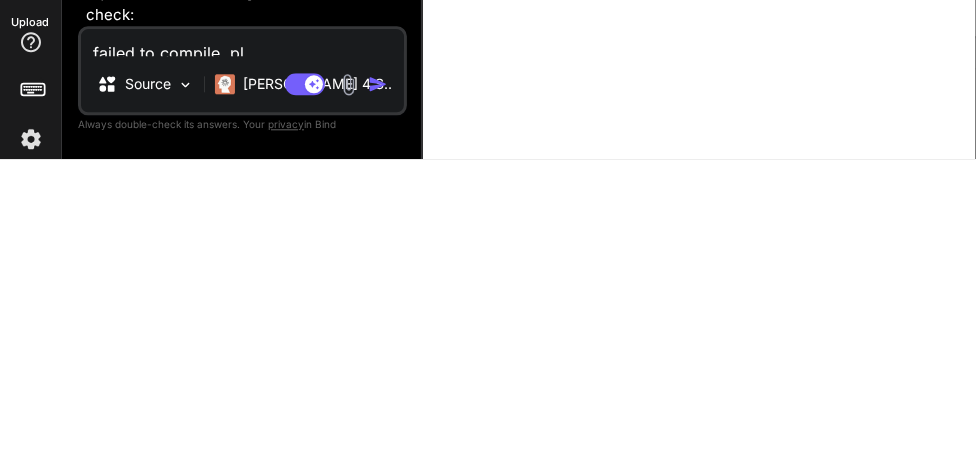 type on "x" 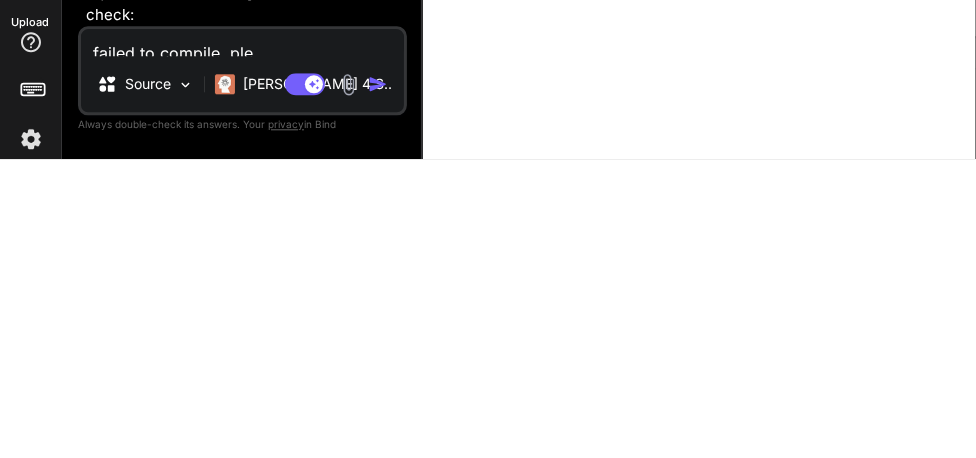 type on "failed to compile, plea" 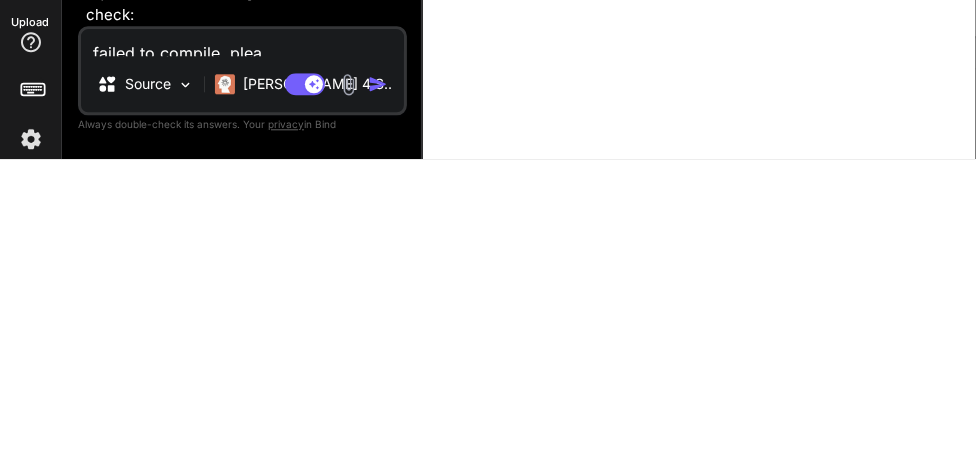 type on "failed to compile, pleas" 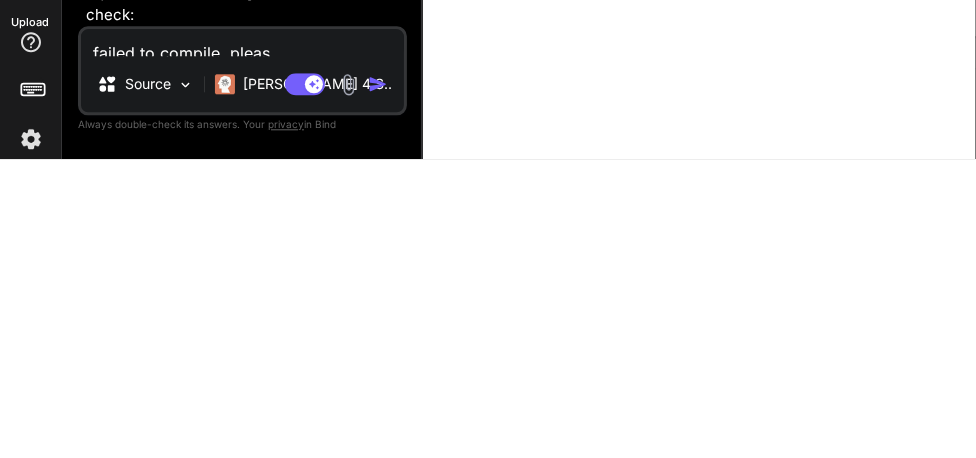 type on "failed to compile, please" 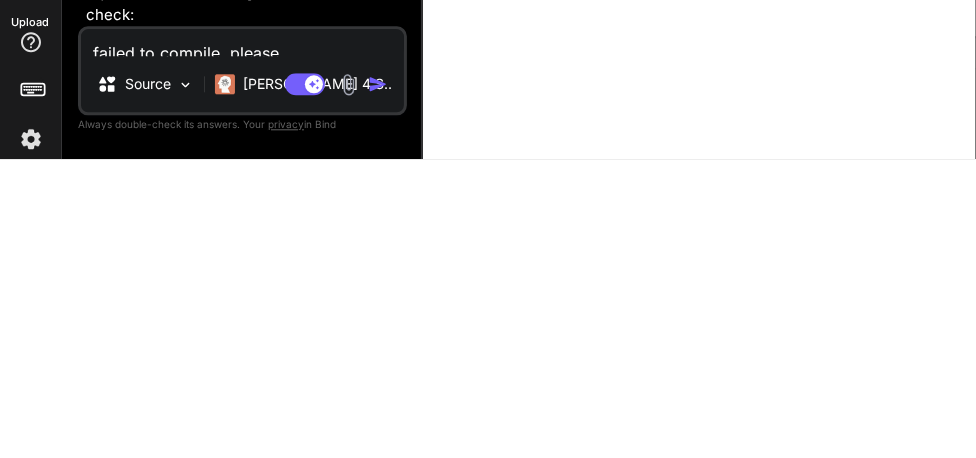 type on "failed to compile, please" 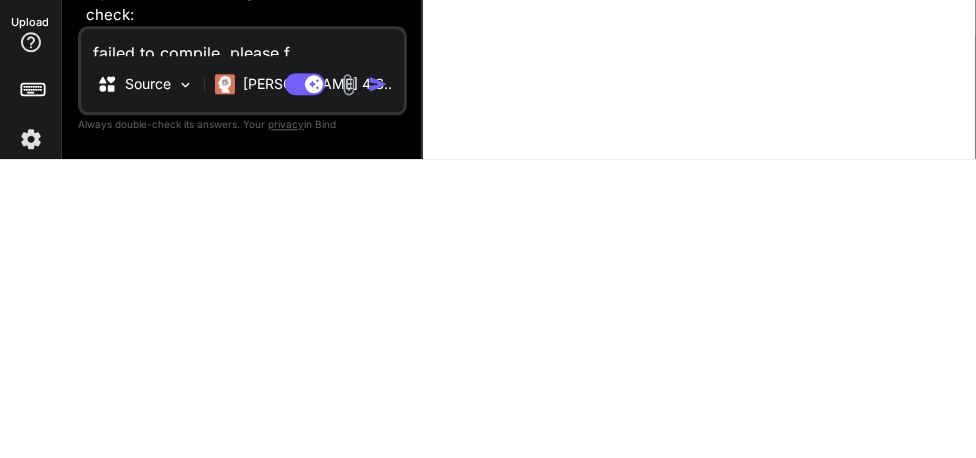 type on "failed to compile, please fi" 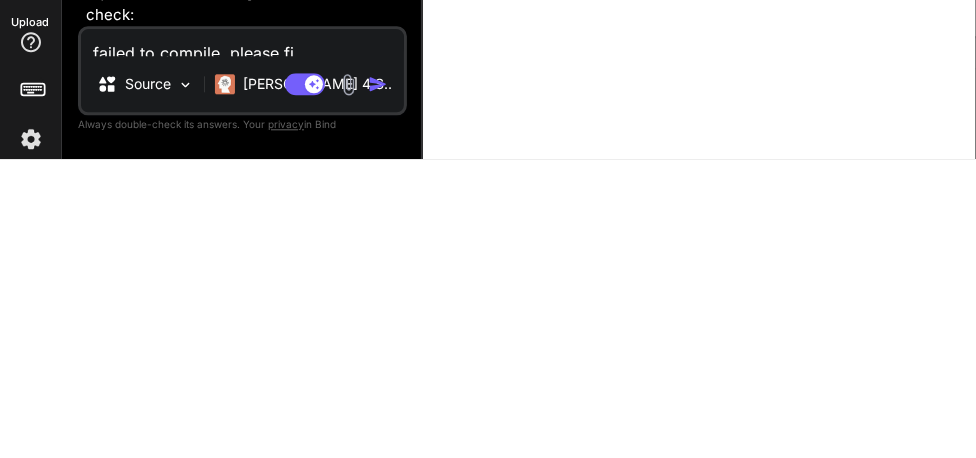type on "failed to compile, please fix" 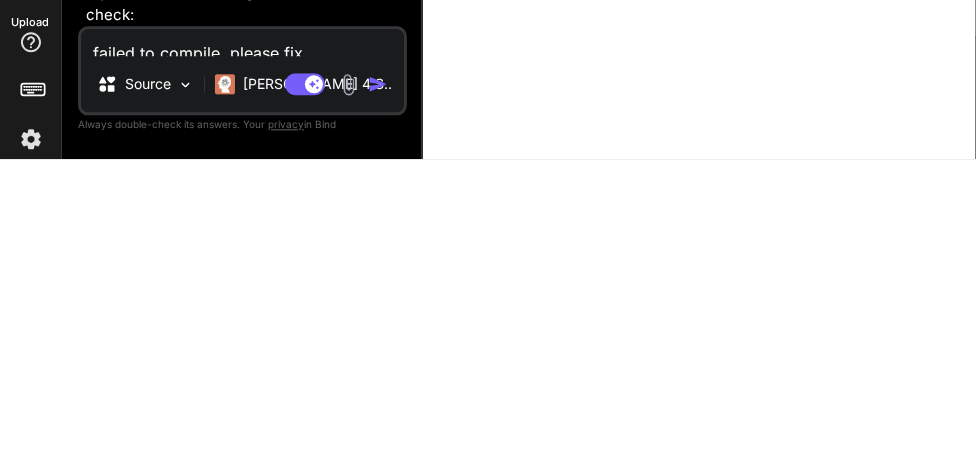 type on "x" 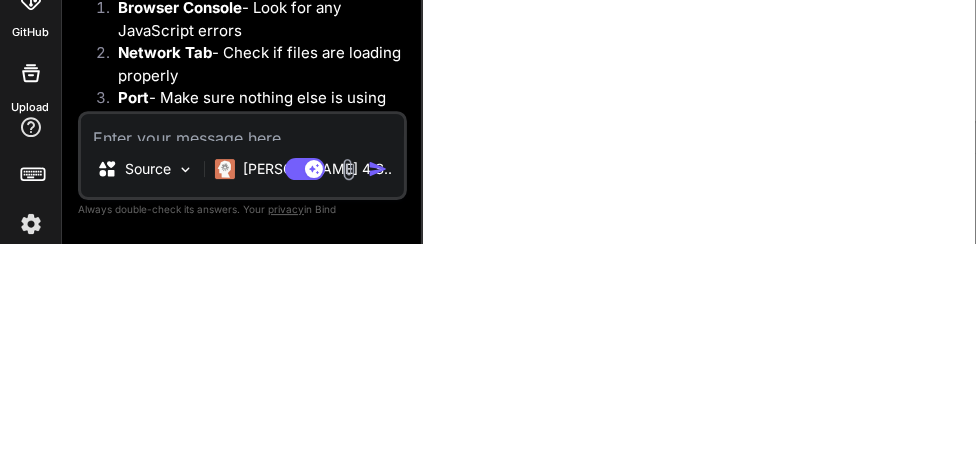 scroll, scrollTop: 5107, scrollLeft: 0, axis: vertical 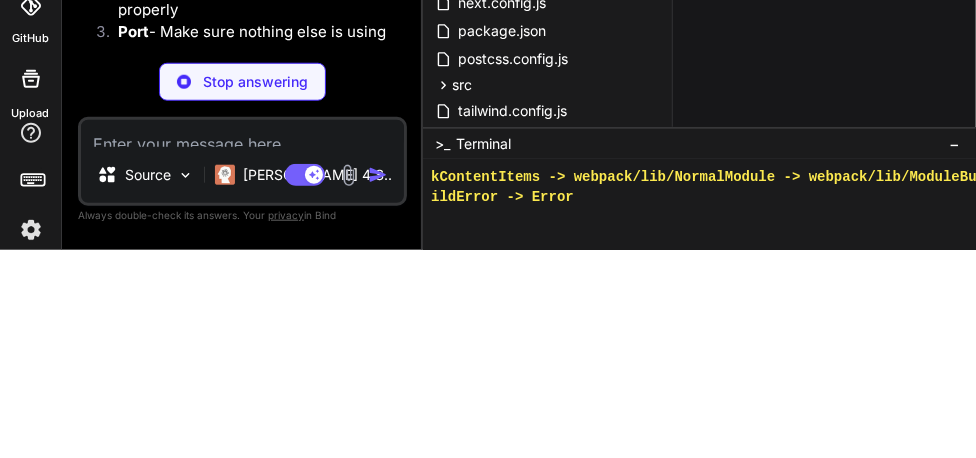 type on "x" 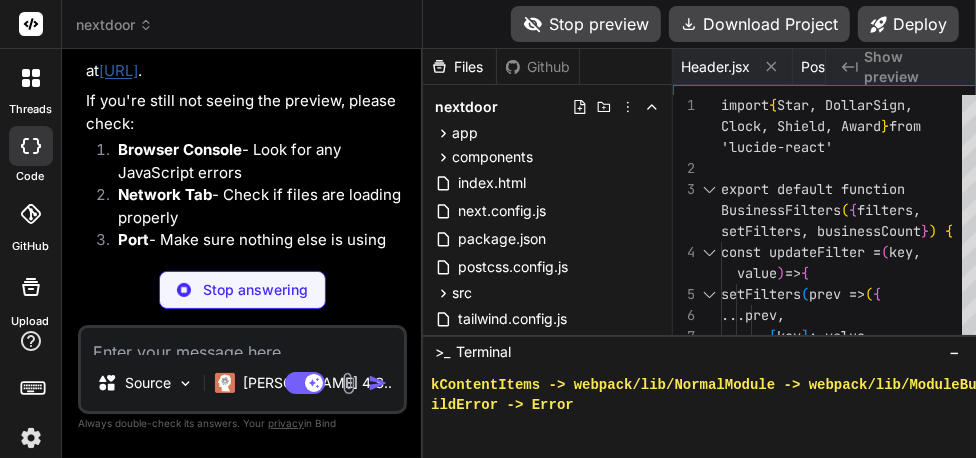 scroll, scrollTop: 0, scrollLeft: 602, axis: horizontal 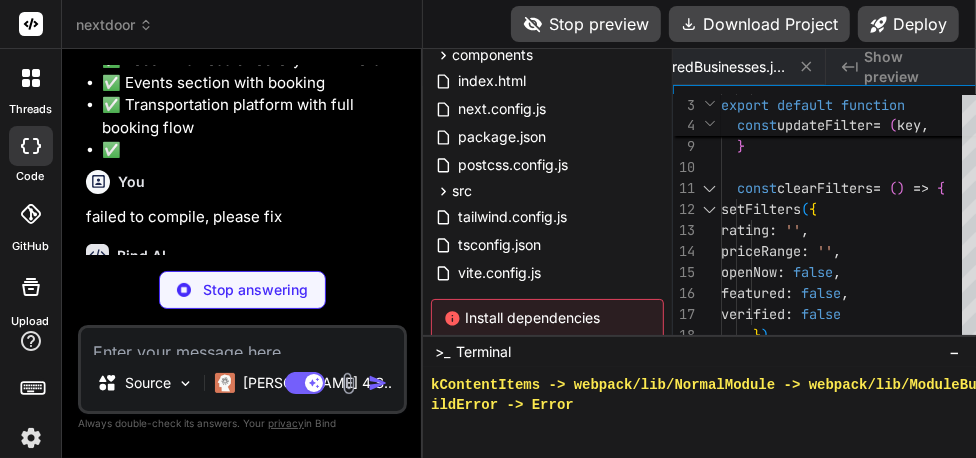 type on "x" 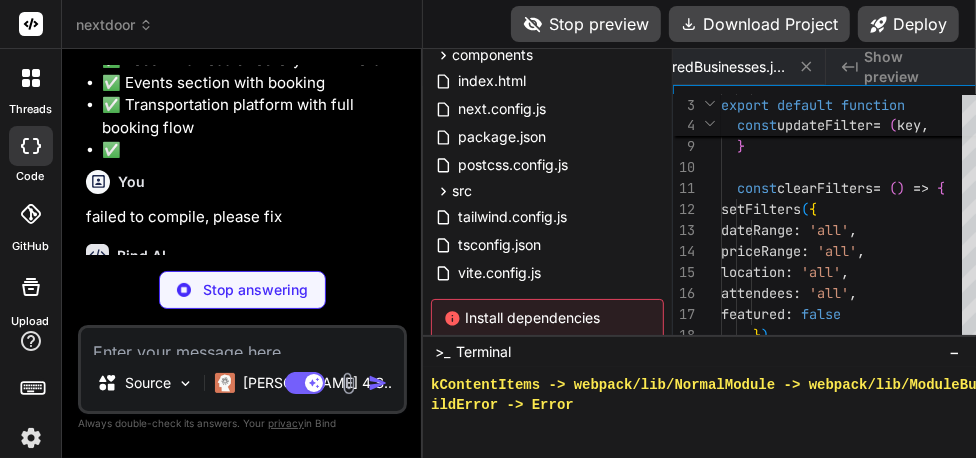 scroll, scrollTop: 0, scrollLeft: 722, axis: horizontal 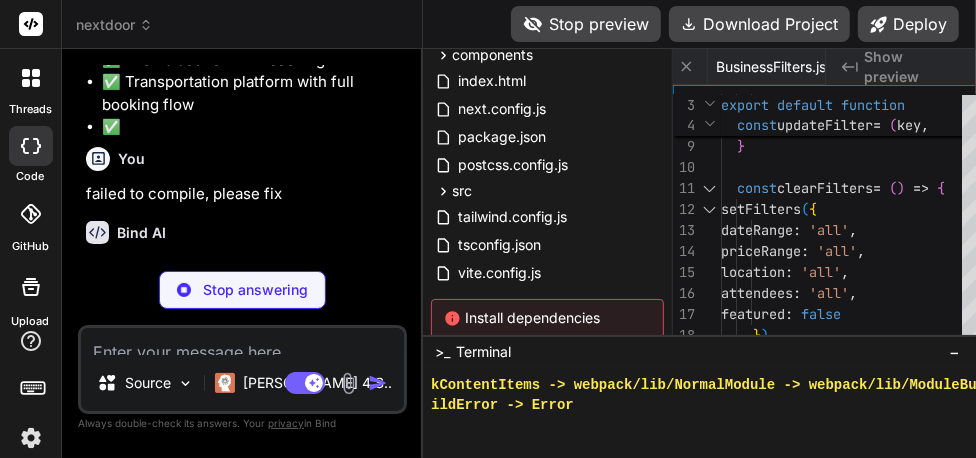 type on "x" 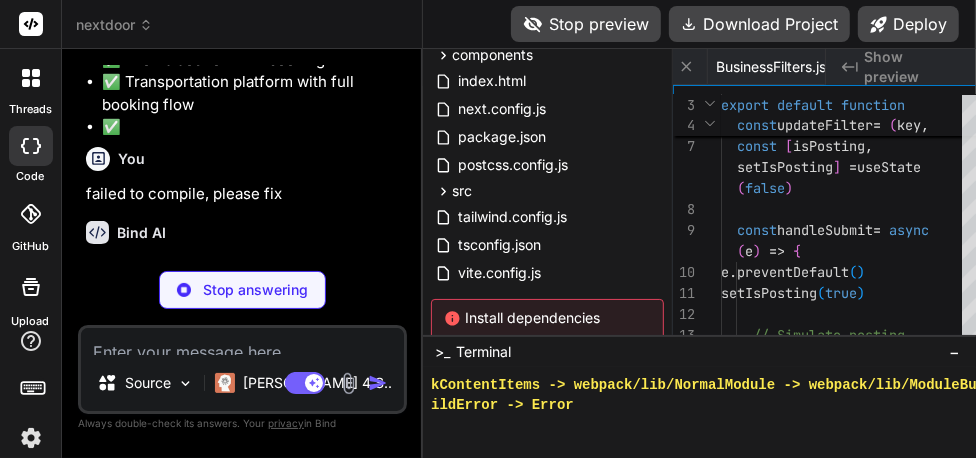 scroll, scrollTop: 0, scrollLeft: 843, axis: horizontal 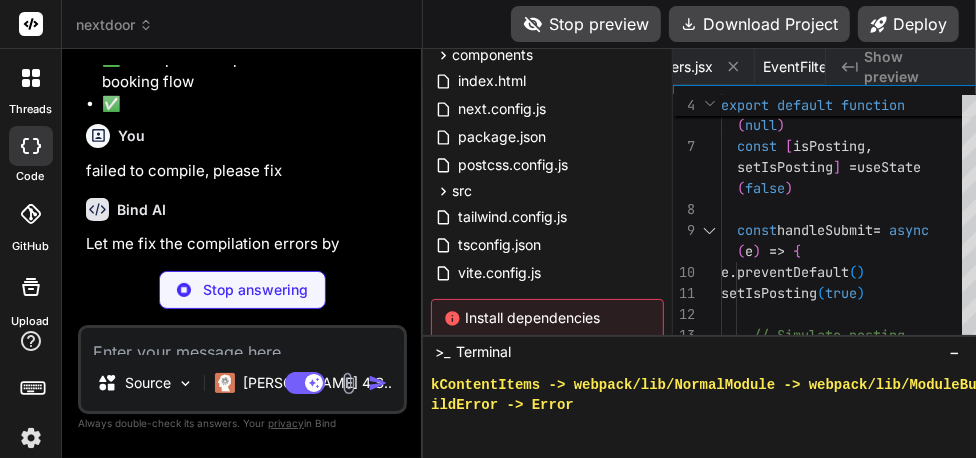 type on "x" 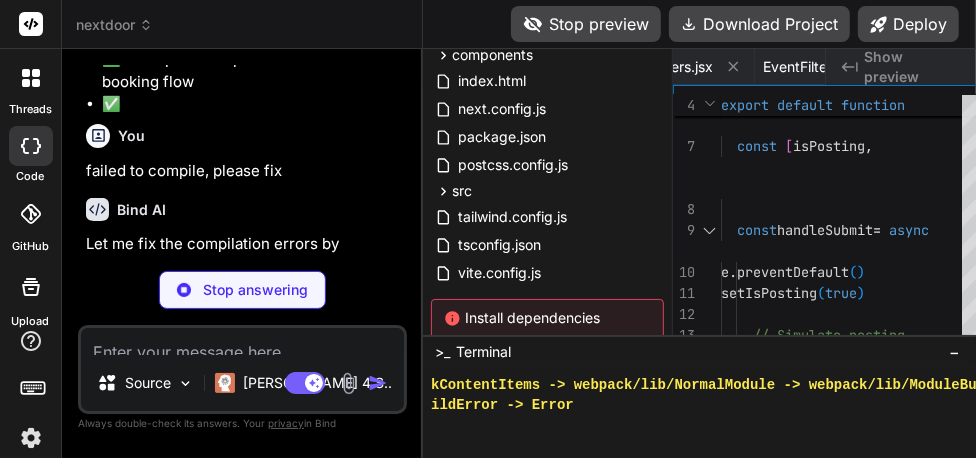 scroll, scrollTop: 0, scrollLeft: 967, axis: horizontal 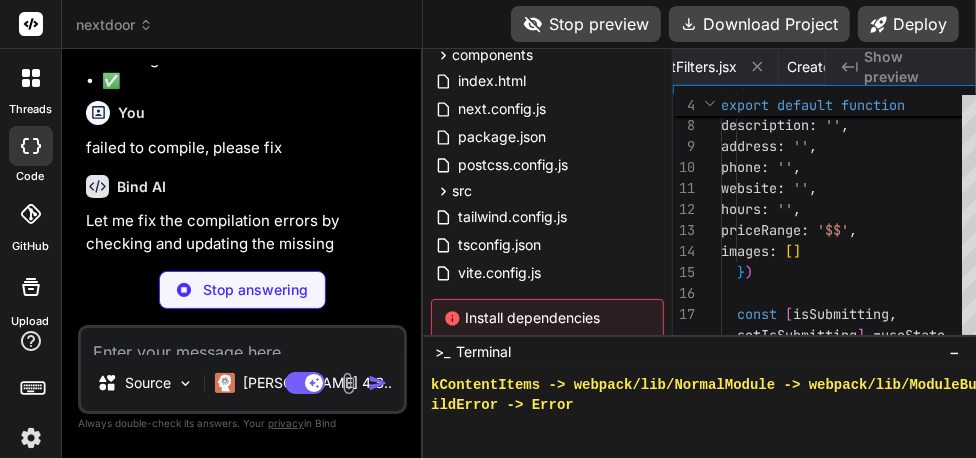 type on "x" 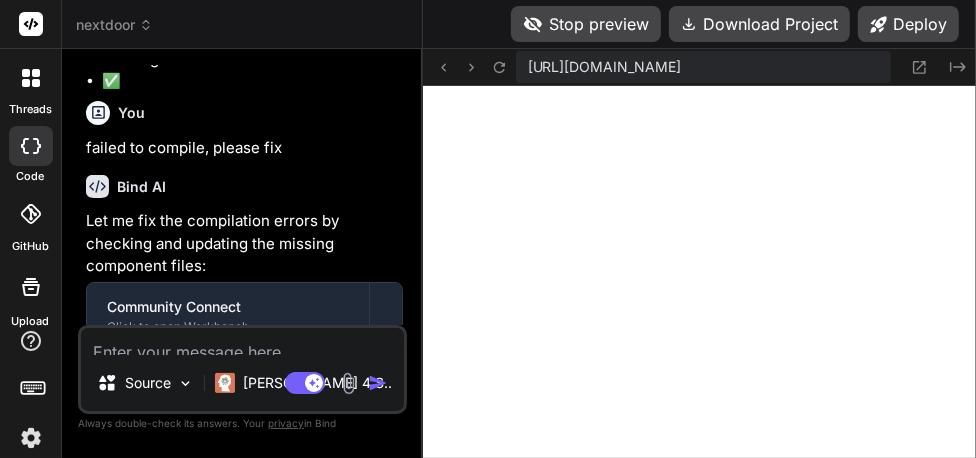 scroll, scrollTop: 0, scrollLeft: 1086, axis: horizontal 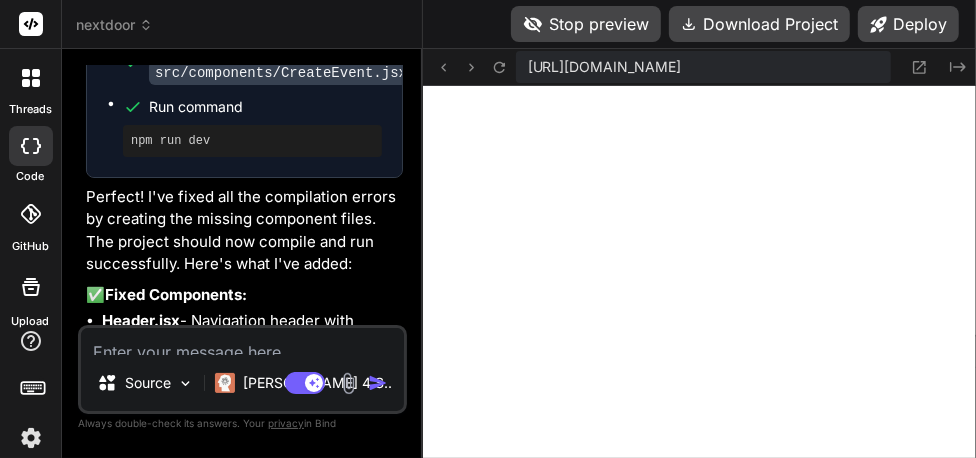 click at bounding box center (242, 341) 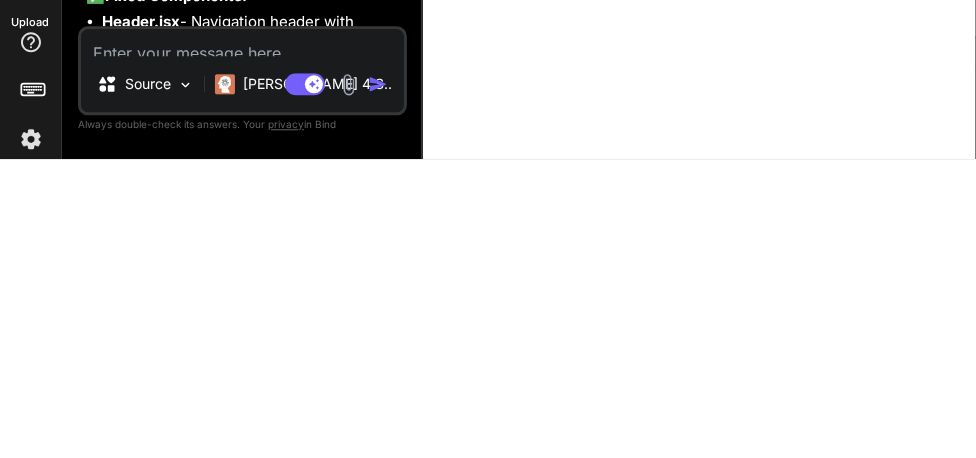 type on "f" 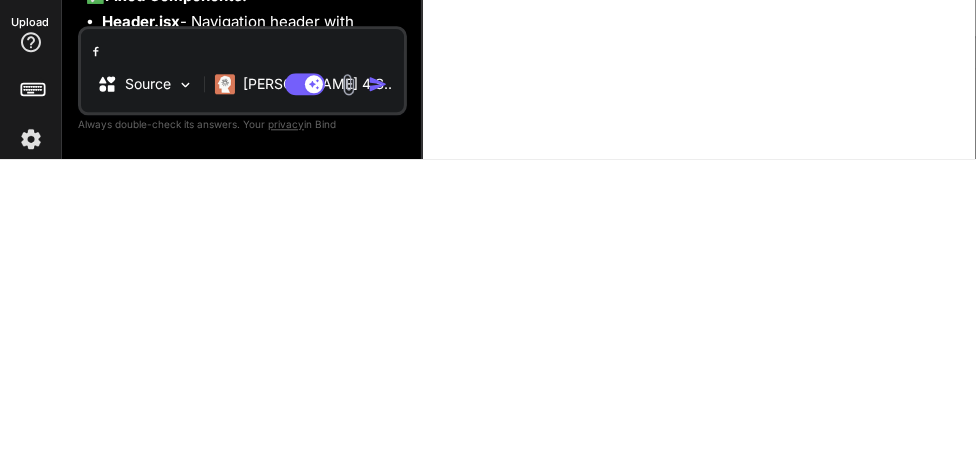 type on "fa" 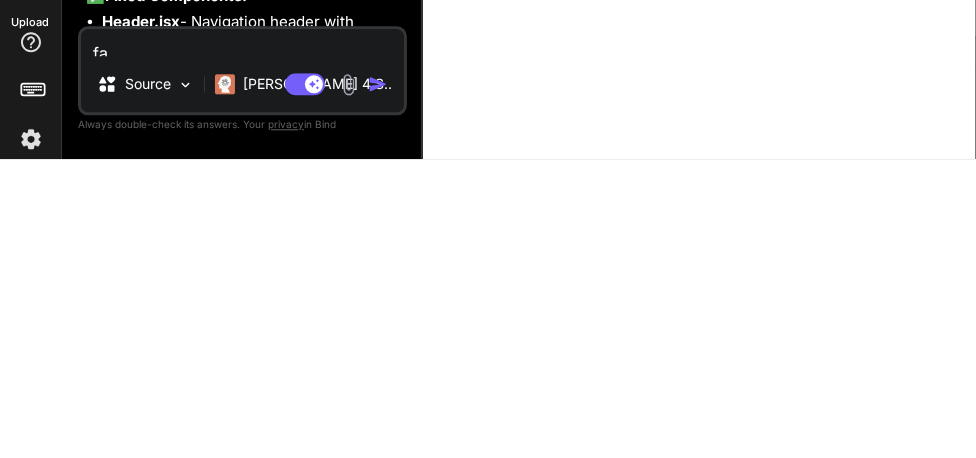 type on "fai" 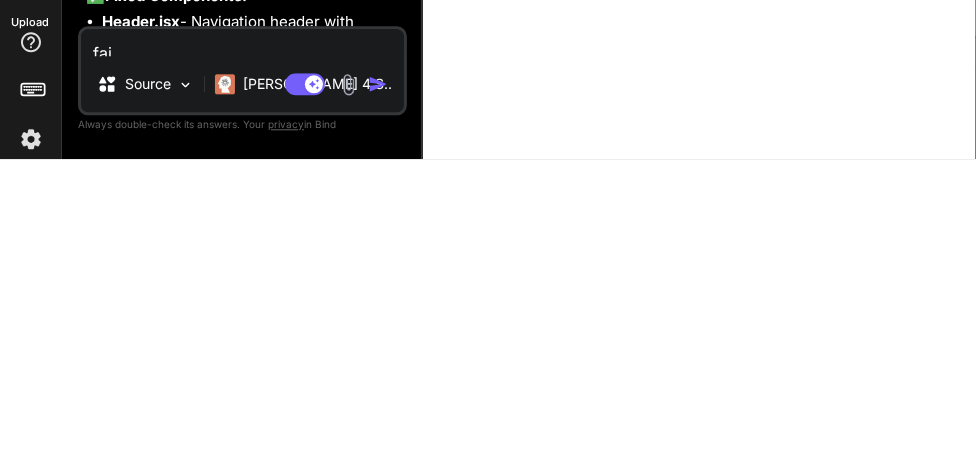 type on "fail" 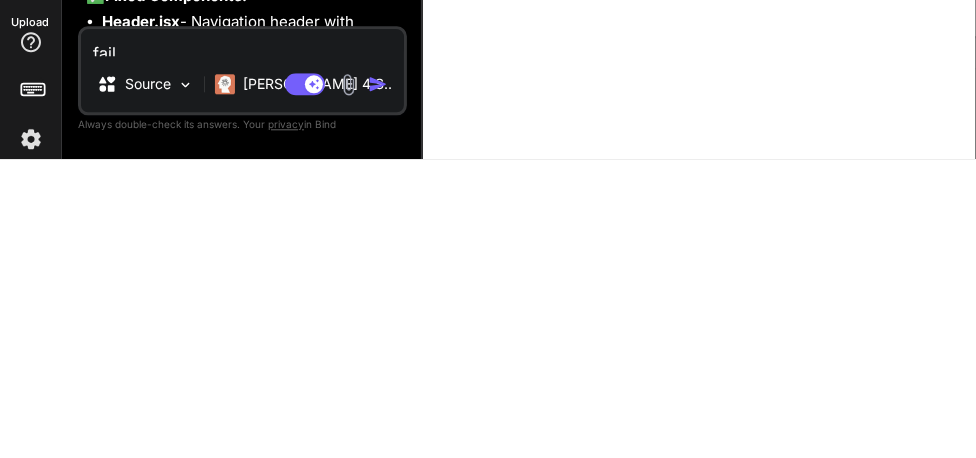 type on "faile" 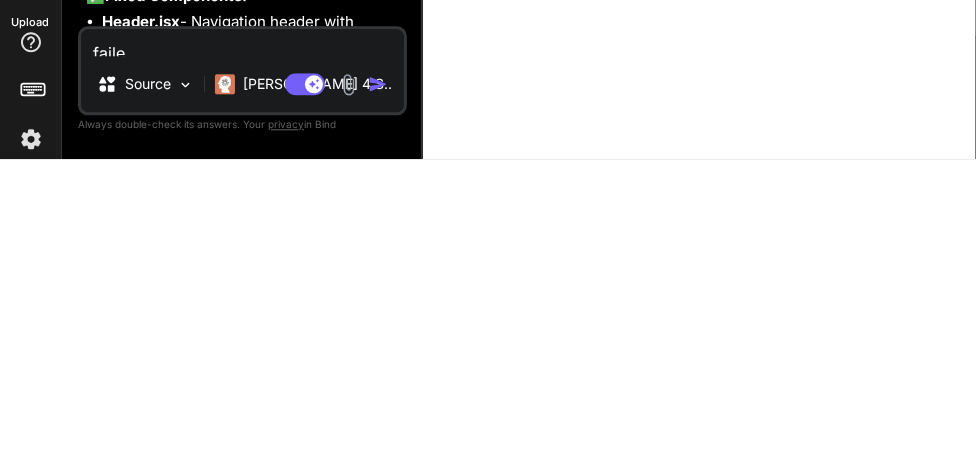 type on "failee" 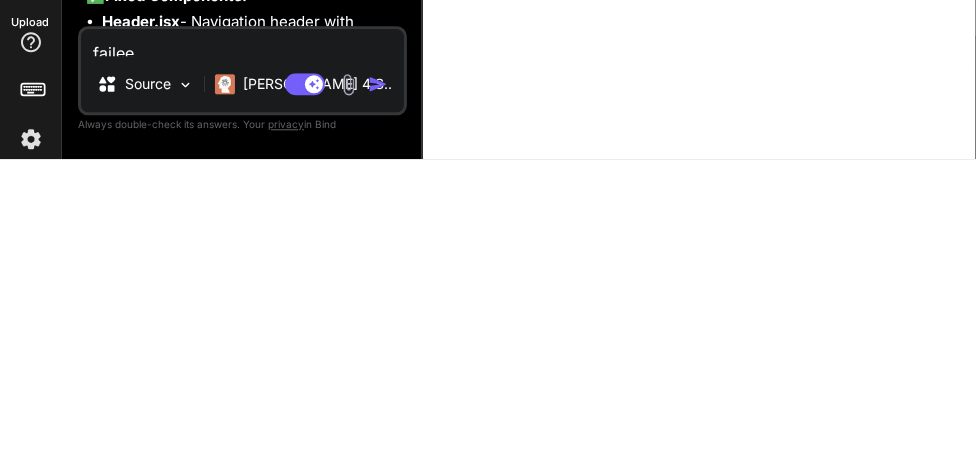 type on "failee" 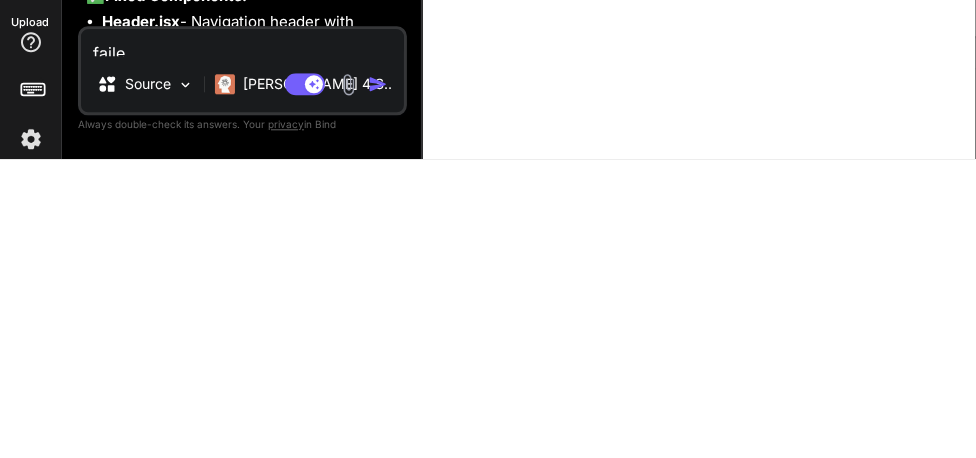 type on "failed" 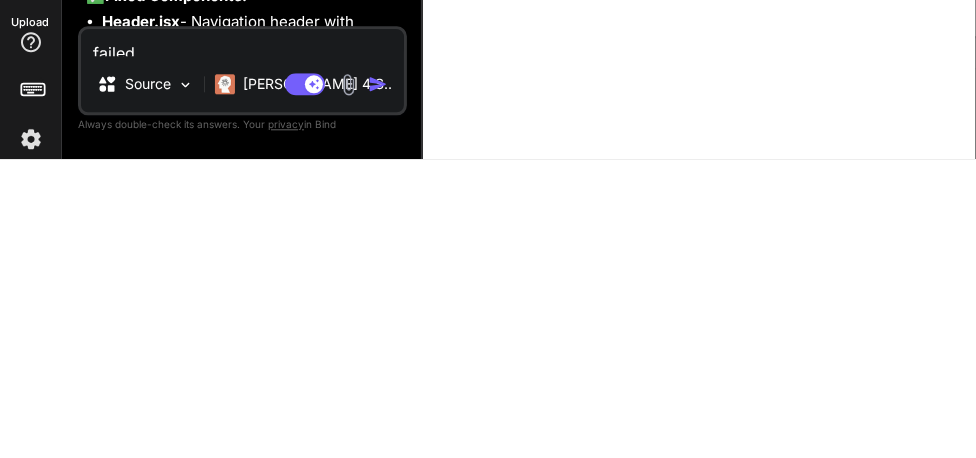 type on "failed" 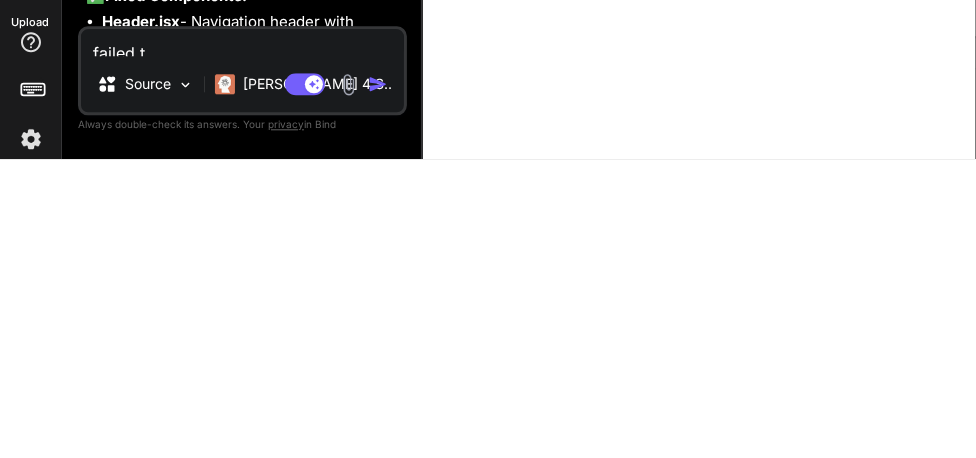 type on "failed to" 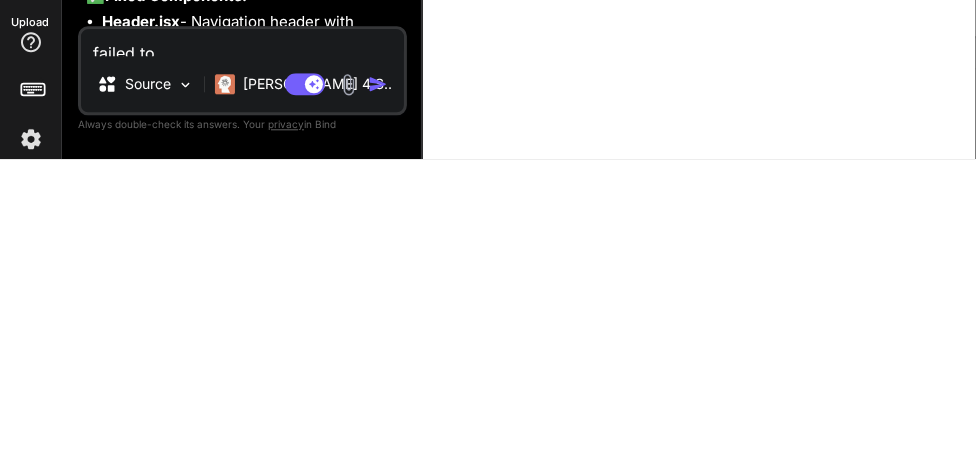 type on "failed to" 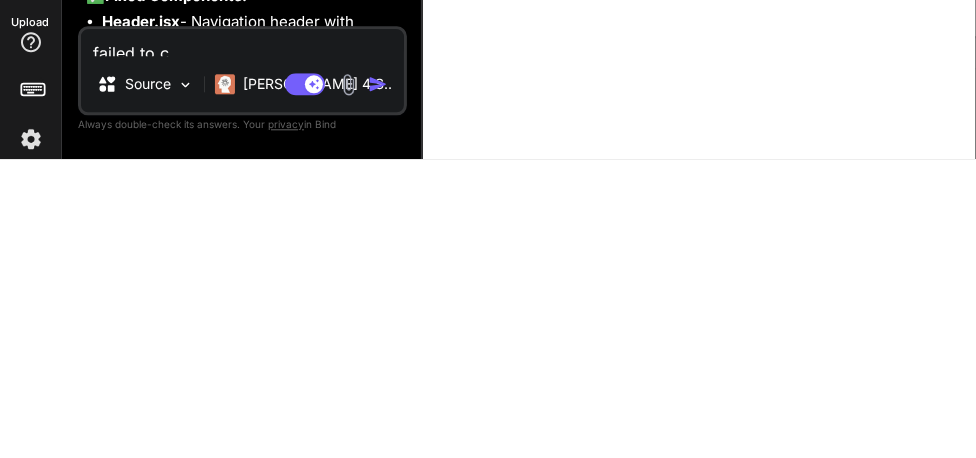 type on "failed to co" 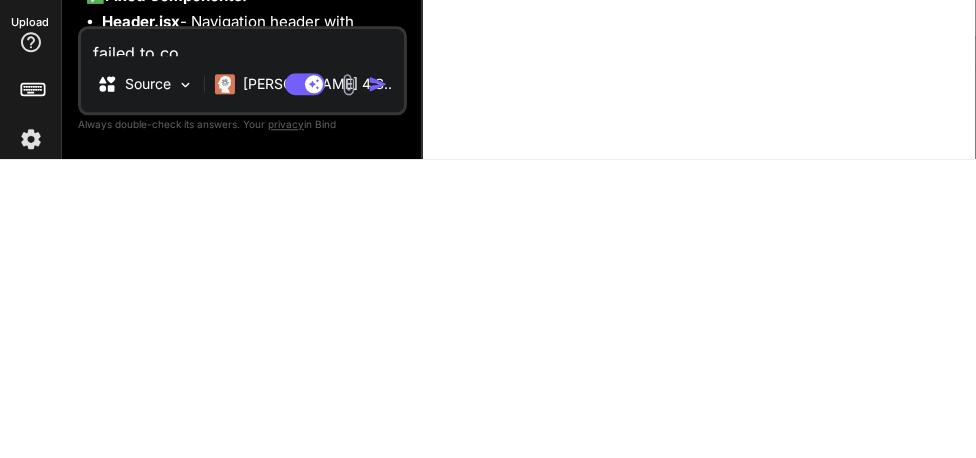 type on "failed to com" 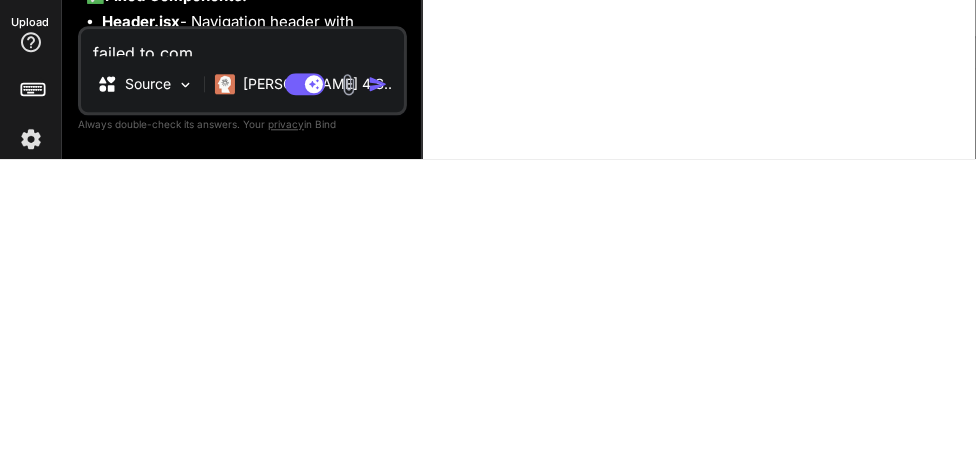 type on "x" 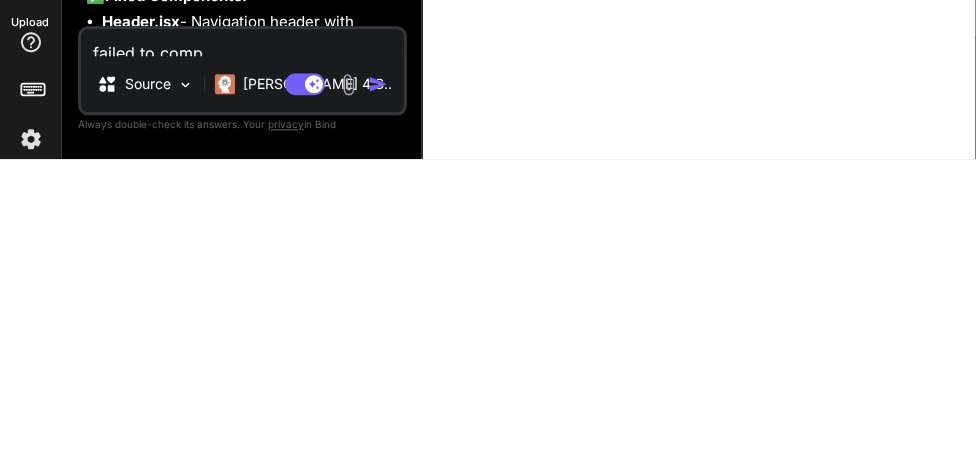 type on "failed to compl" 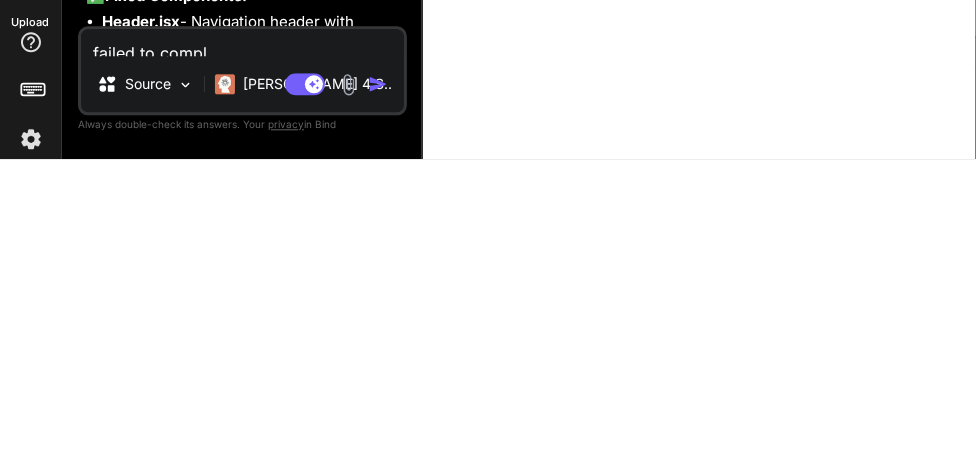 type on "failed to comp" 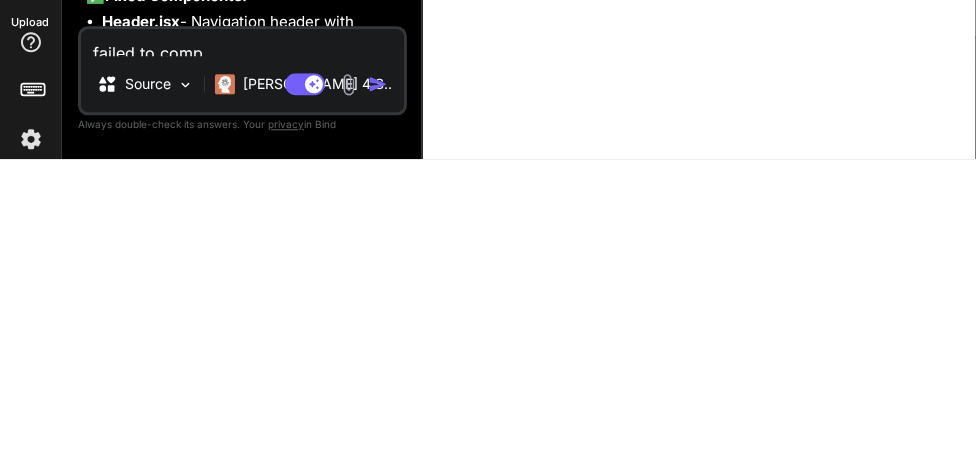 type on "x" 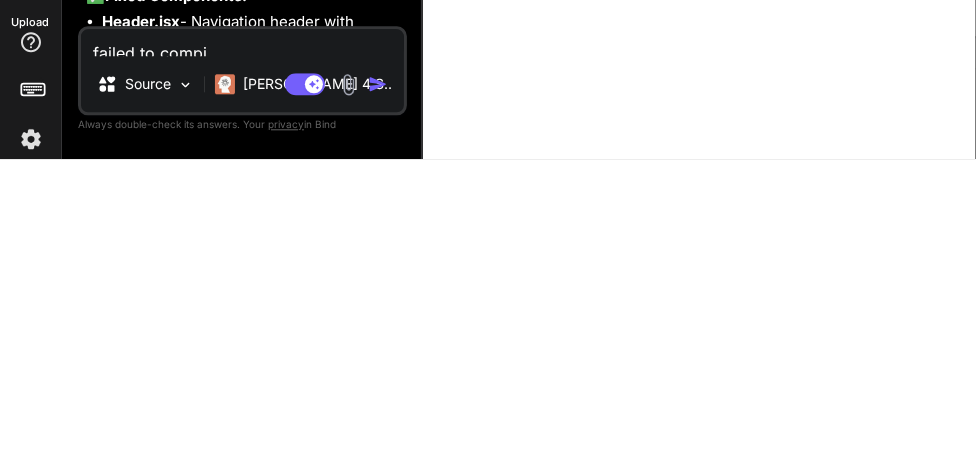 type on "failed to compil" 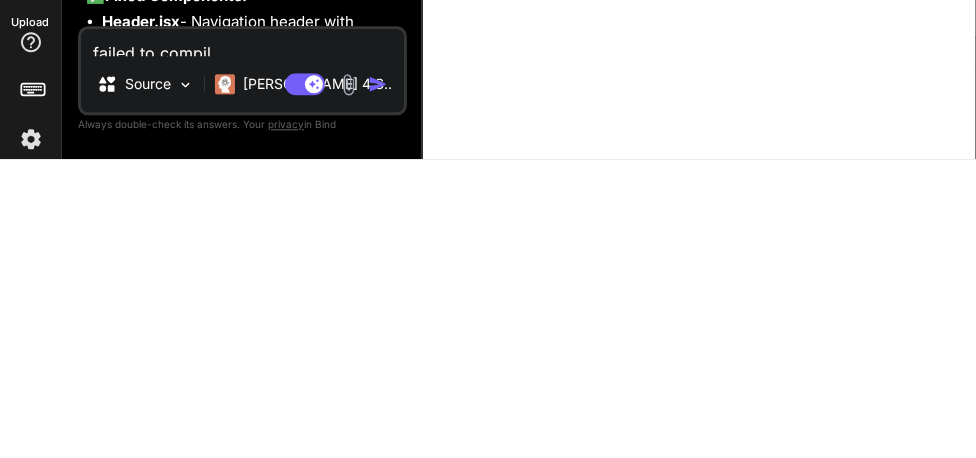 type on "failed to compile" 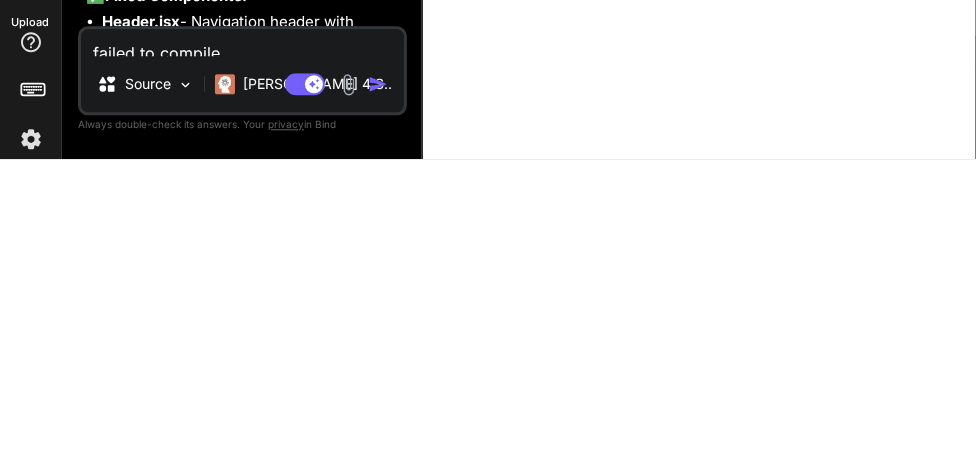 click on "failed to compile" at bounding box center [242, 341] 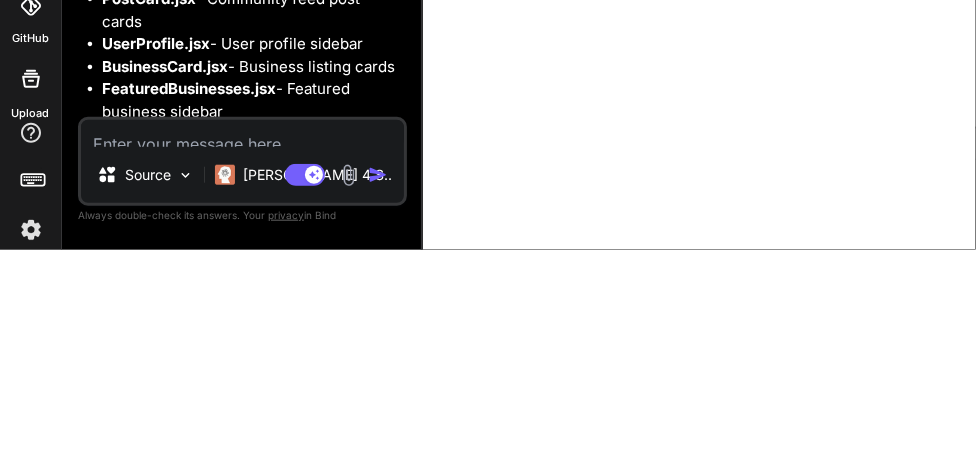 scroll, scrollTop: 6434, scrollLeft: 0, axis: vertical 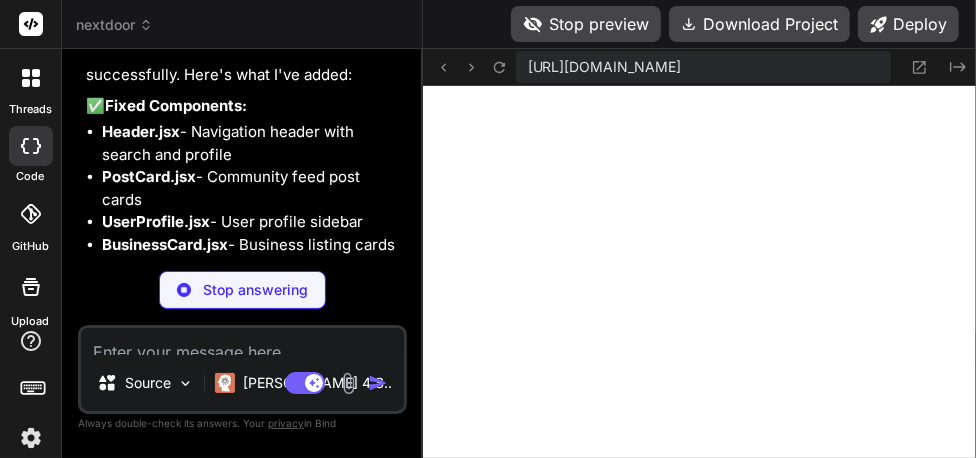type on "x" 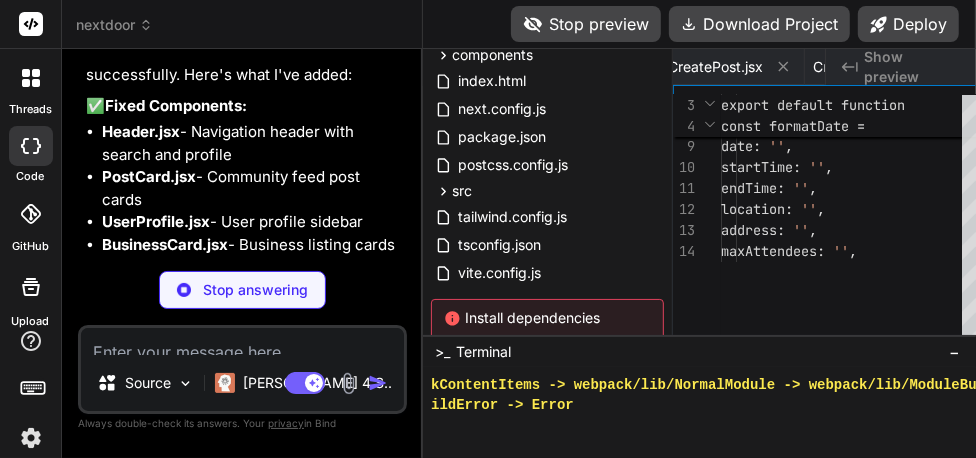 type on "x" 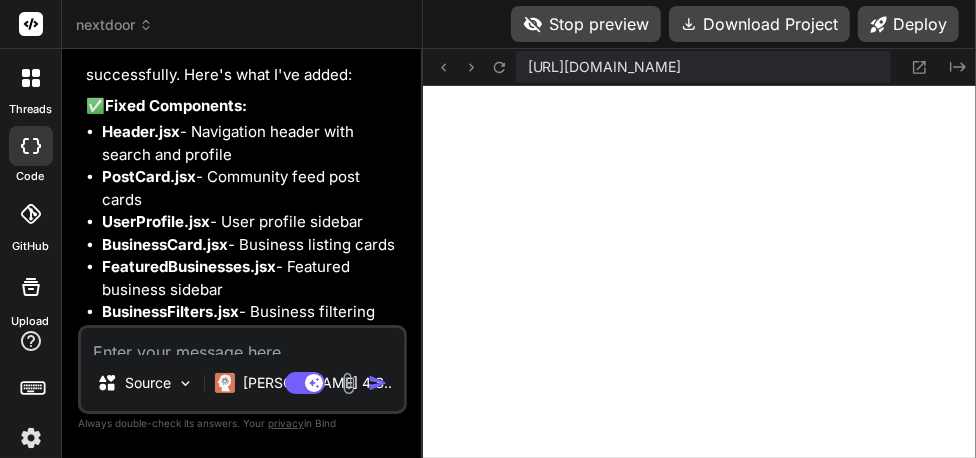 scroll, scrollTop: 0, scrollLeft: 1327, axis: horizontal 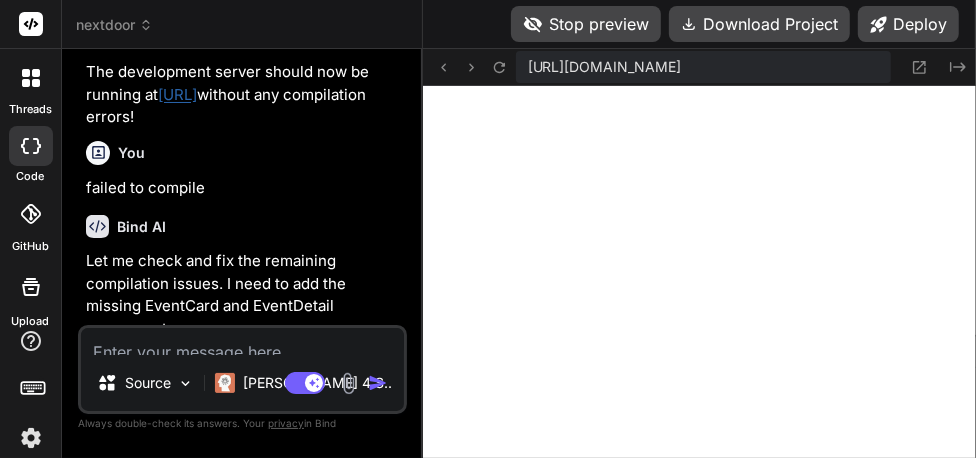 click at bounding box center [242, 341] 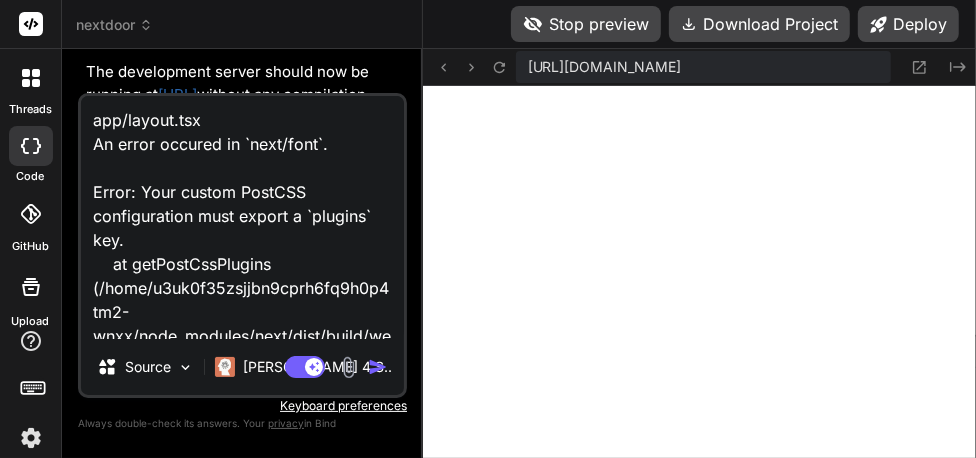click on "app/layout.tsx
An error occured in `next/font`.
Error: Your custom PostCSS configuration must export a `plugins` key.
at getPostCssPlugins (/home/u3uk0f35zsjjbn9cprh6fq9h0p4tm2-wnxx/node_modules/next/dist/build/webpack/config/blocks/css/plugins.js:111:15)
at async eval (/home/u3uk0f35zsjjbn9cprh6fq9h0p4tm2-wnxx/node_modules/next/dist/build/webpack/config/blocks/css/index.js:124:36)" at bounding box center [242, 217] 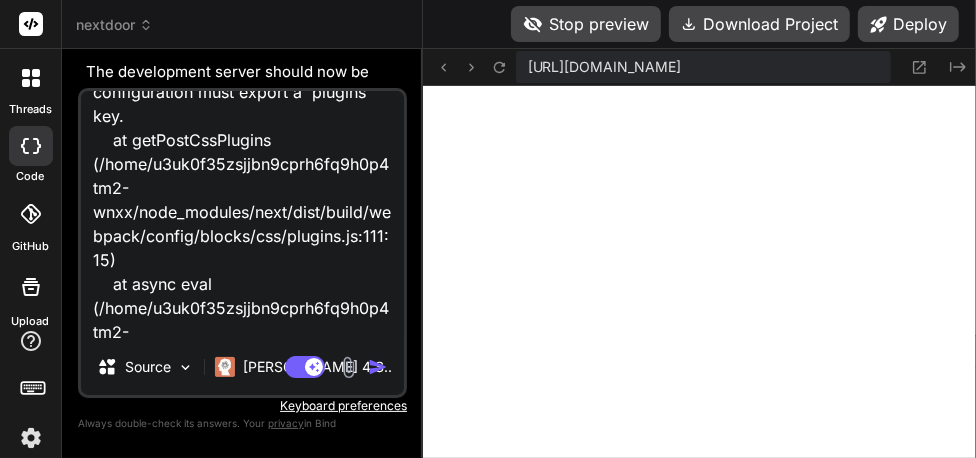 type on "app/layout.tsx
An error occured in `next/font`.
Error: Your custom PostCSS configuration must export a `plugins` key.
at getPostCssPlugins (/home/u3uk0f35zsjjbn9cprh6fq9h0p4tm2-wnxx/node_modules/next/dist/build/webpack/config/blocks/css/plugins.js:111:15)
at async eval (/home/u3uk0f35zsjjbn9cprh6fq9h0p4tm2-wnxx/node_modules/next/dist/build/webpack/config/blocks/css/index.js:124:36) at async eval (/home/u3uk0f35zsjjbn9cprh6fq9h0p4tm2-wnxx/node_modules/next/dist/build/webpack/loaders/next-font-loader/index.js:86:33)
at async Span.traceAsyncFn (/home/u3uk0f35zsjjbn9cprh6fq9h0p4tm2-wnxx/node_modules/next/dist/trace/trace.js:105:20)" 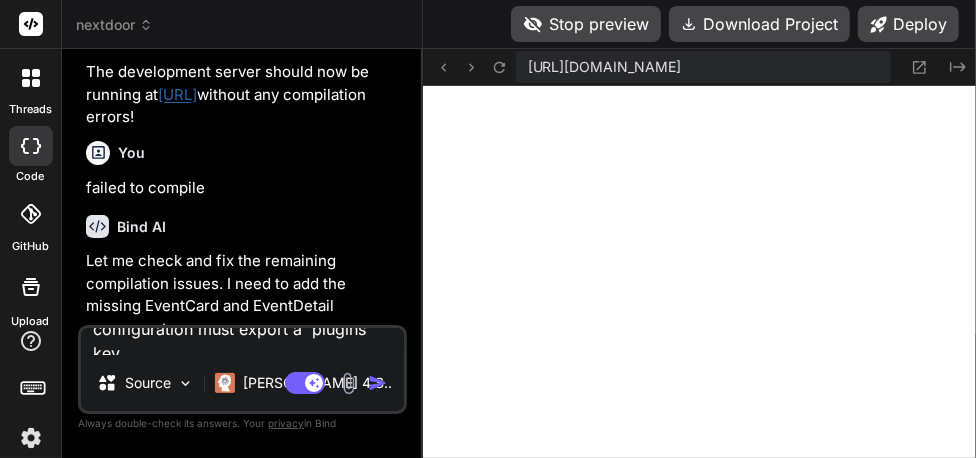 scroll, scrollTop: 0, scrollLeft: 0, axis: both 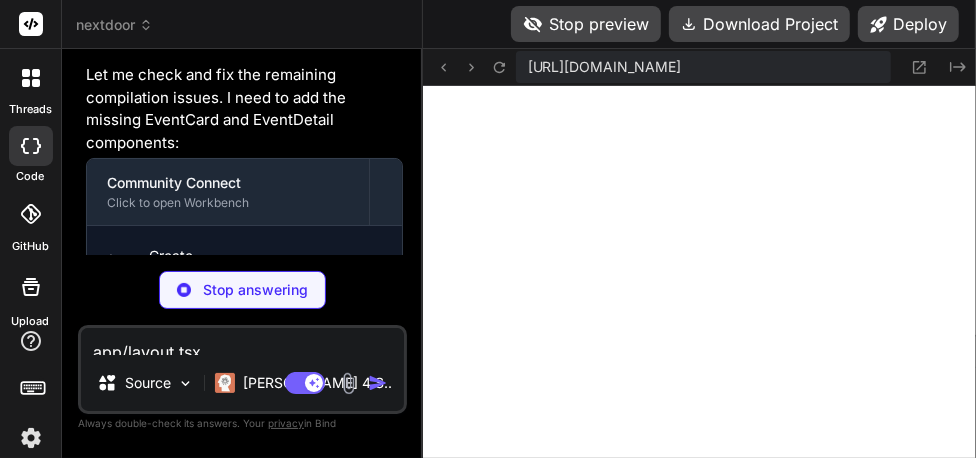 type on "x" 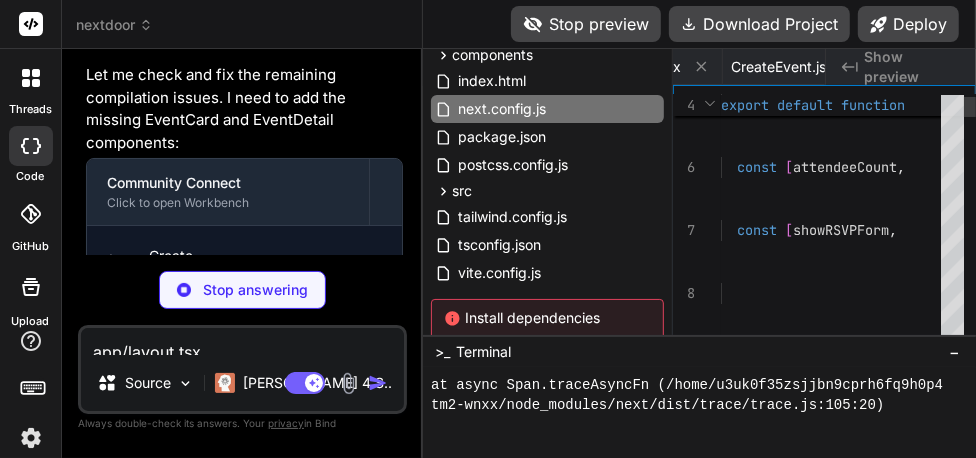 type on "x" 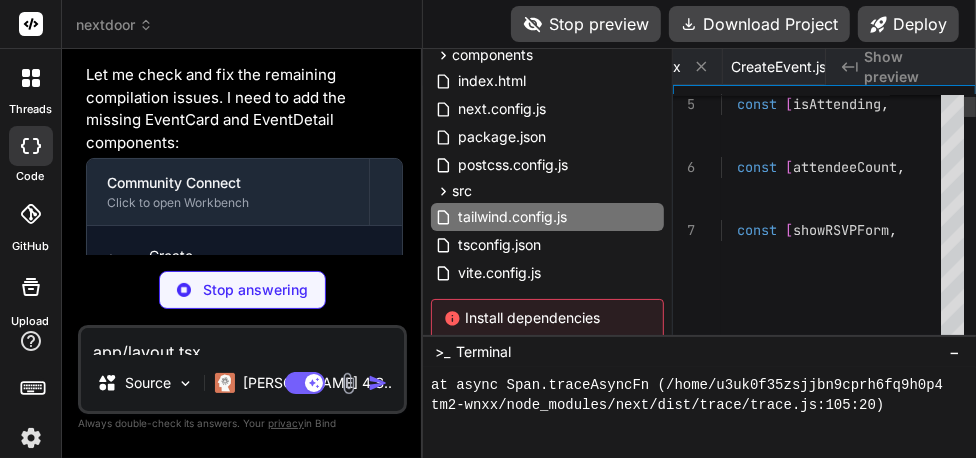 type on "x" 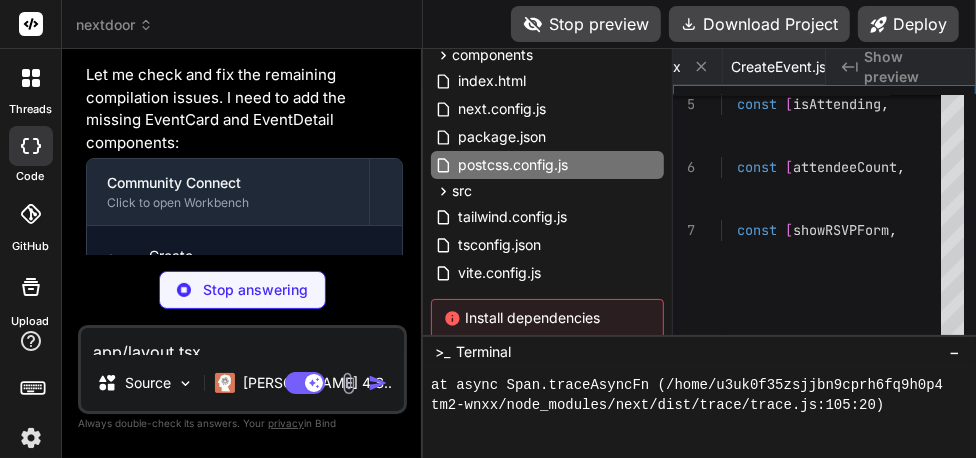 type on "x" 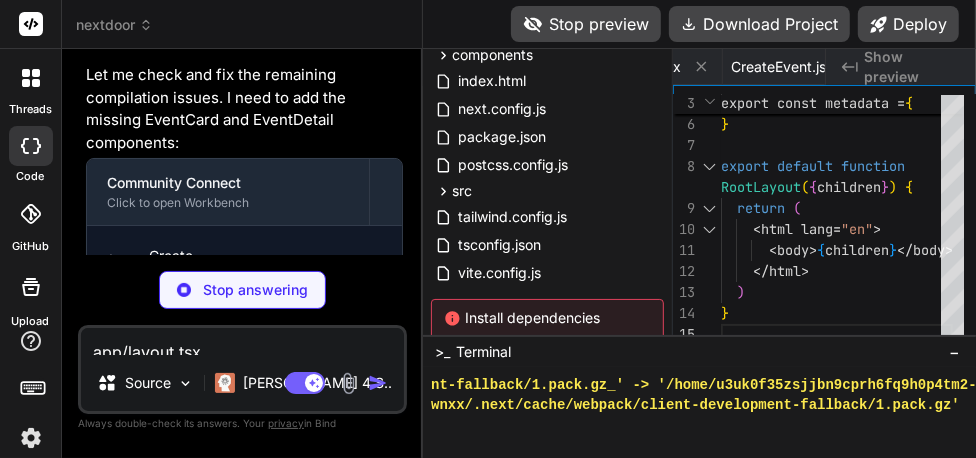 scroll, scrollTop: 0, scrollLeft: 1960, axis: horizontal 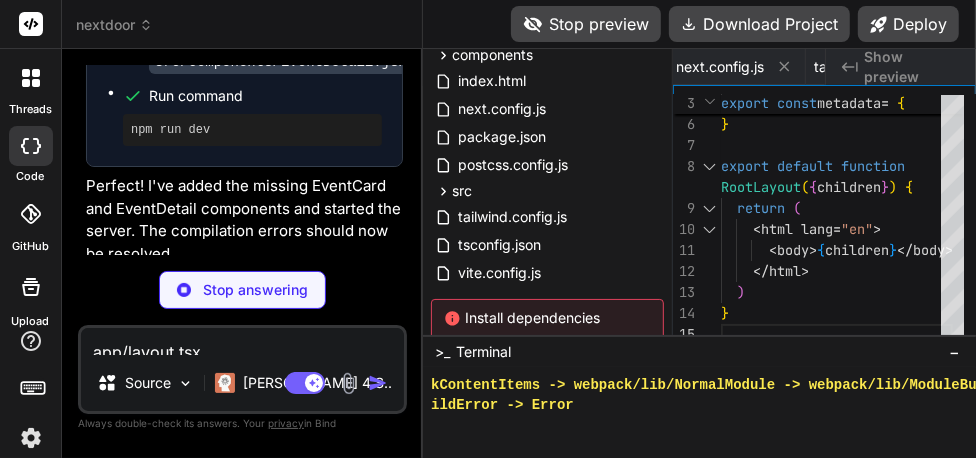 type on "x" 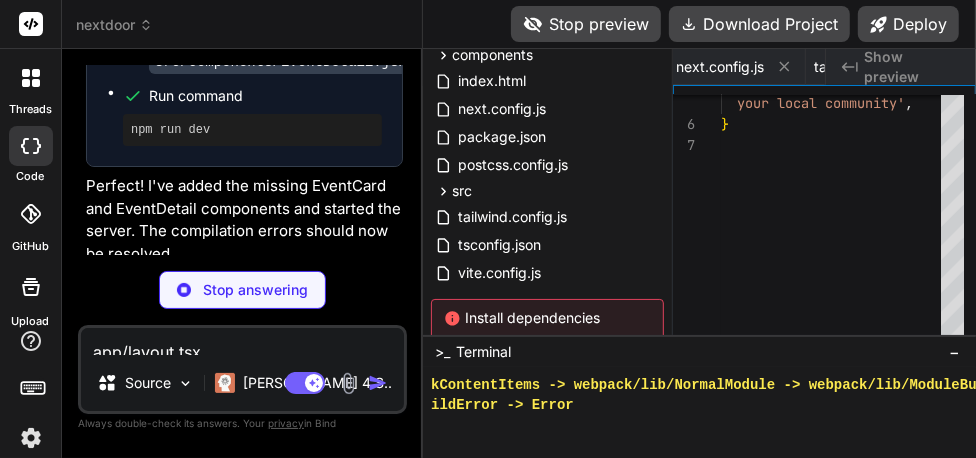type on "x" 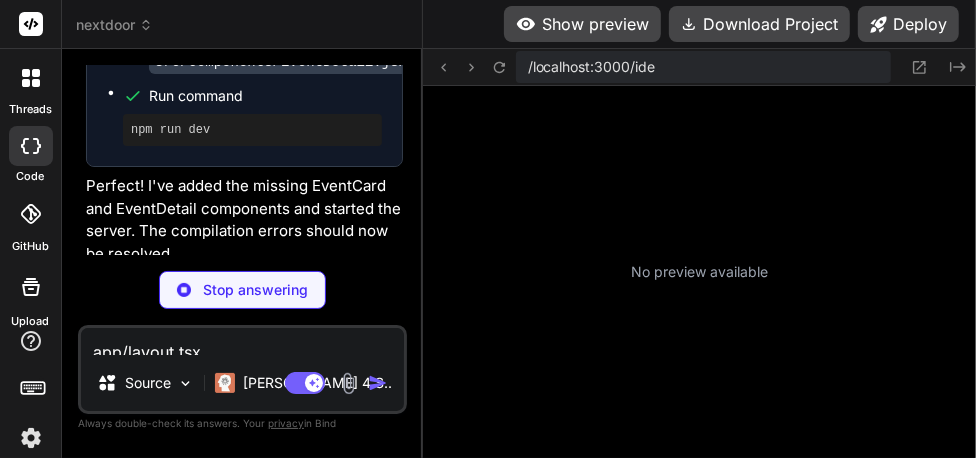 type on "x" 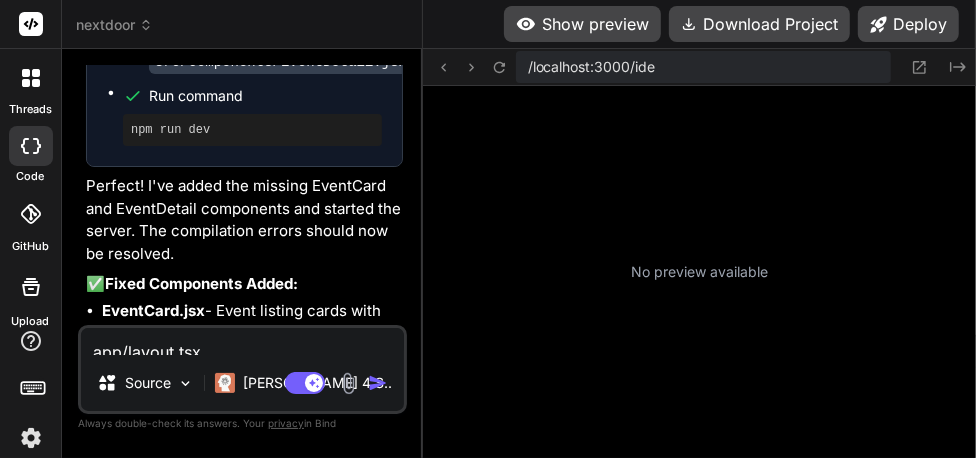 type on "x" 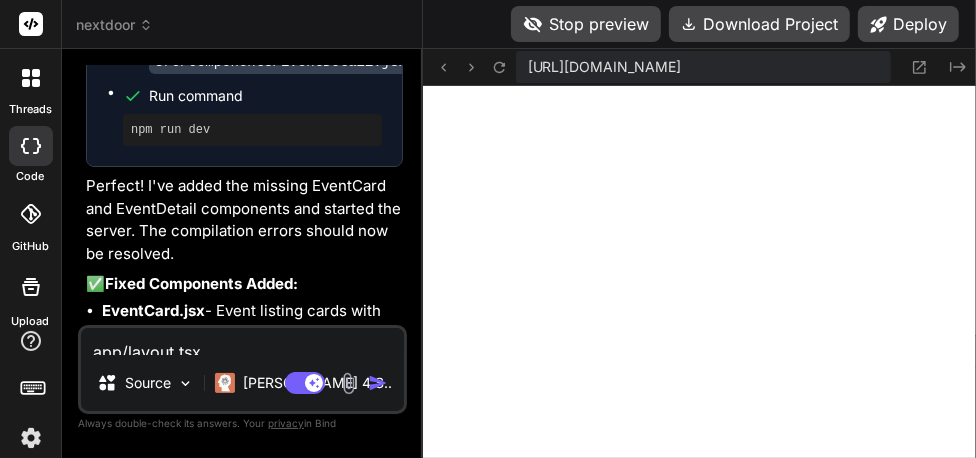 scroll, scrollTop: 0, scrollLeft: 2320, axis: horizontal 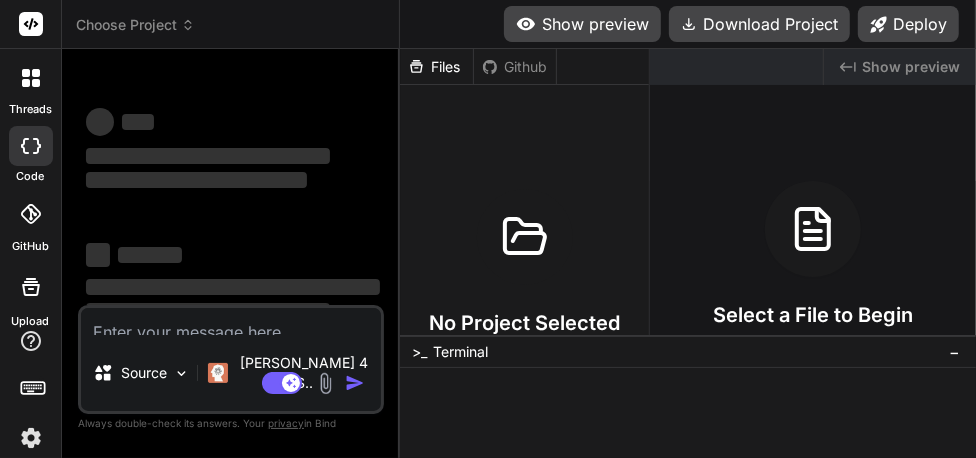 click on "Choose Project" at bounding box center (135, 25) 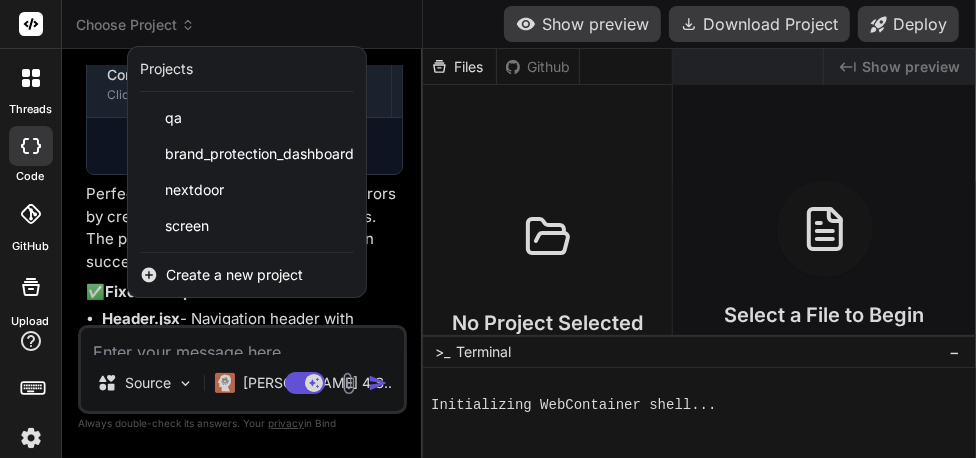 scroll, scrollTop: 2114, scrollLeft: 0, axis: vertical 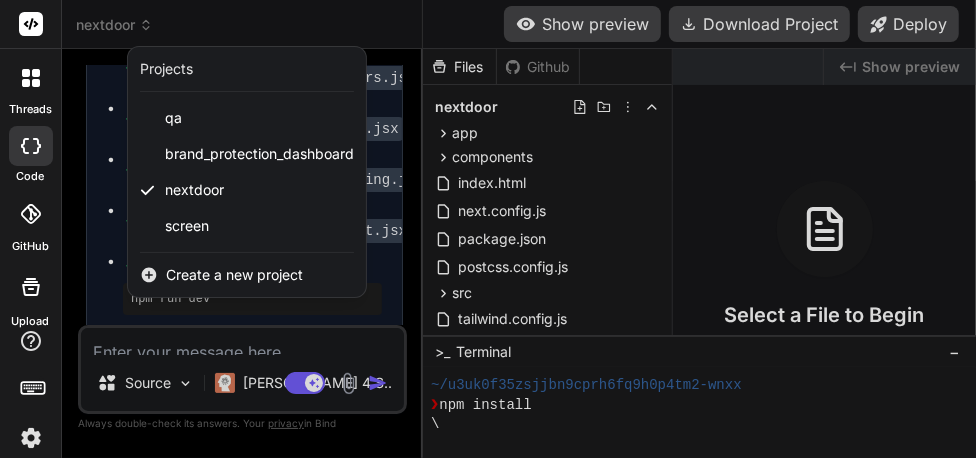 click at bounding box center (488, 229) 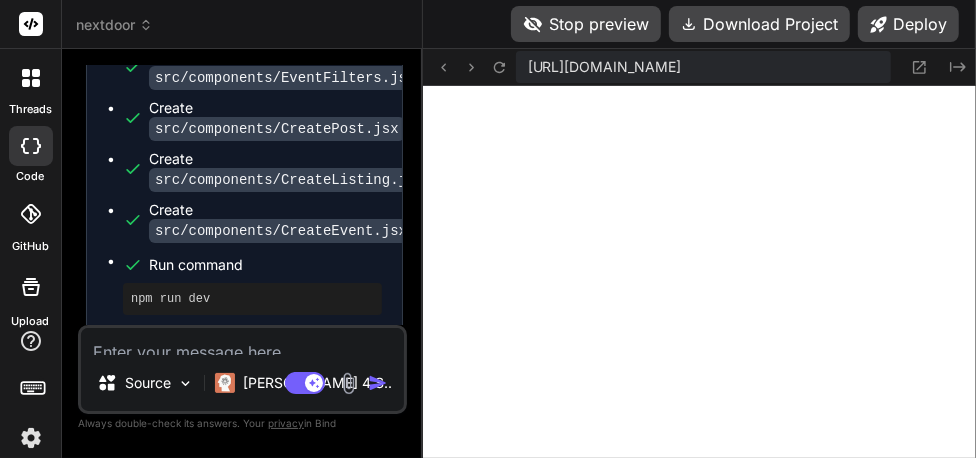 scroll, scrollTop: 3801, scrollLeft: 0, axis: vertical 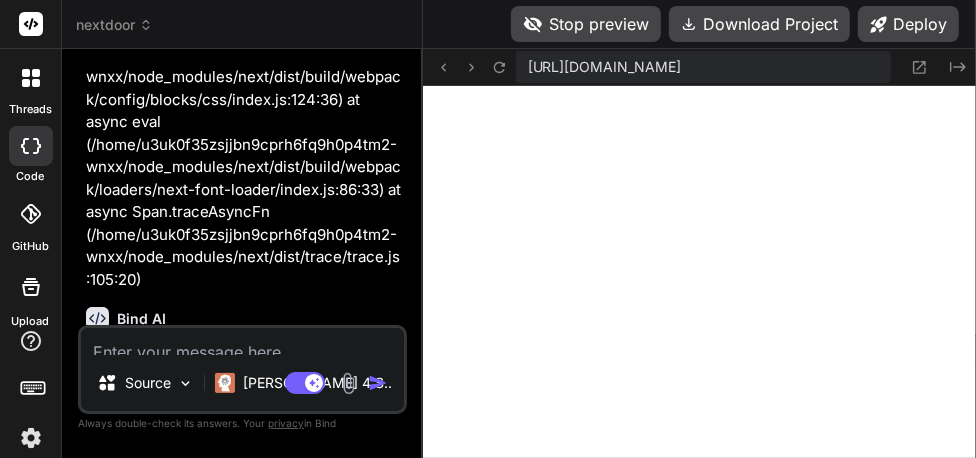 click at bounding box center [242, 341] 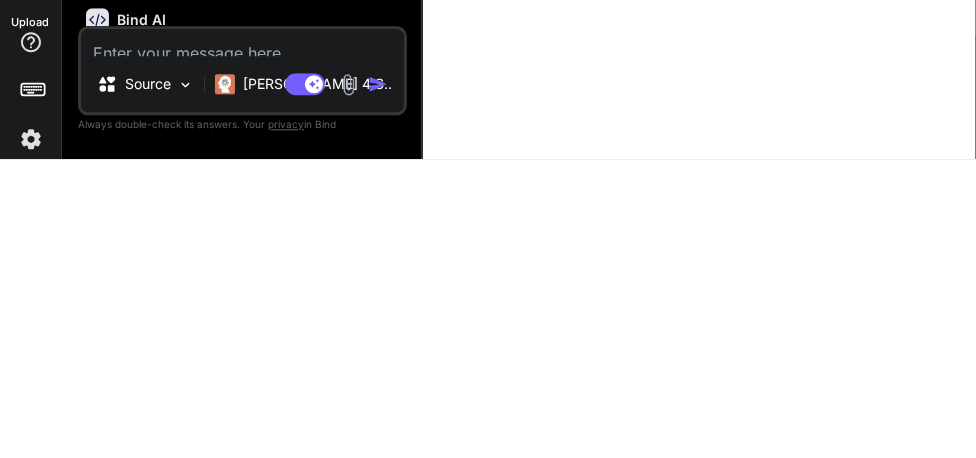 type on "p" 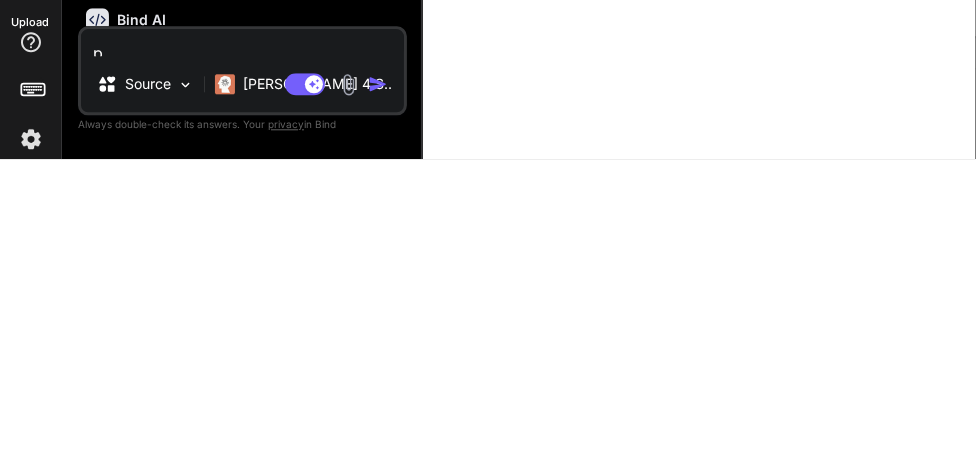 type on "pr" 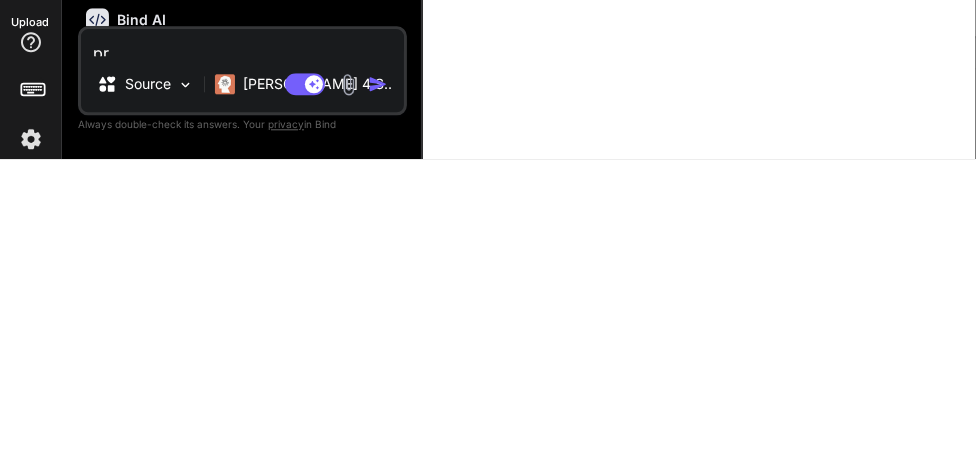 type on "pre" 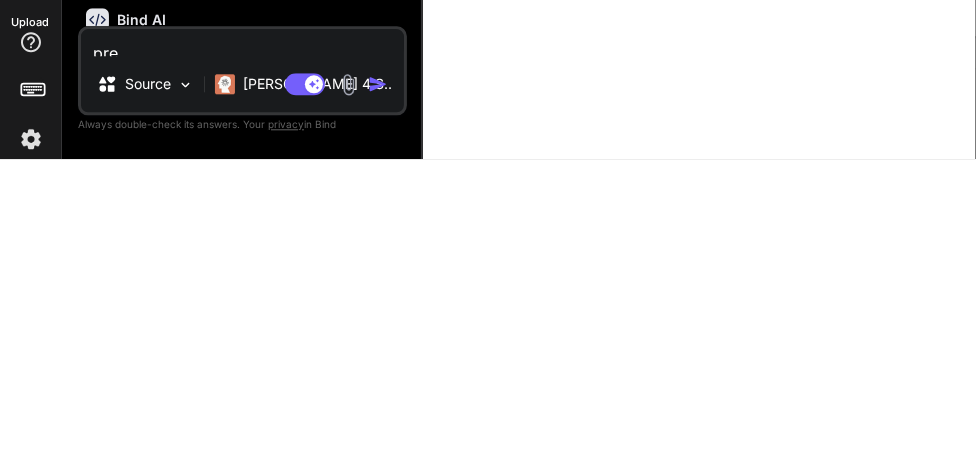 type on "prev" 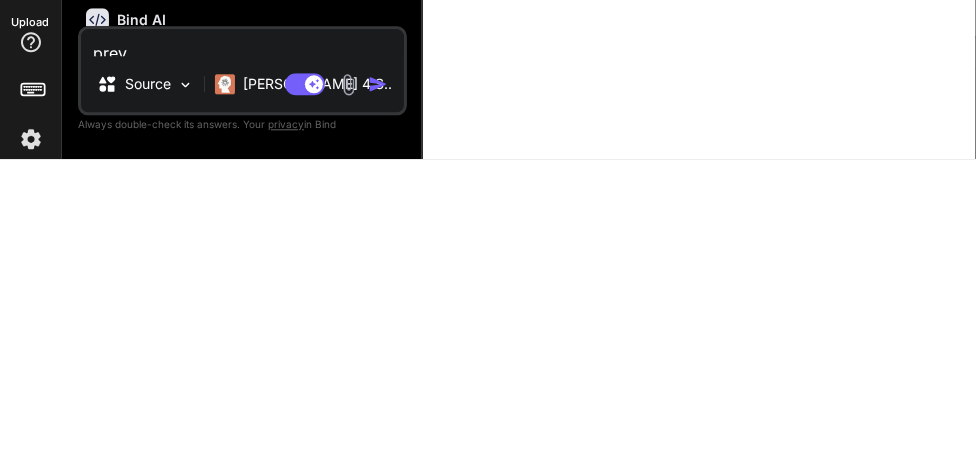type on "previ" 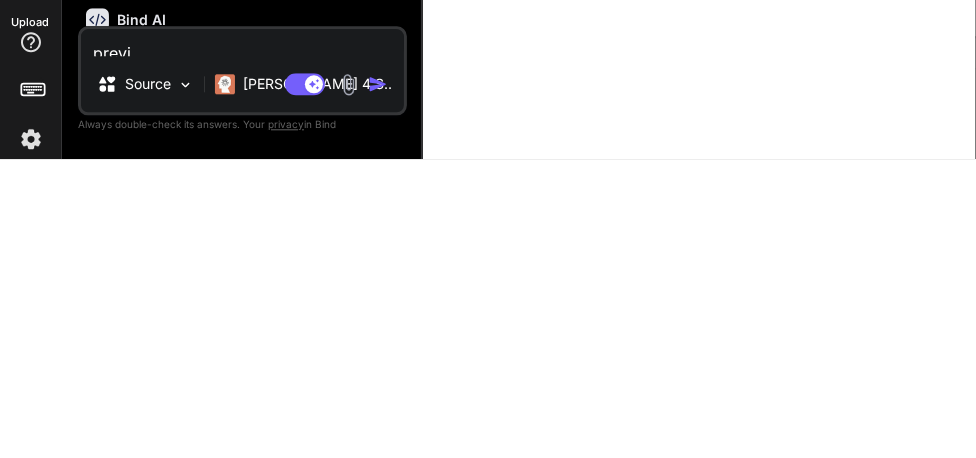type on "x" 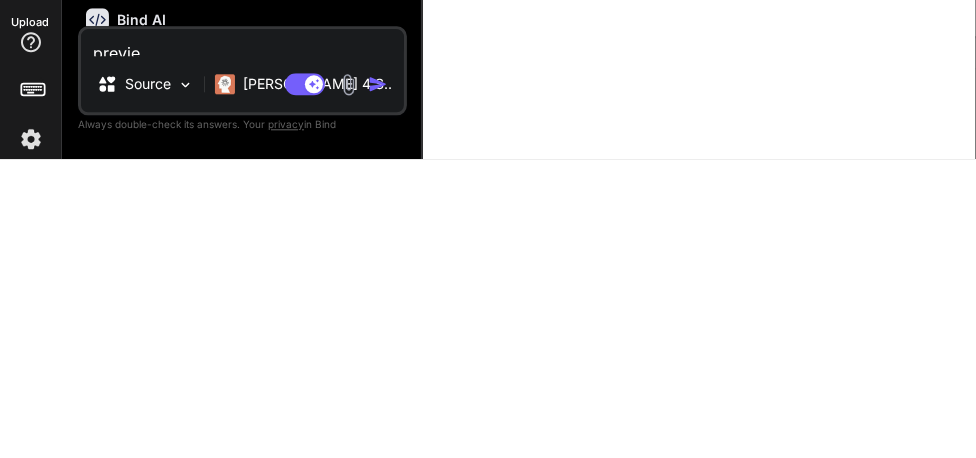 type on "preview" 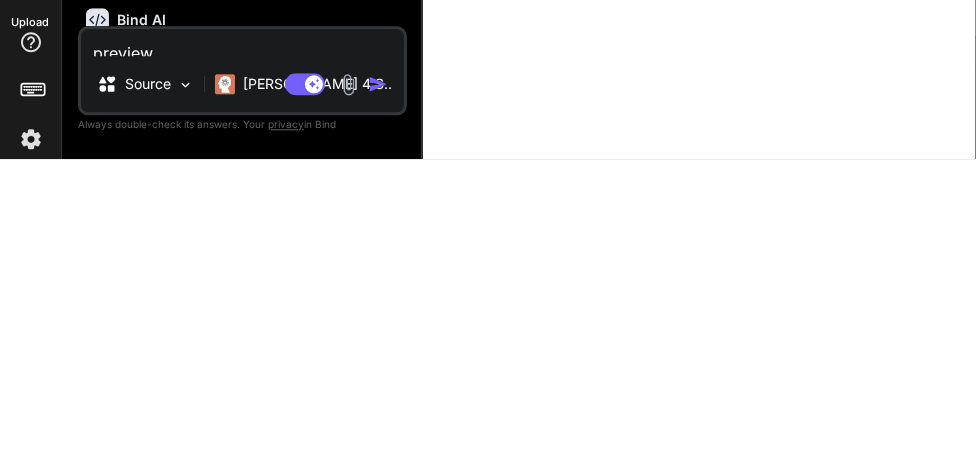 type on "preview" 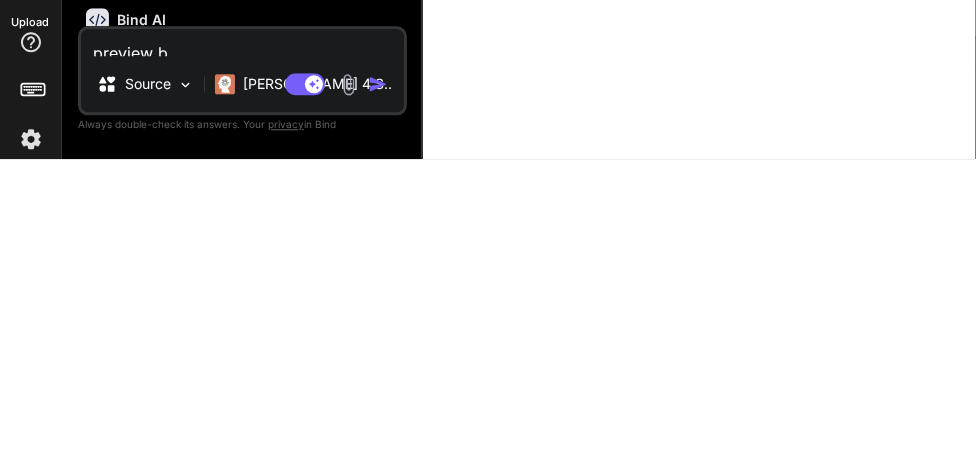 type on "preview bl" 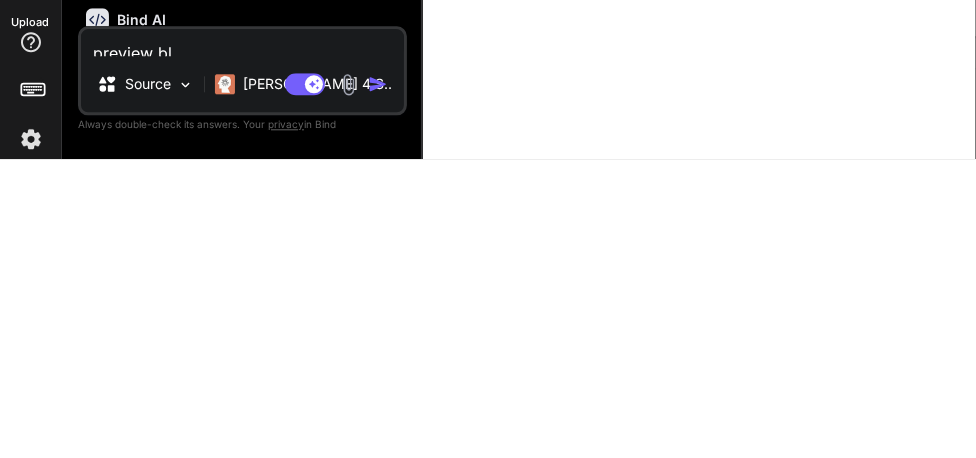 type on "preview b" 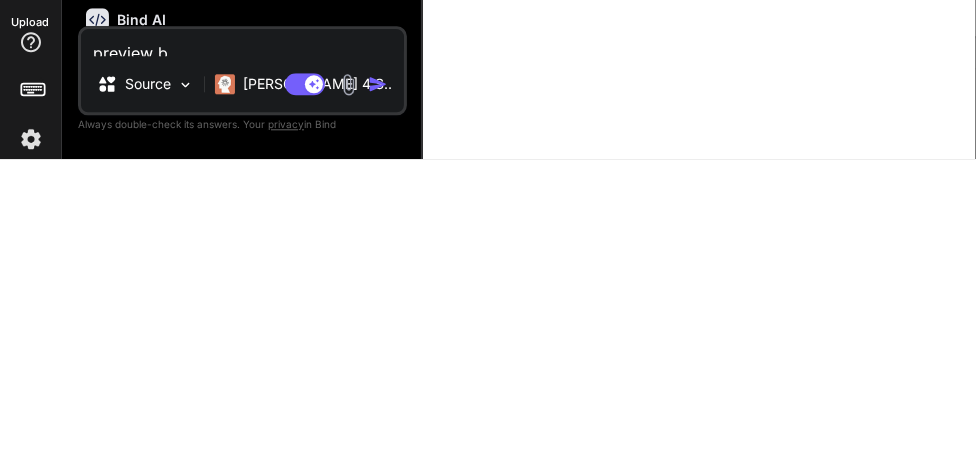 type on "preview" 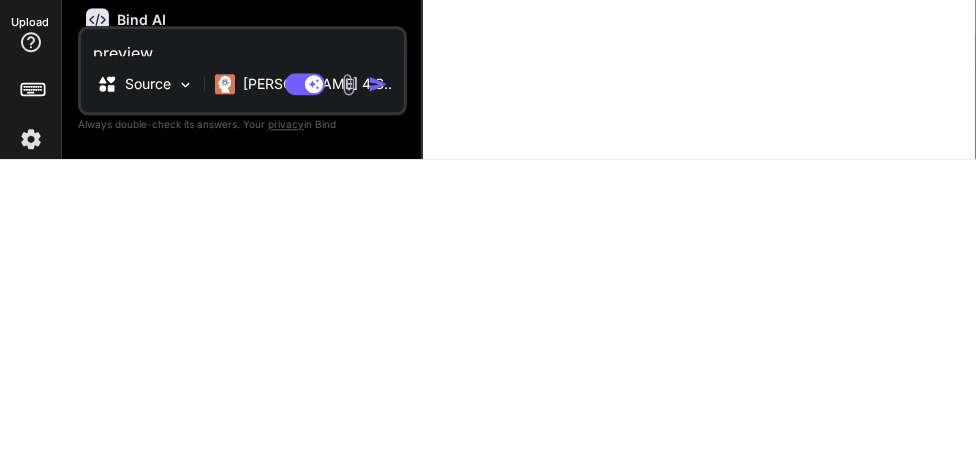 type on "preview i" 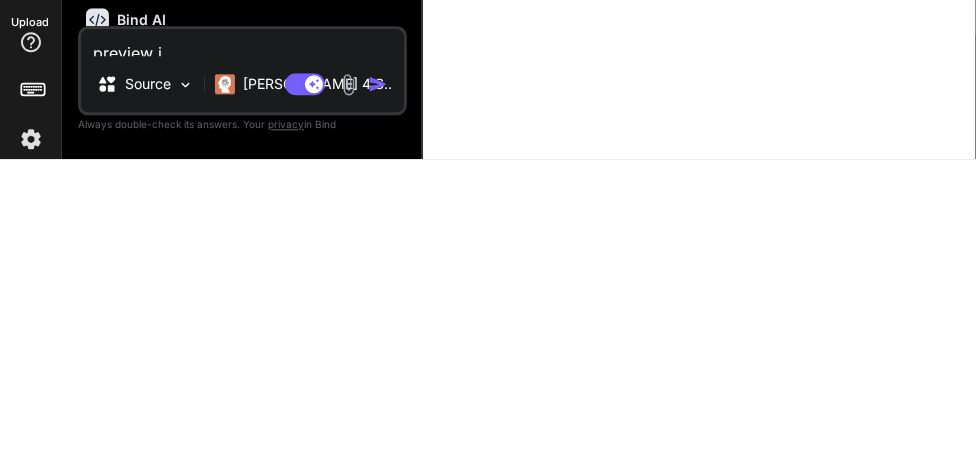 type on "preview in" 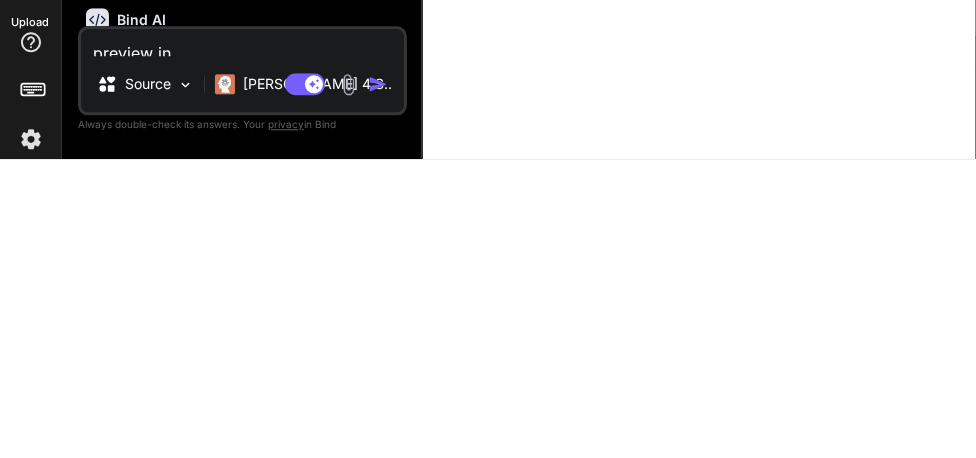 type on "preview in" 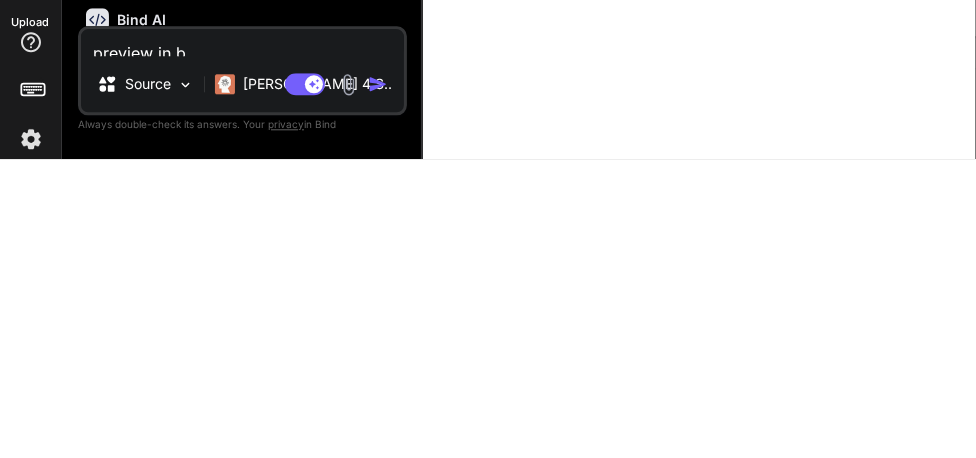 type on "preview in bl" 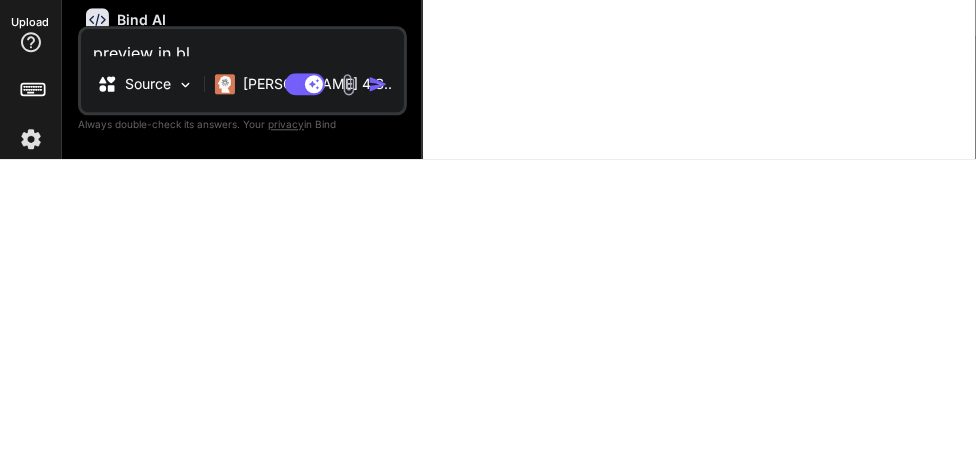 type on "preview in bla" 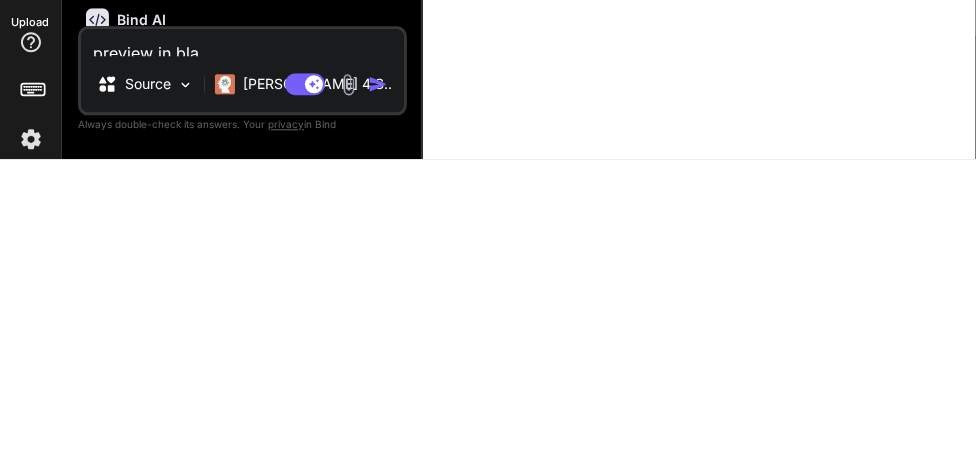 type on "preview in blan" 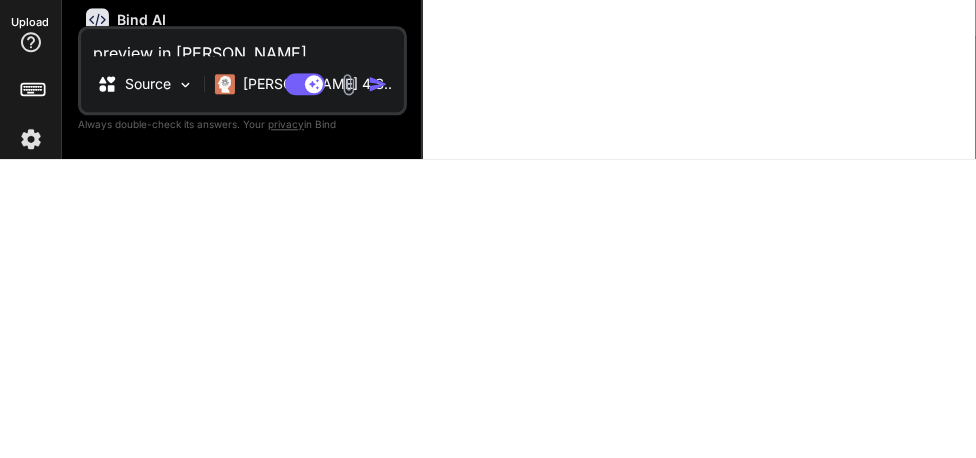 type on "preview in blank" 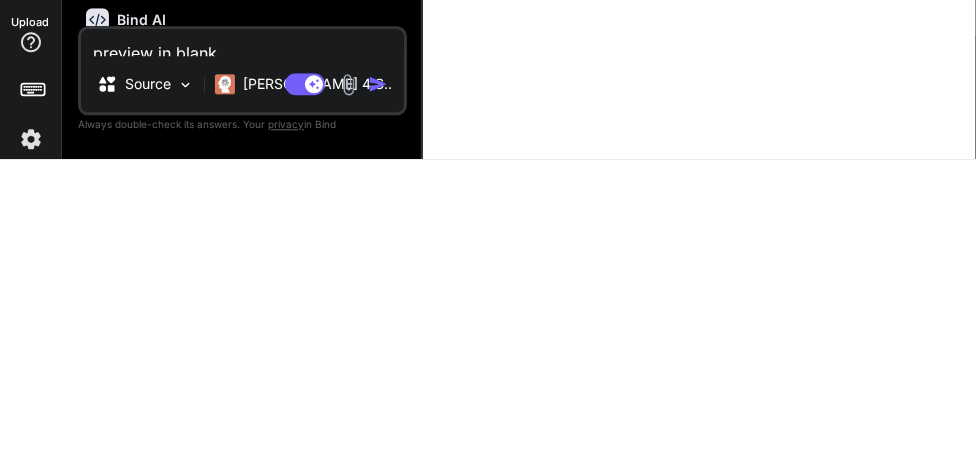 type 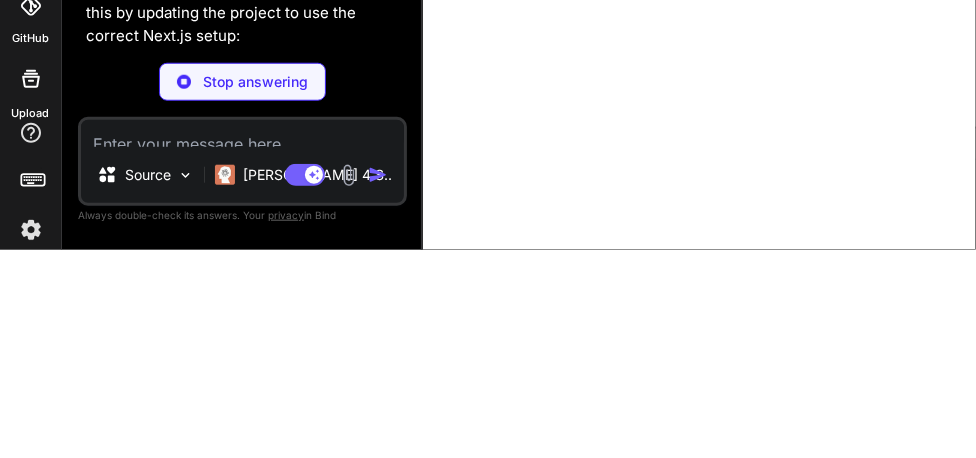 scroll, scrollTop: 3923, scrollLeft: 0, axis: vertical 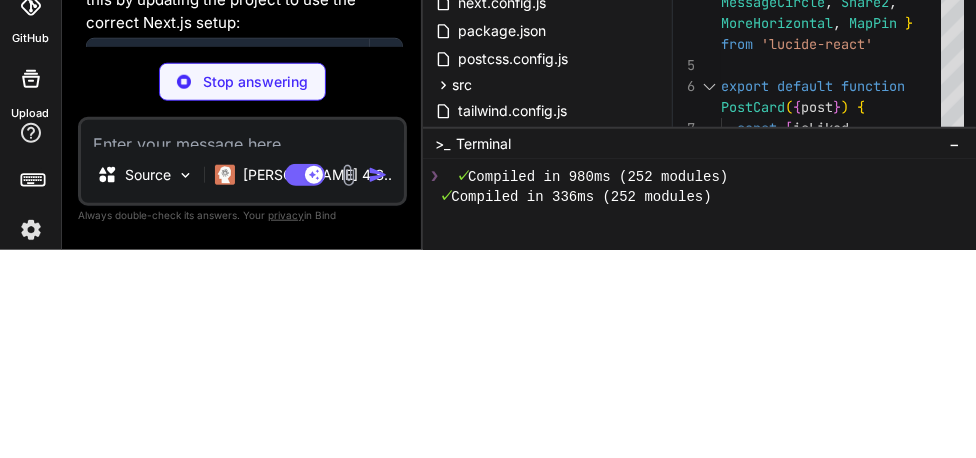 type on "x" 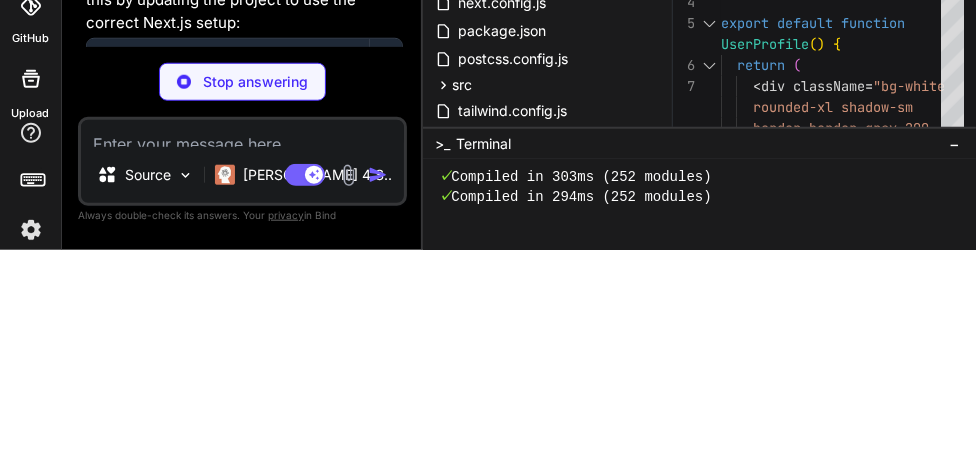scroll, scrollTop: 7083, scrollLeft: 0, axis: vertical 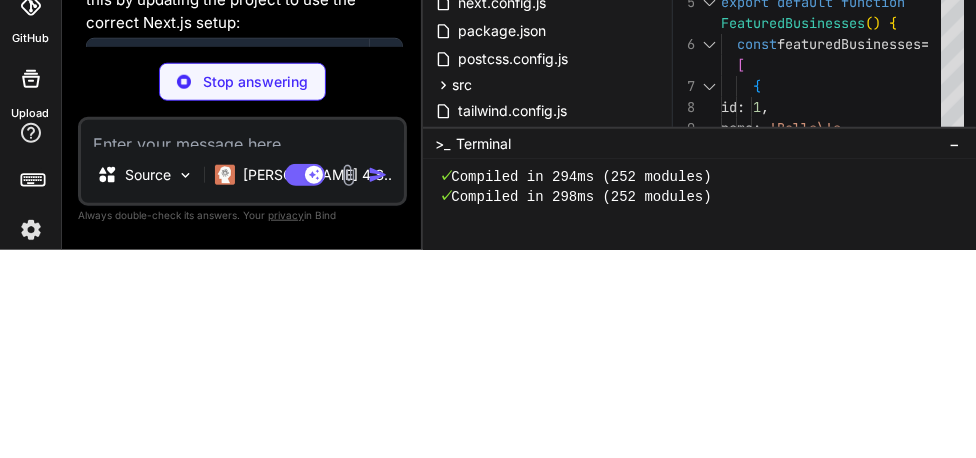 type on "x" 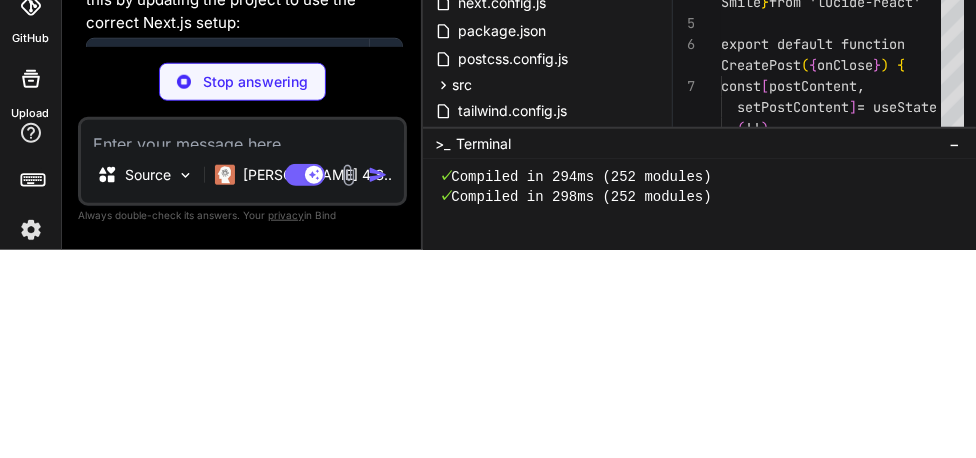 scroll, scrollTop: 0, scrollLeft: 365, axis: horizontal 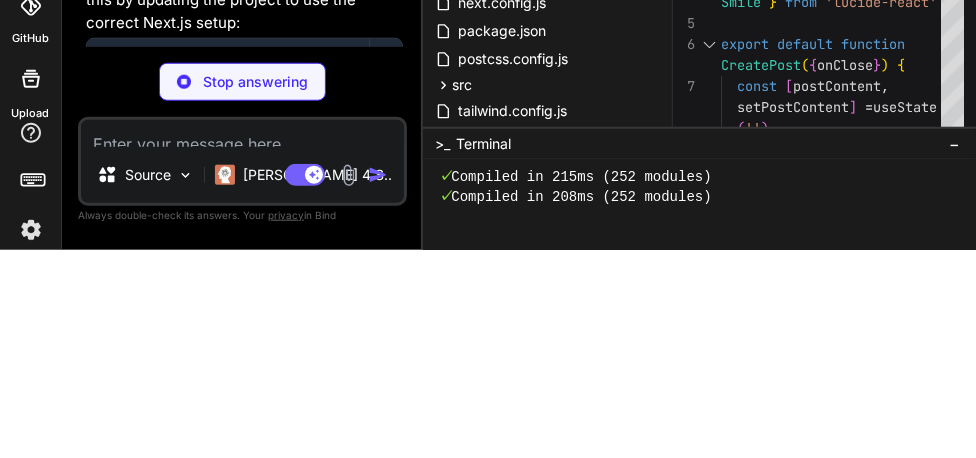 type on "x" 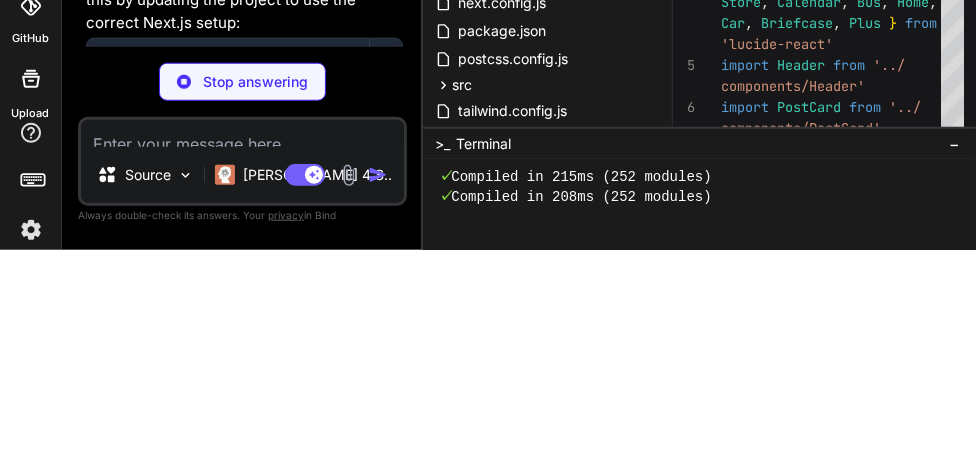 scroll, scrollTop: 0, scrollLeft: 486, axis: horizontal 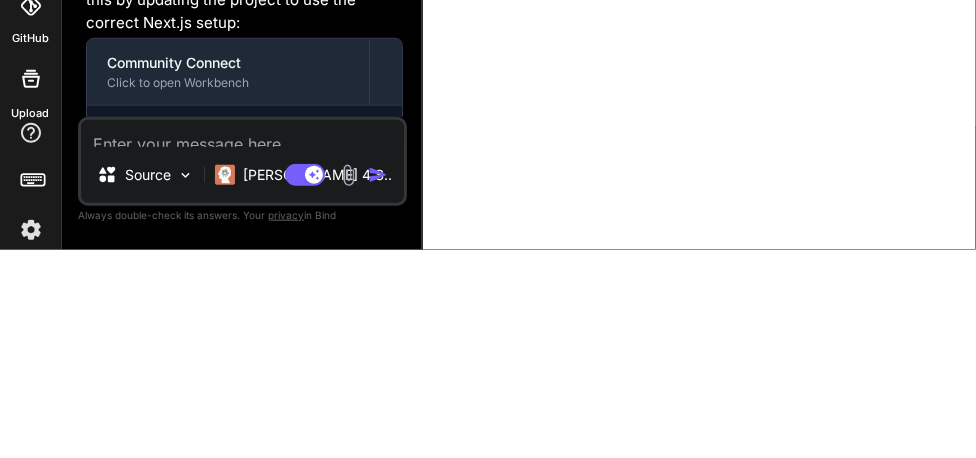 type on "x" 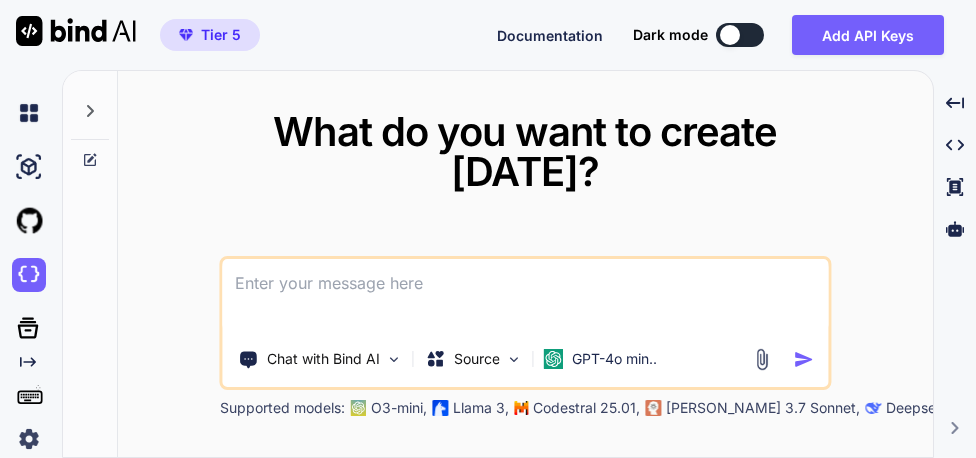 scroll, scrollTop: 0, scrollLeft: 0, axis: both 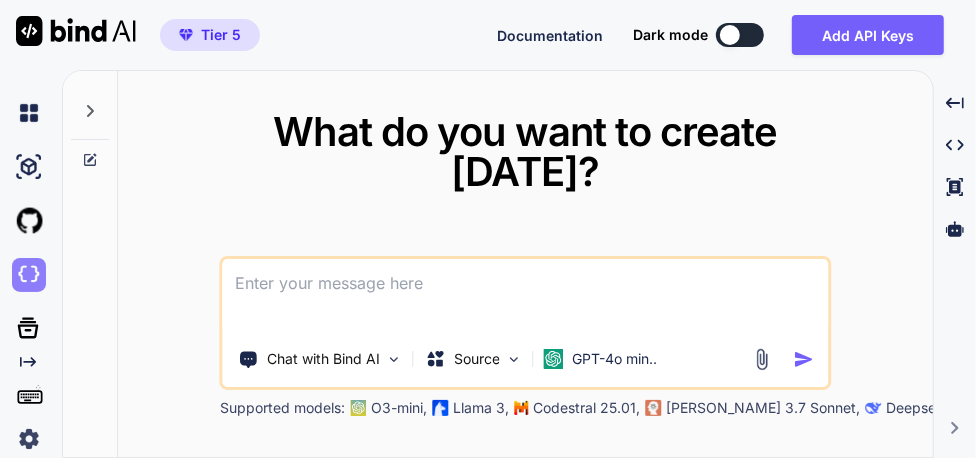 click at bounding box center [29, 275] 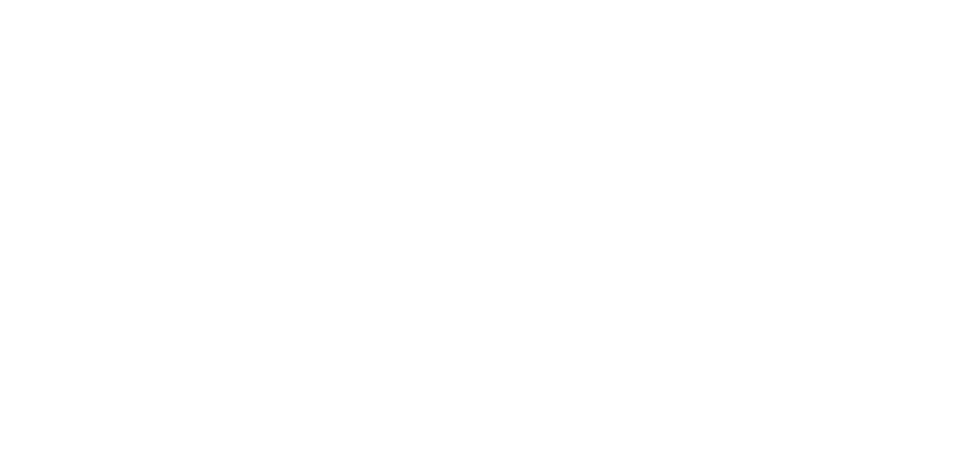 scroll, scrollTop: 0, scrollLeft: 0, axis: both 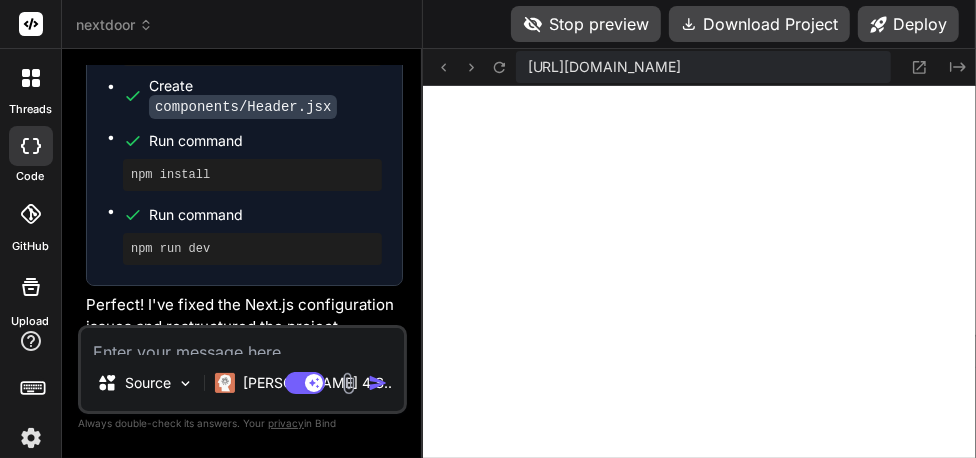 click on "nextdoor" at bounding box center (114, 25) 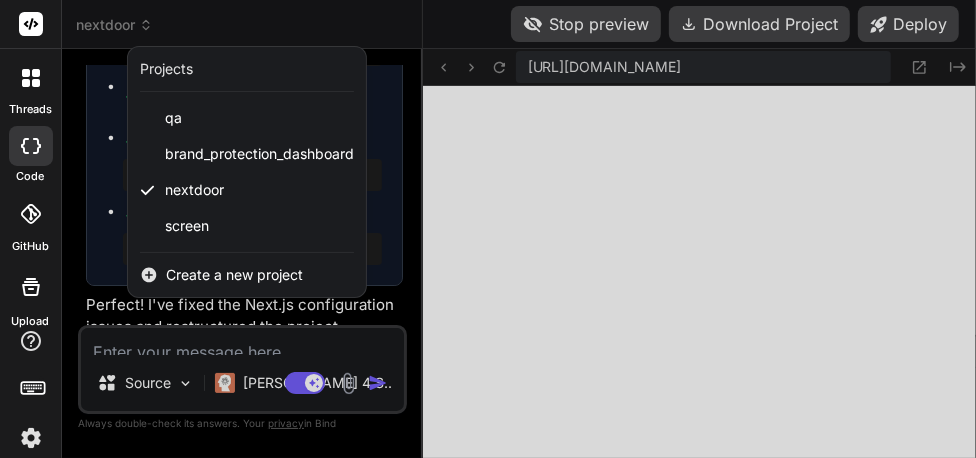 click on "Create a new project" at bounding box center (234, 275) 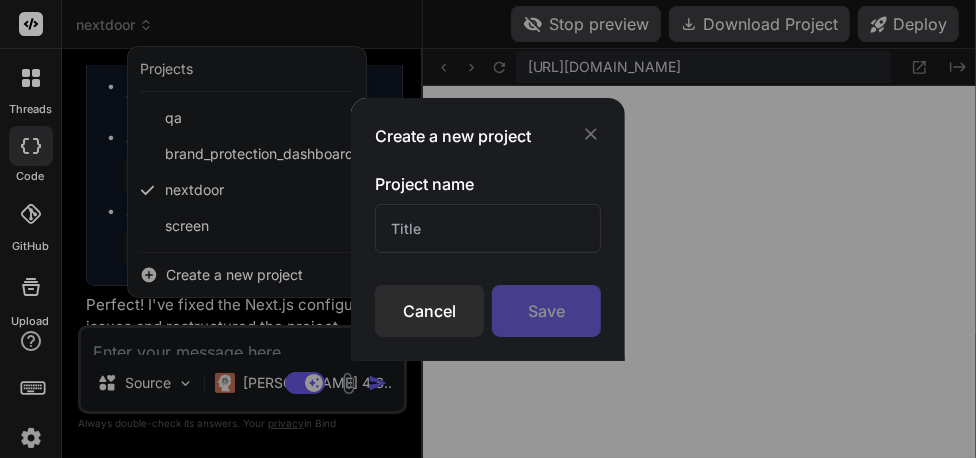 click at bounding box center [487, 228] 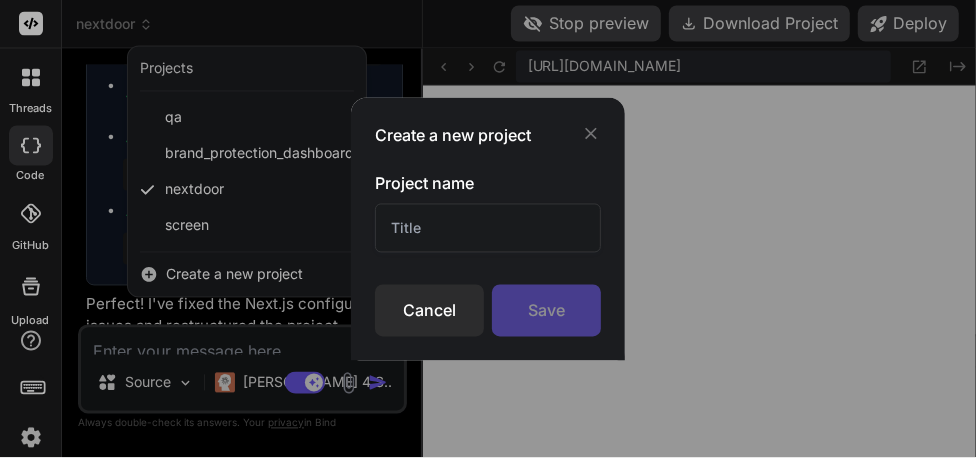 scroll, scrollTop: 3821, scrollLeft: 0, axis: vertical 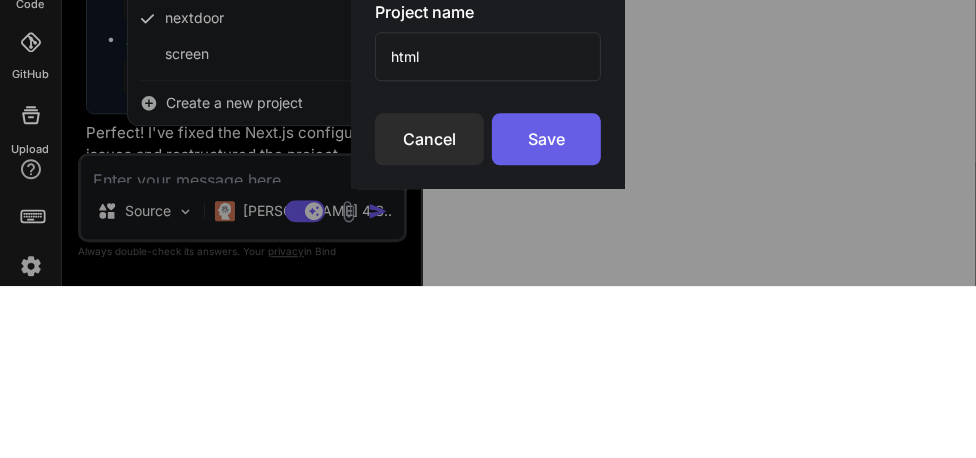 type on "html" 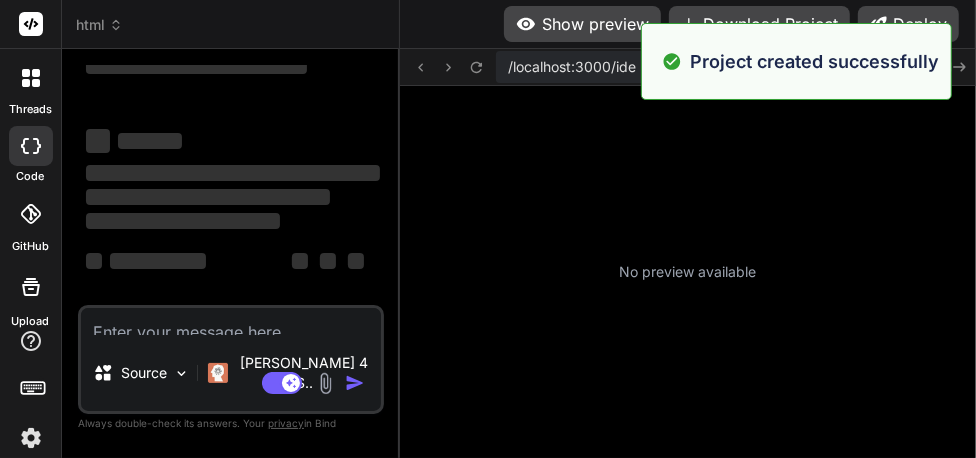 scroll, scrollTop: 6929, scrollLeft: 0, axis: vertical 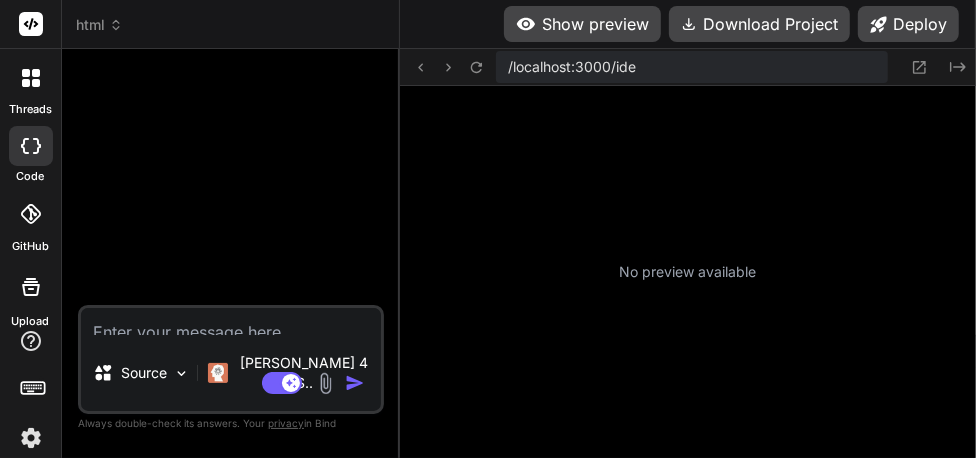 click at bounding box center (231, 321) 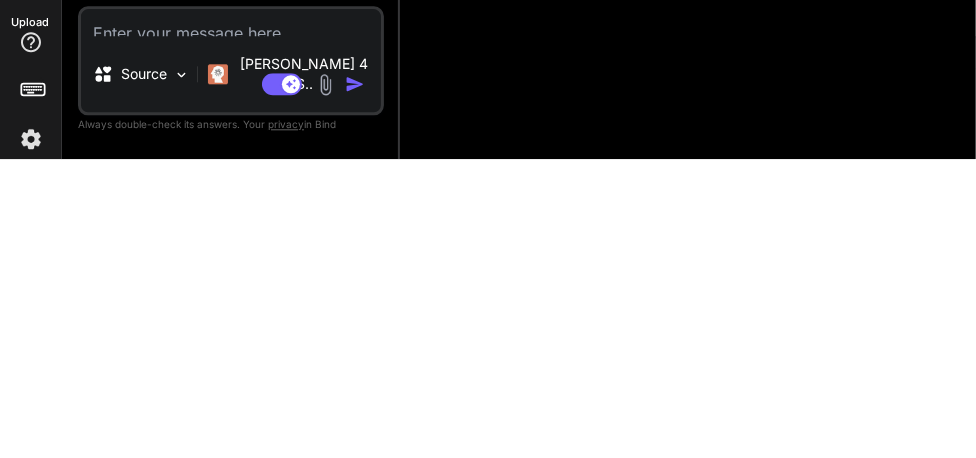 type on "l" 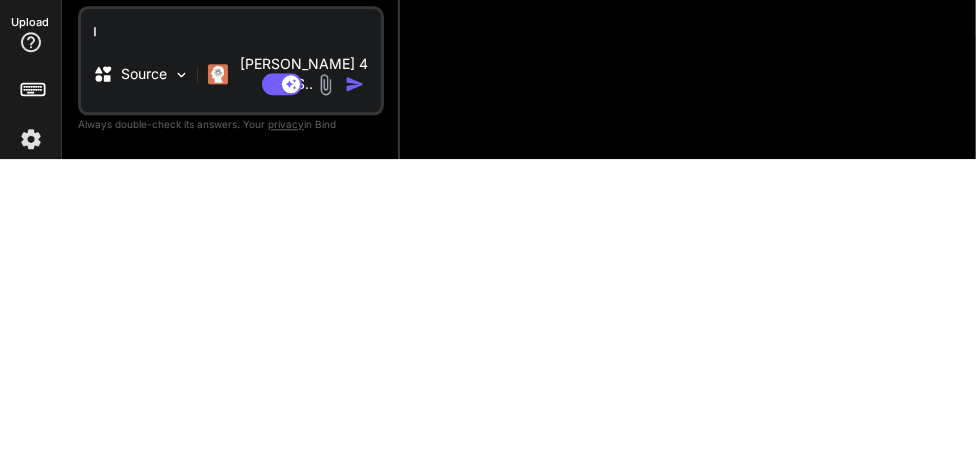 type on "le" 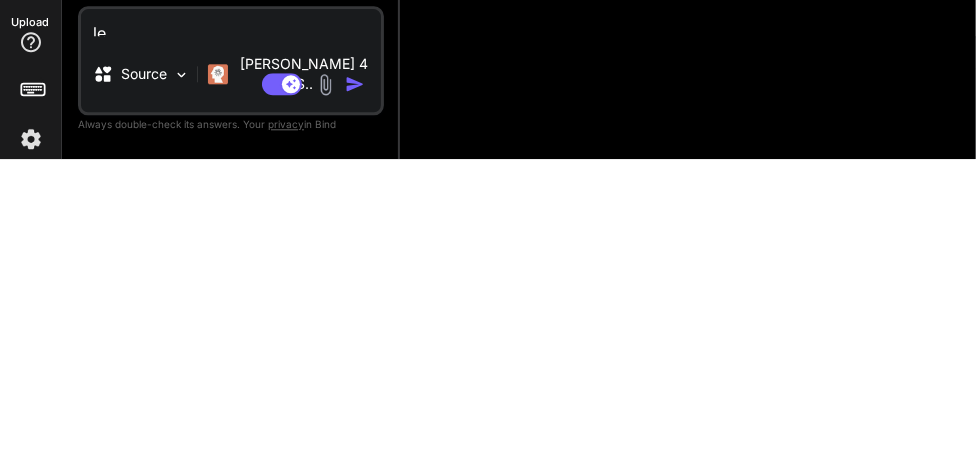 type on "let" 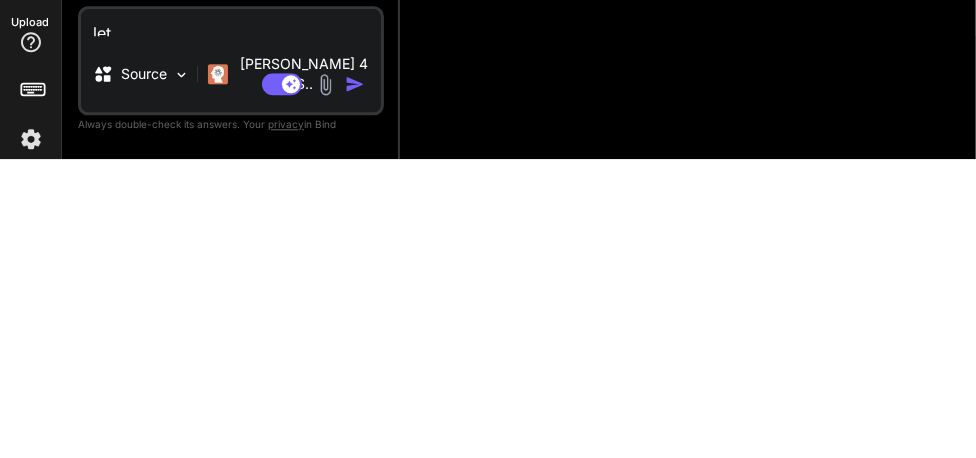 type on "lets" 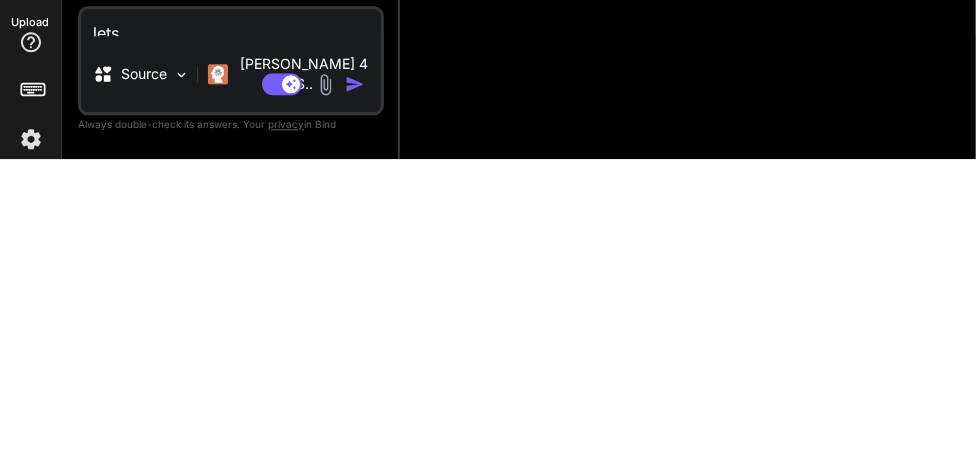 type on "lets" 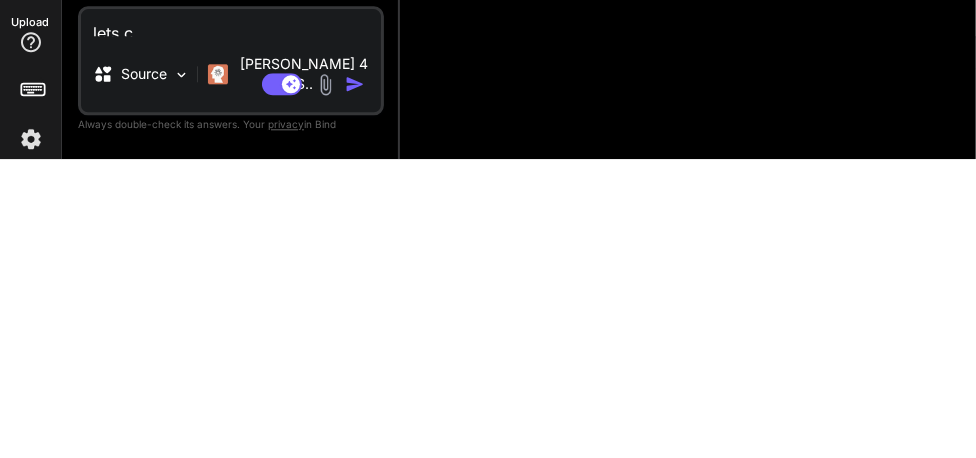 type on "lets cr" 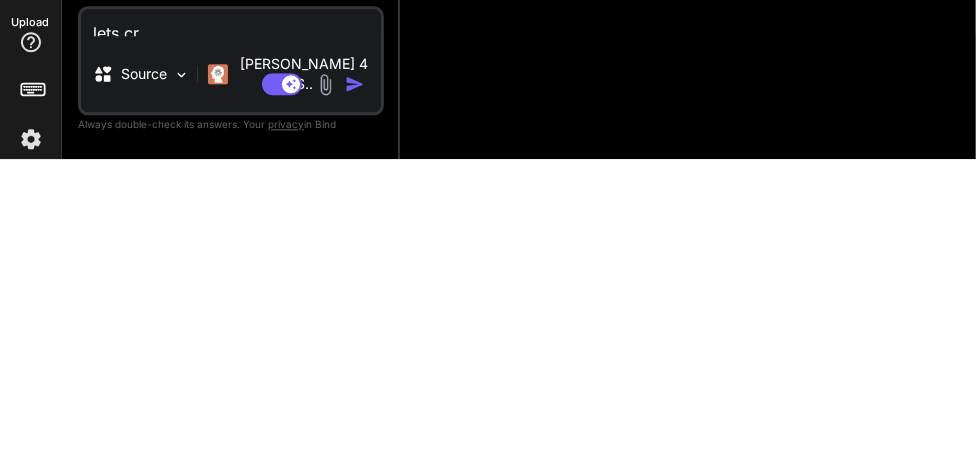 type on "lets cre" 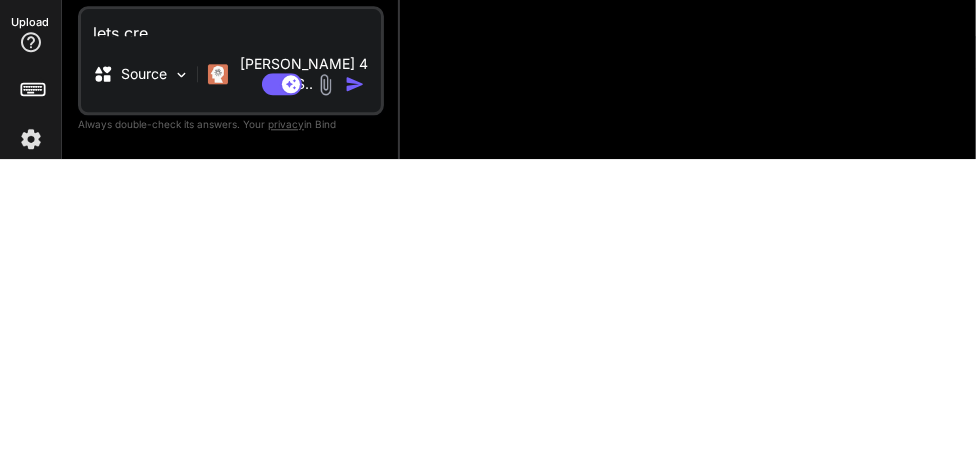 type on "lets crea" 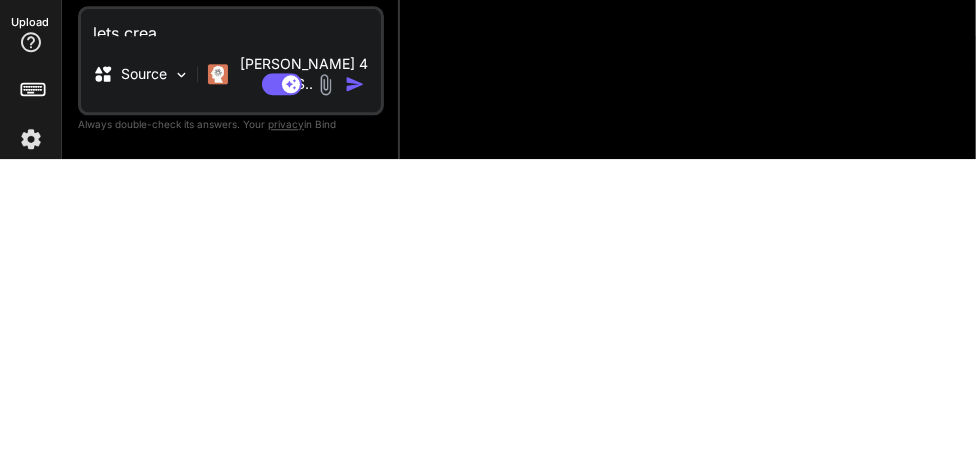 type on "lets creat" 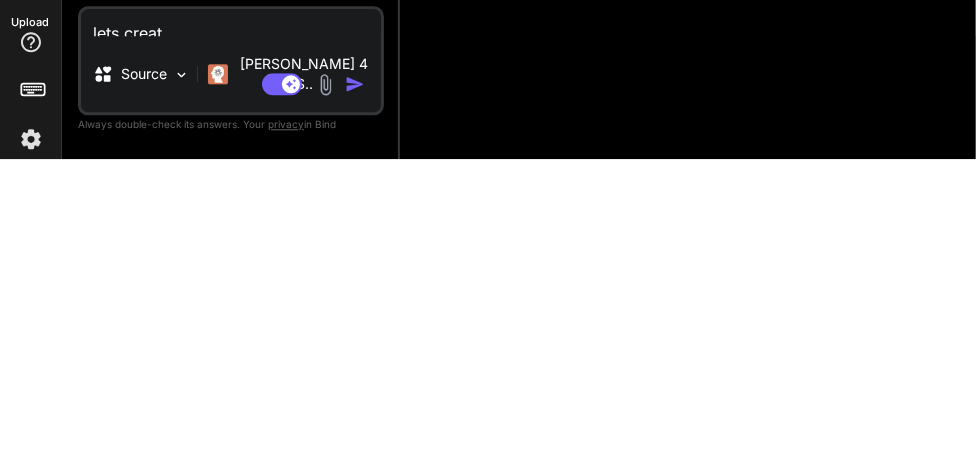 type on "lets create" 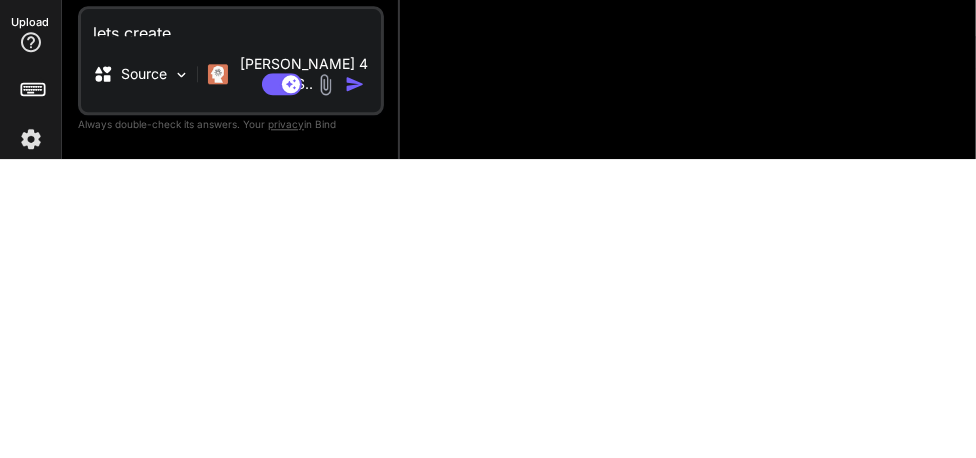 type on "lets create" 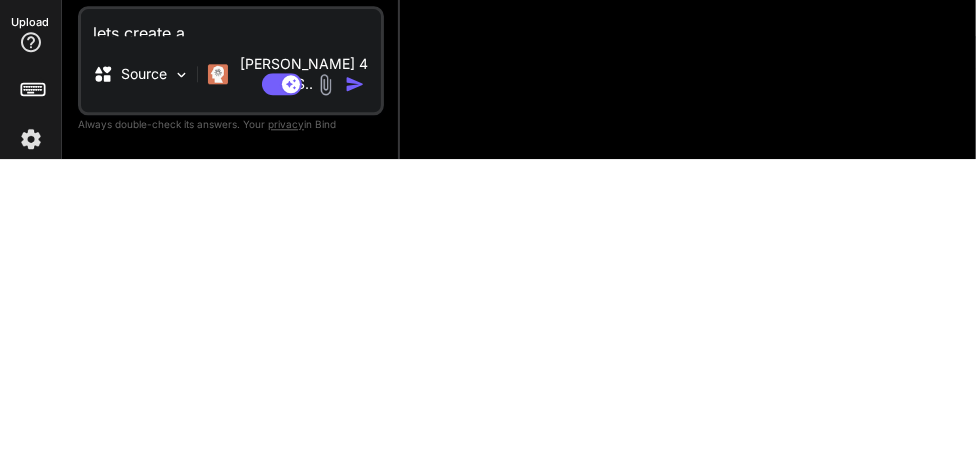 type on "lets create a" 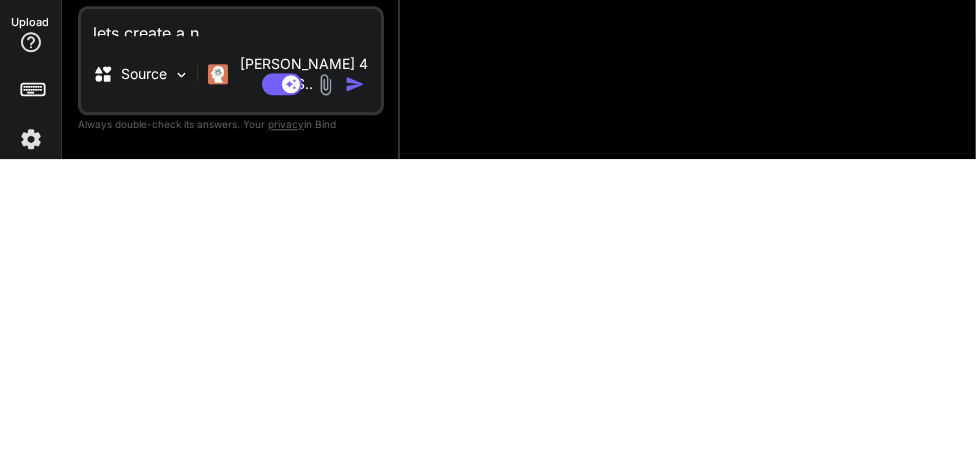type on "lets create a ni" 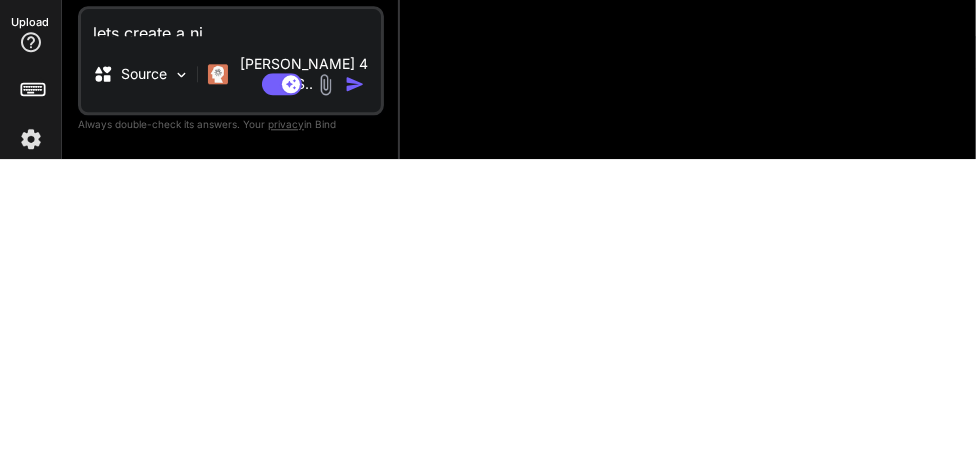 type on "lets create a nic" 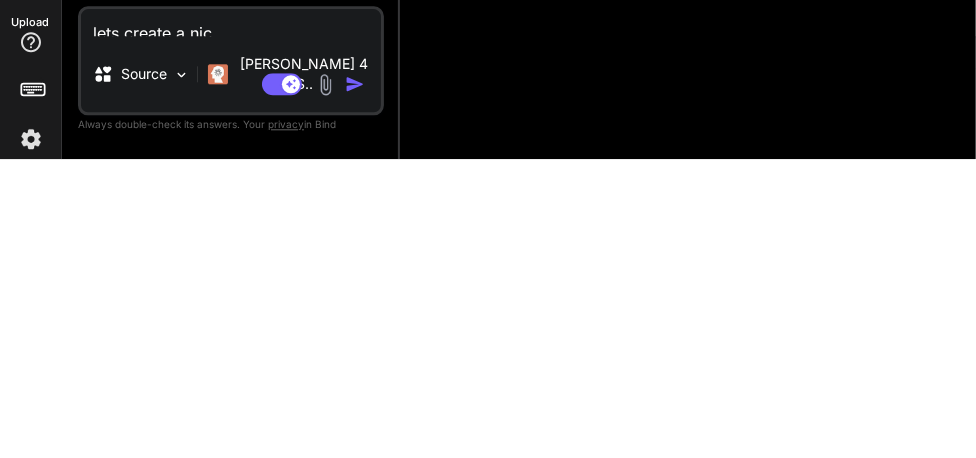 type on "lets create a nice" 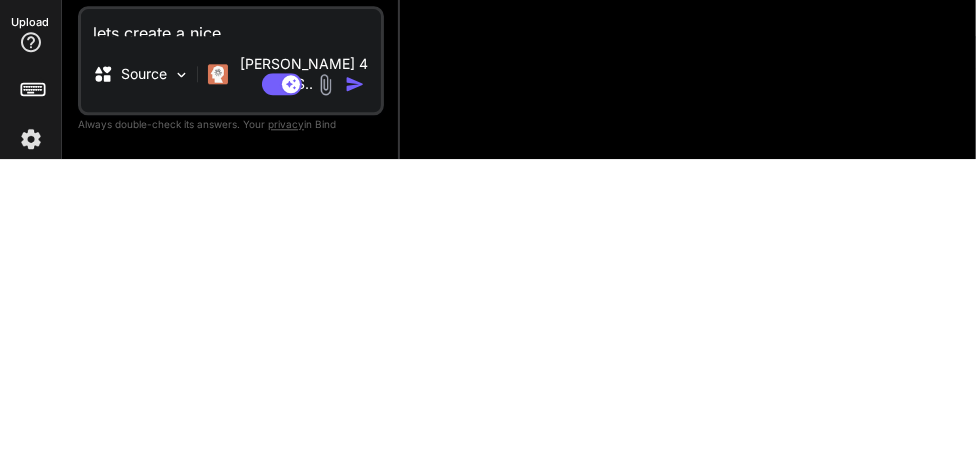 type on "lets create a nice" 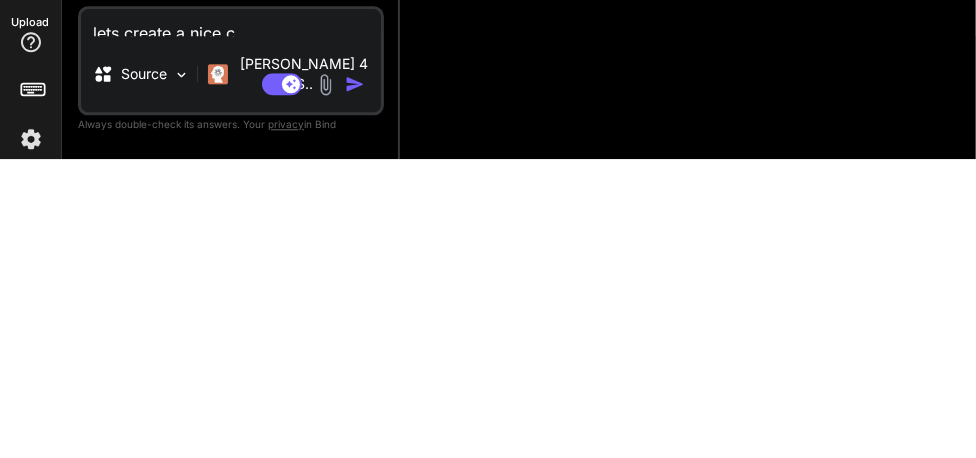 type on "lets create a nice co" 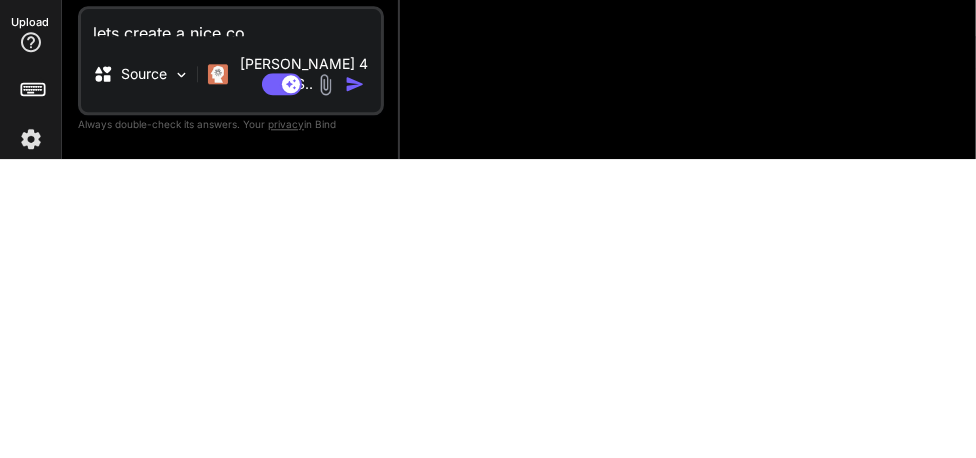 type on "lets create a nice com" 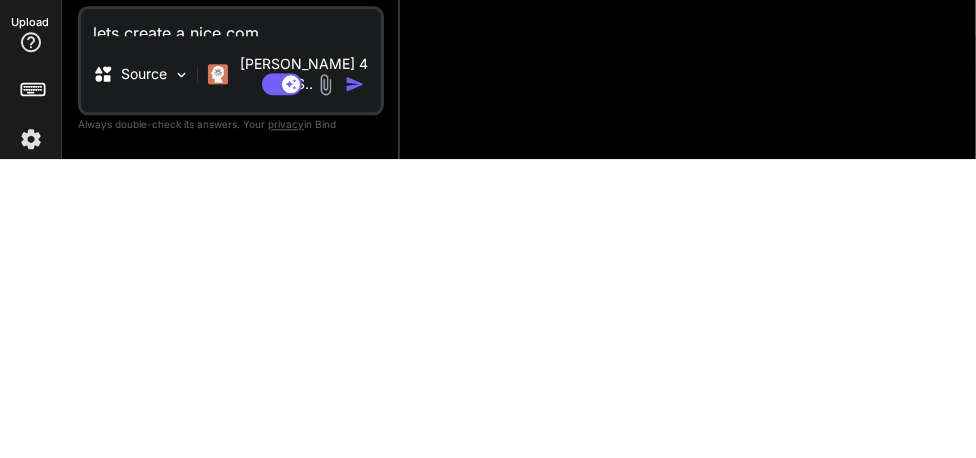 type on "x" 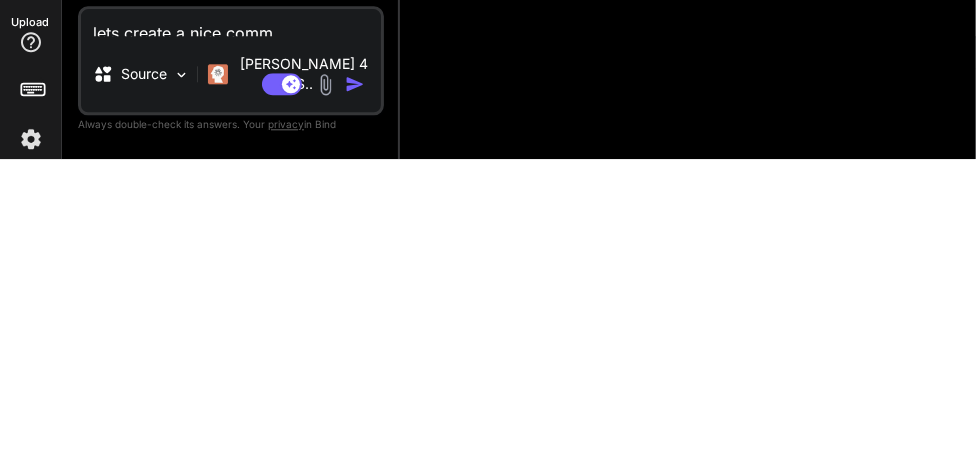 type on "lets create a nice commi" 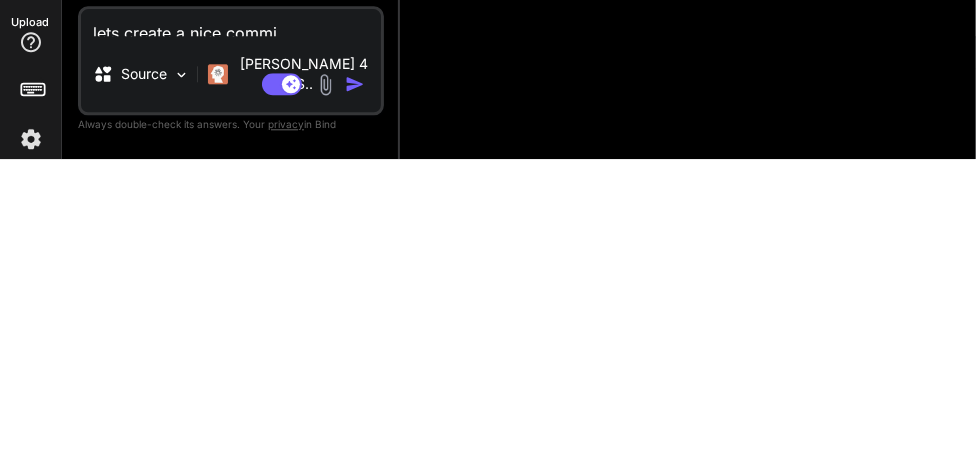 type on "lets create a nice commin" 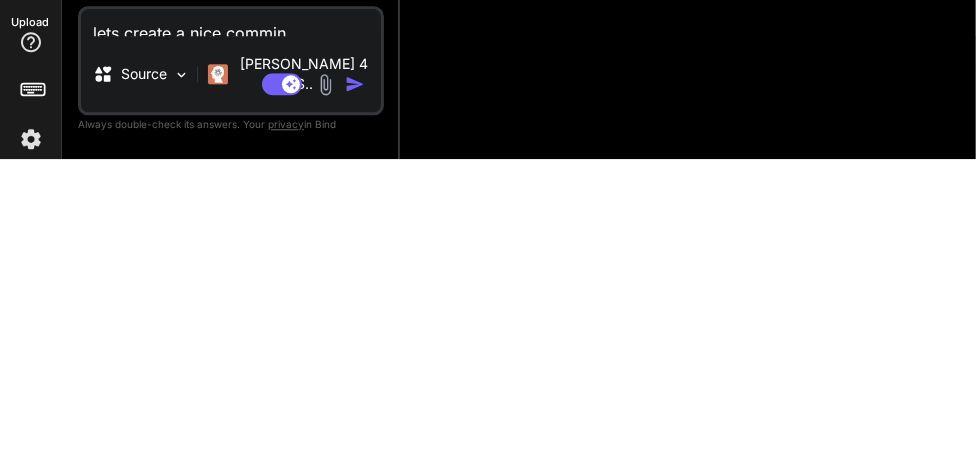 type on "lets create a nice commi" 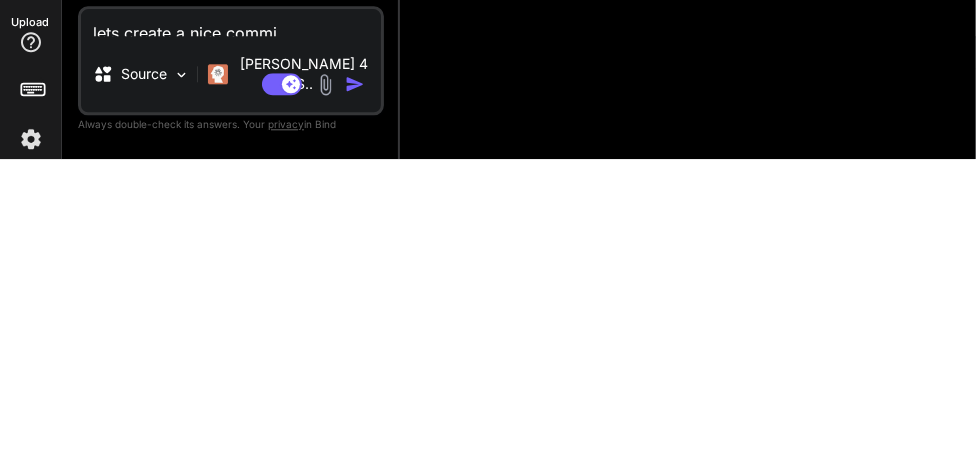type on "lets create a nice comm" 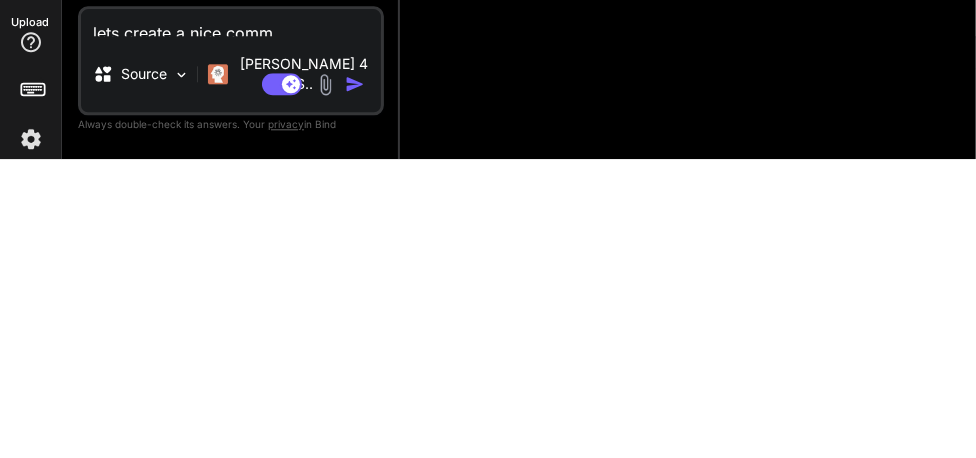 type on "lets create a nice com" 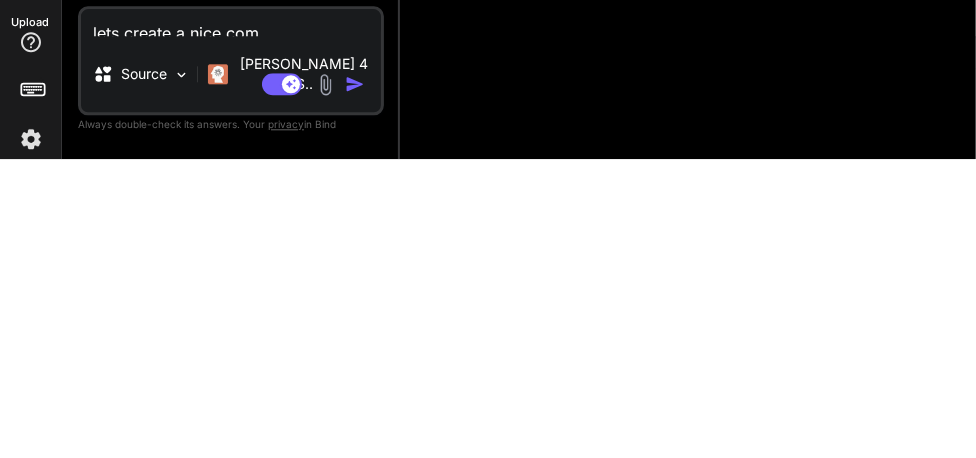 type on "lets create a nice co" 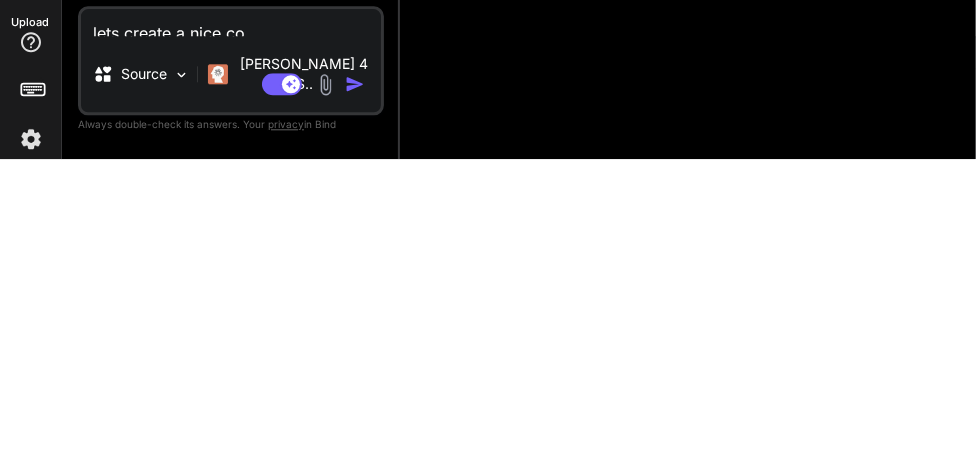 type on "lets create a nice c" 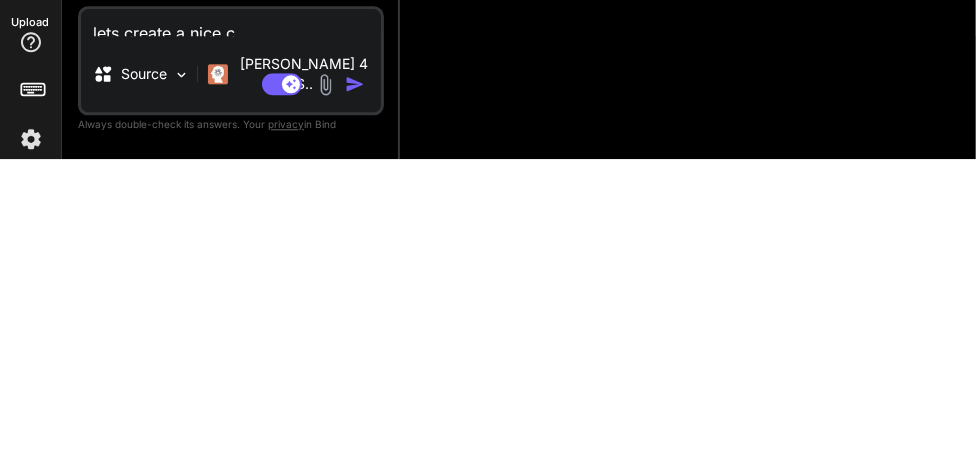 type on "lets create a nice ci" 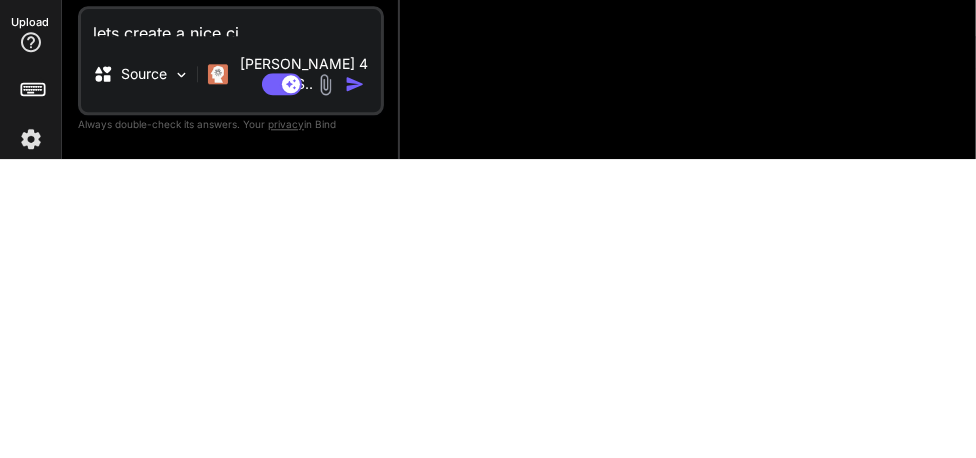 type on "x" 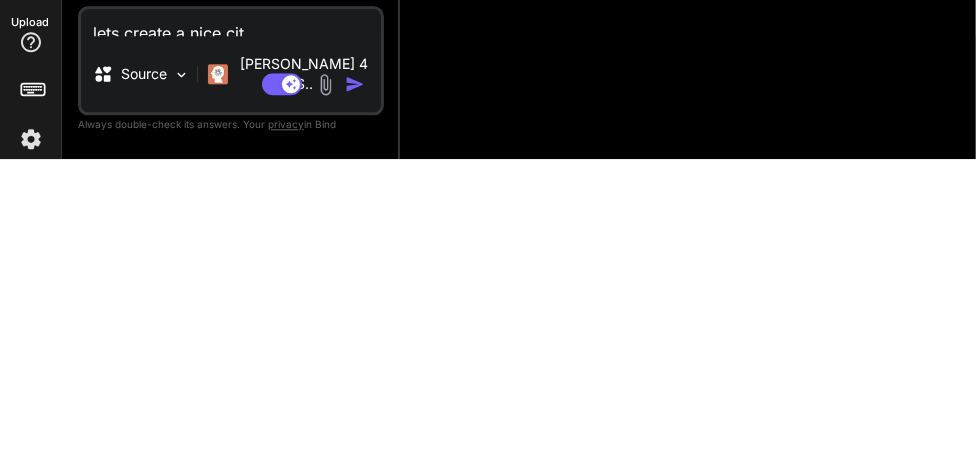type on "lets create a nice city" 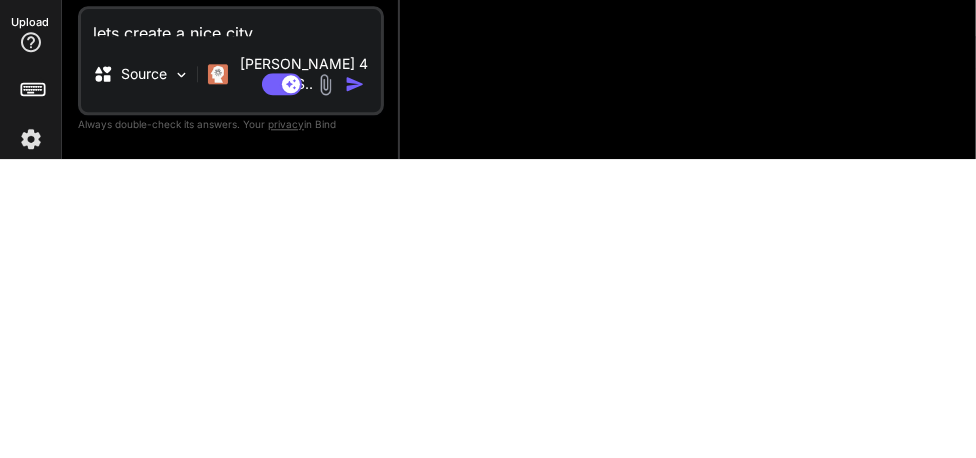 type on "x" 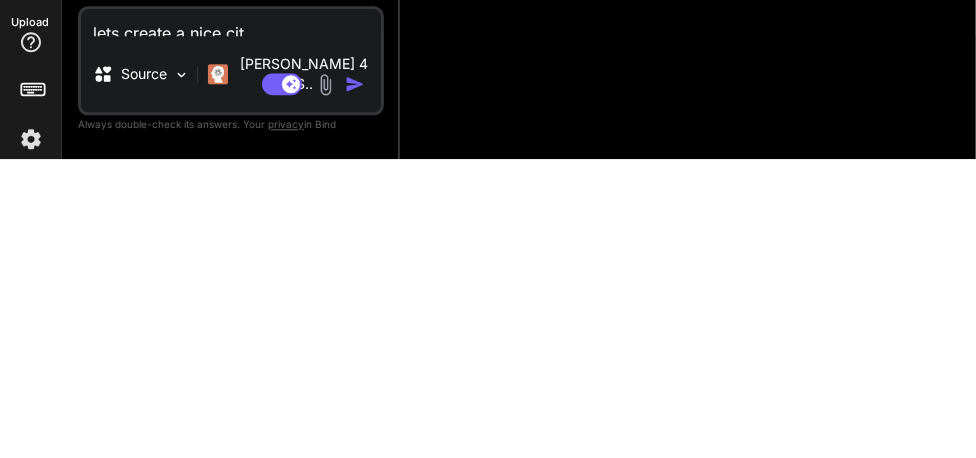type on "lets create a nice ci" 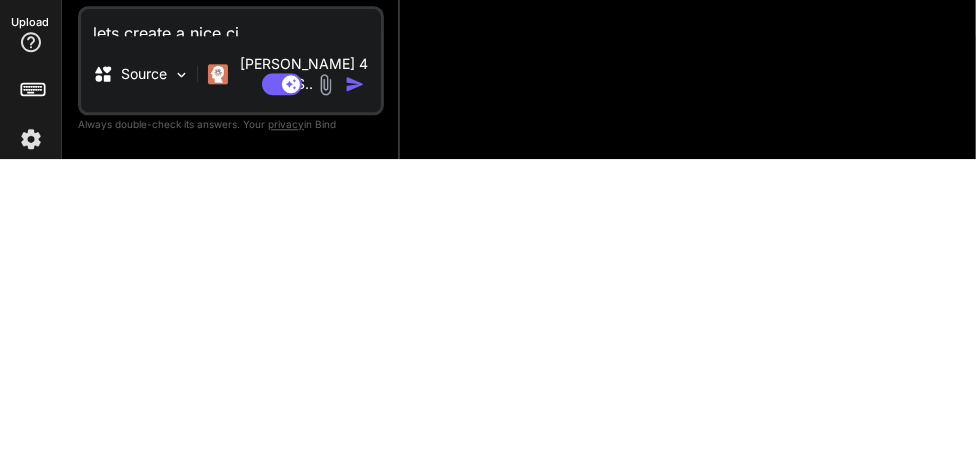 type on "lets create a nice c" 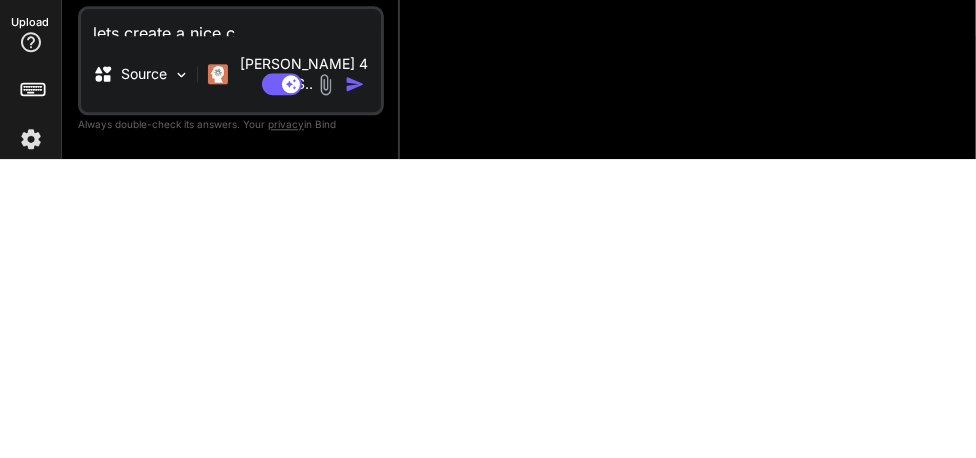 type on "lets create a nice" 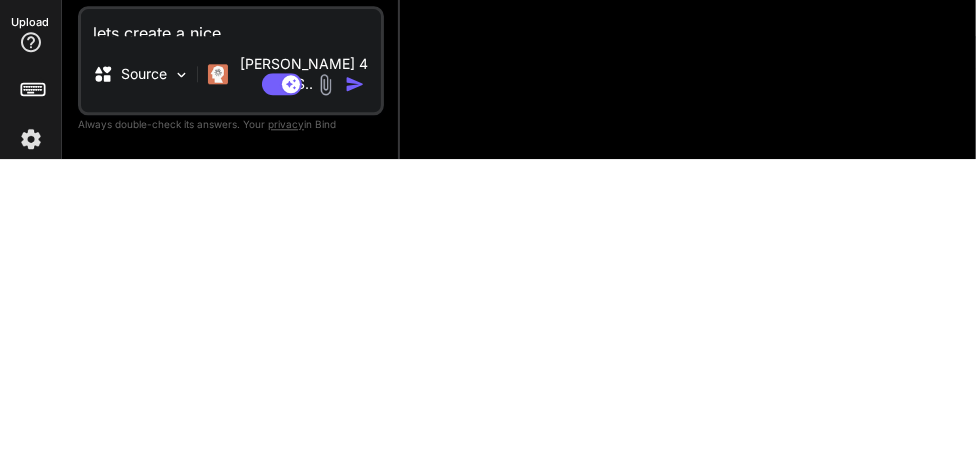type on "lets create a nice g" 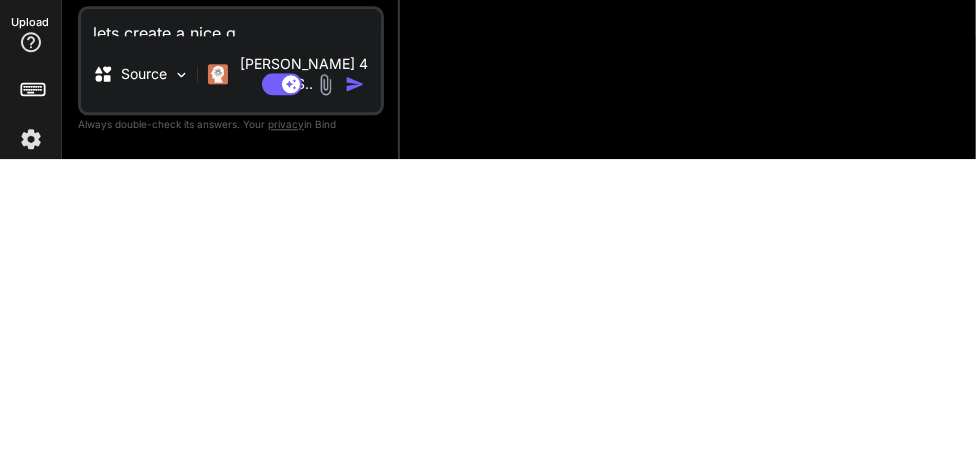 type on "lets create a nice ge" 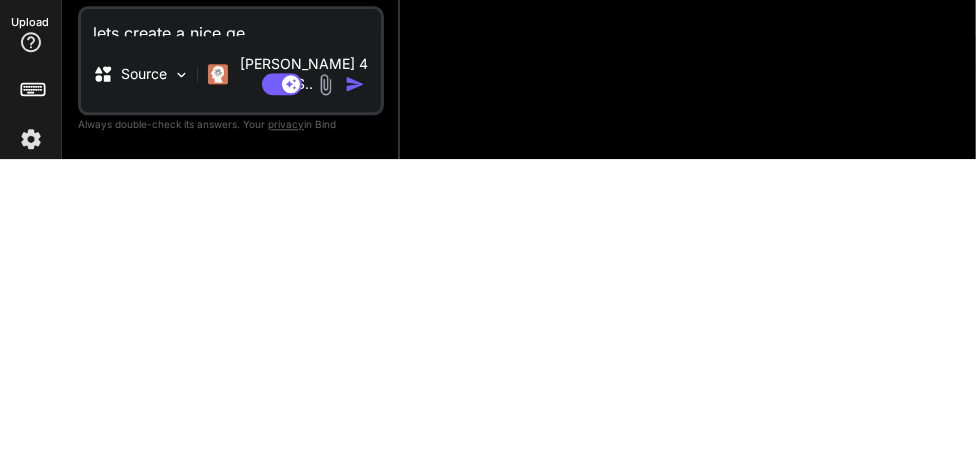 type on "lets create a nice geo" 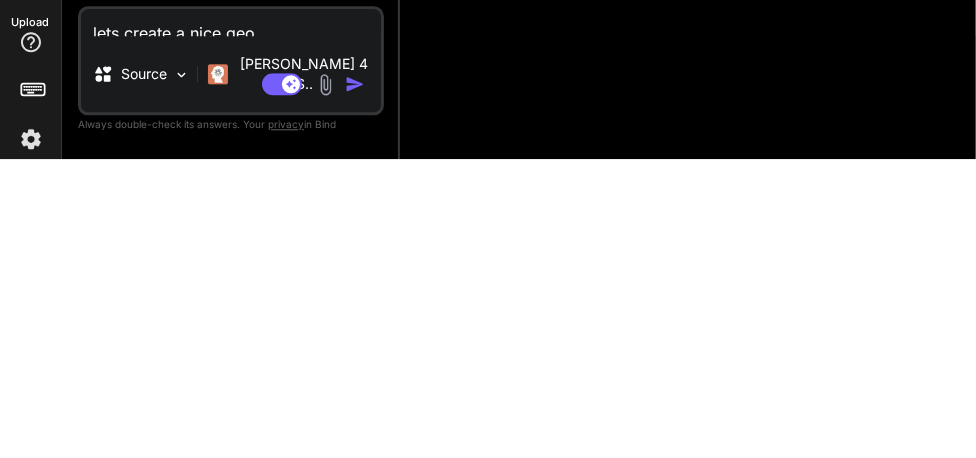 type on "lets create a nice geo" 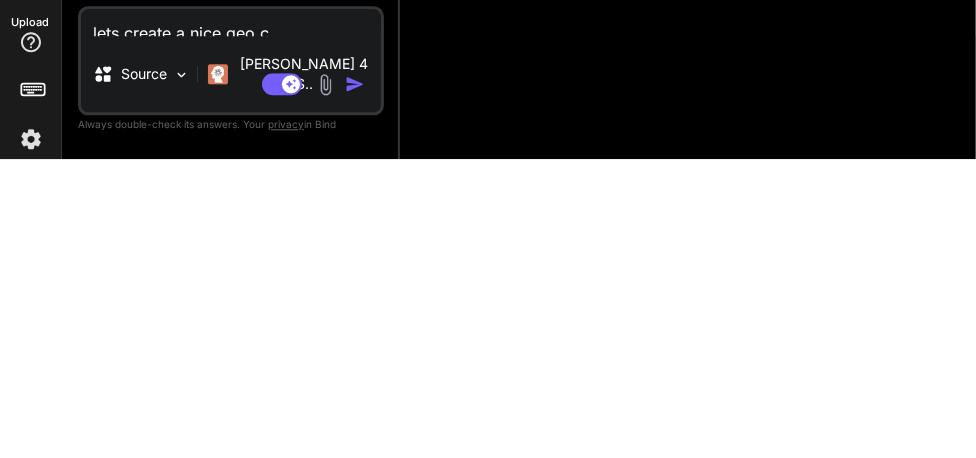type on "lets create a nice geo ci" 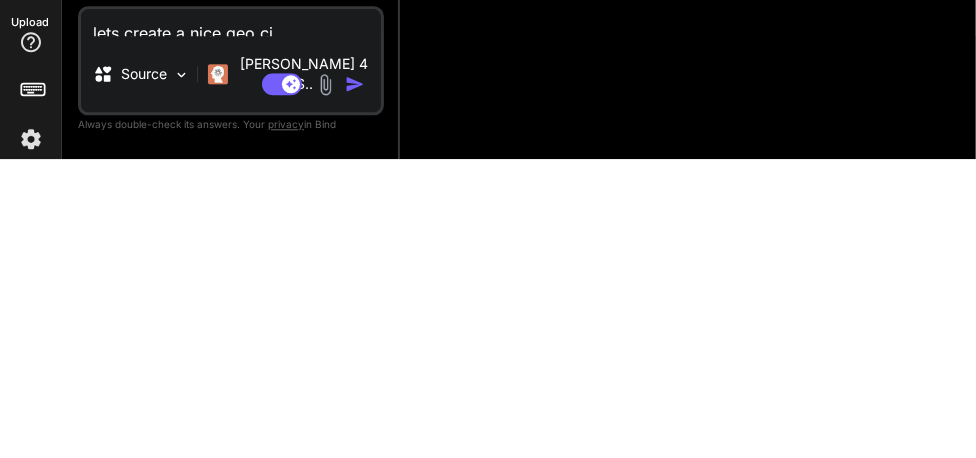type on "lets create a nice geo cit" 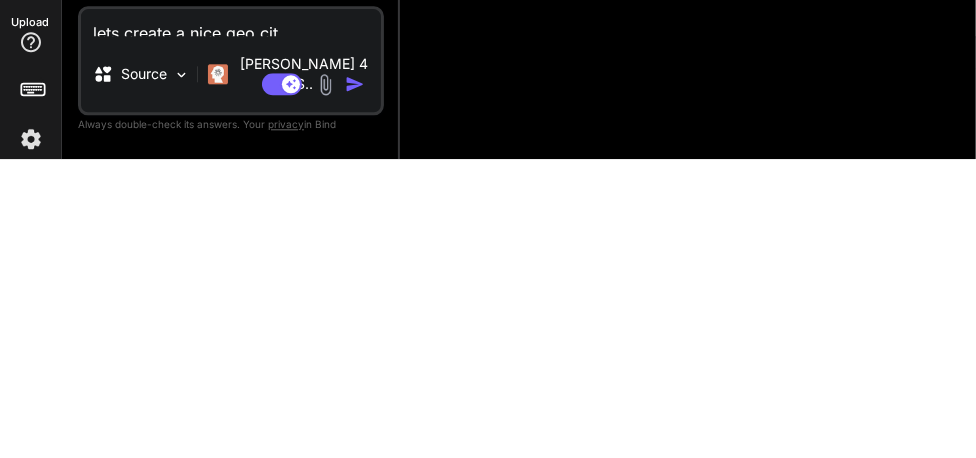 type on "lets create a nice geo city" 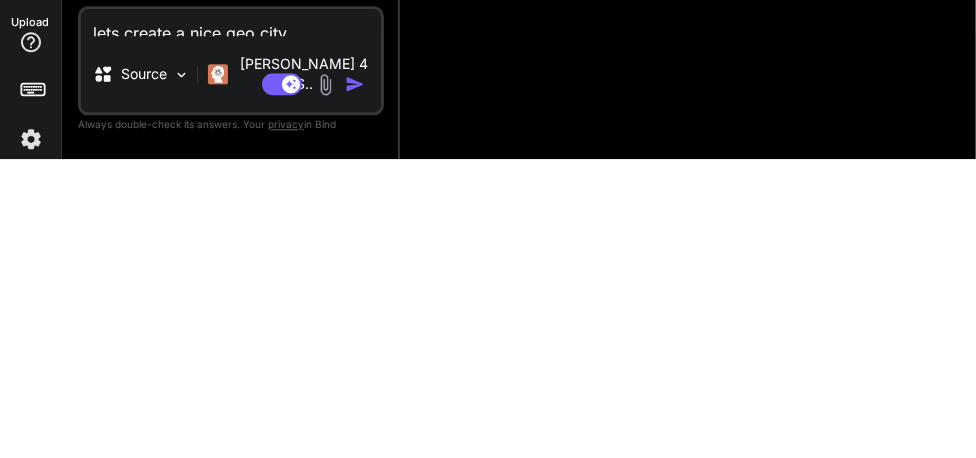 type on "lets create a nice geo city" 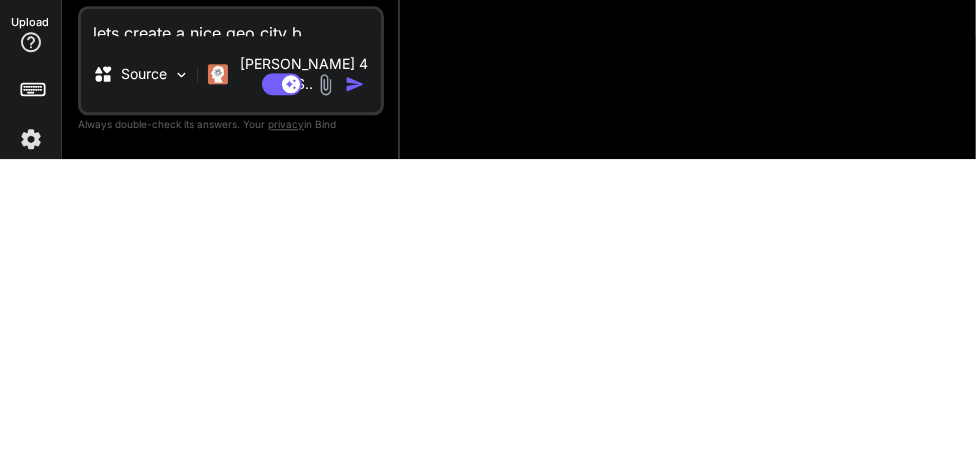 type on "lets create a nice geo city ba" 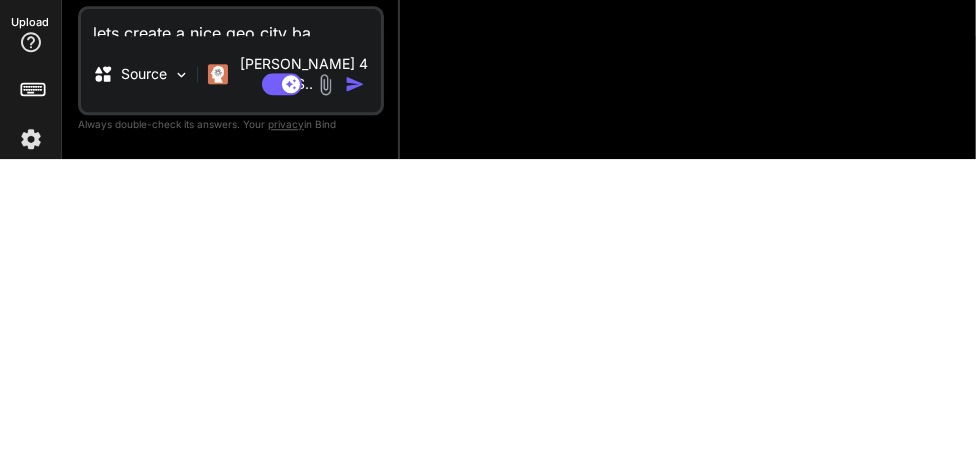 type on "lets create a nice geo city bas" 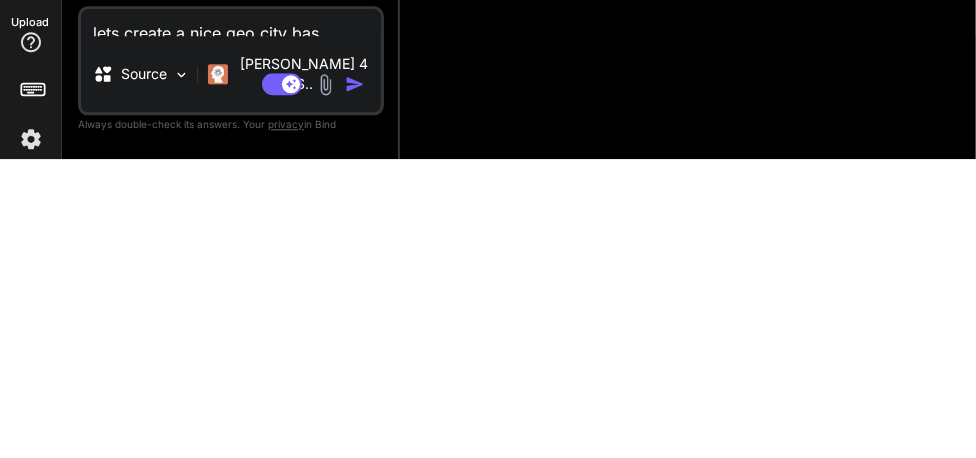 type on "lets create a nice geo city base" 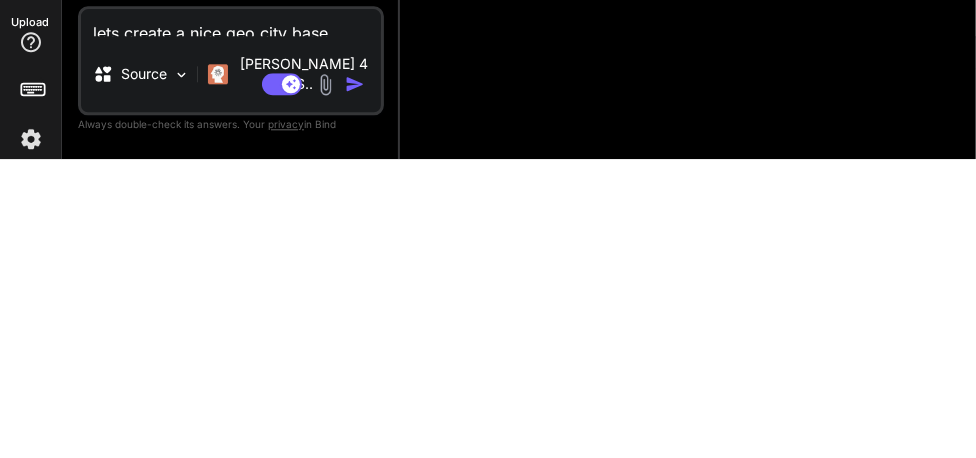 type on "lets create a nice geo city based" 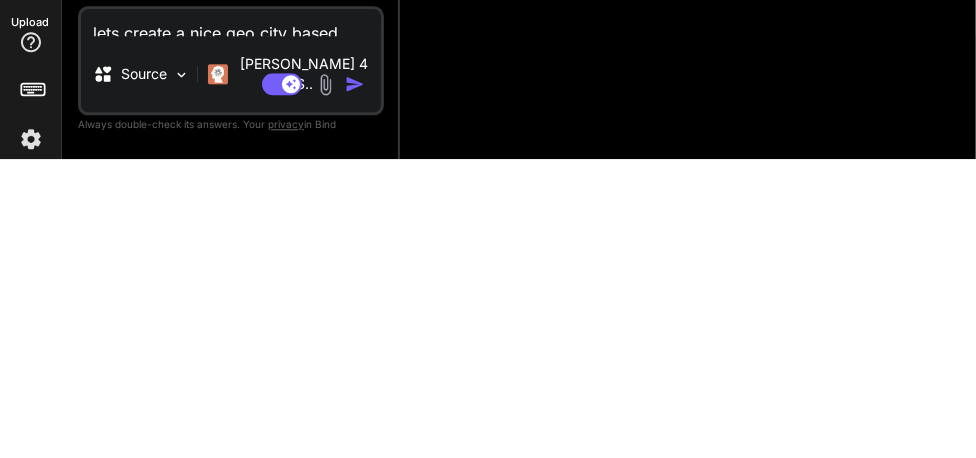 type on "x" 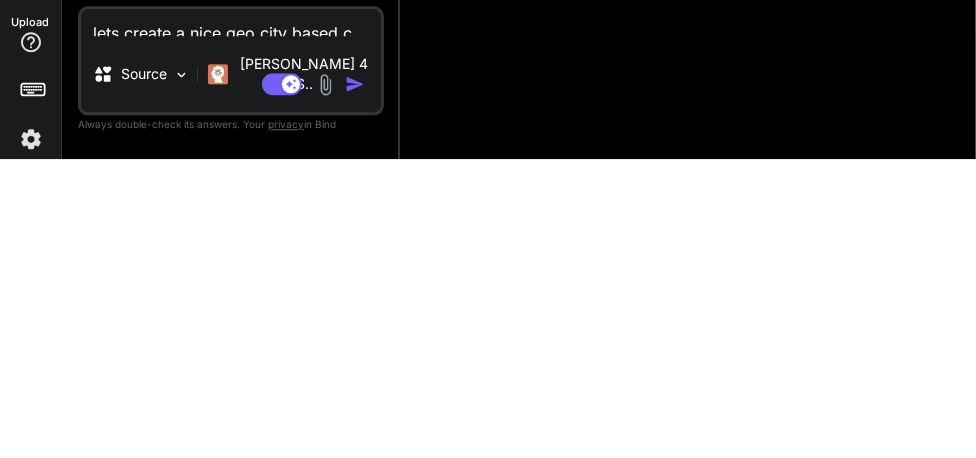 type on "lets create a nice geo city based co" 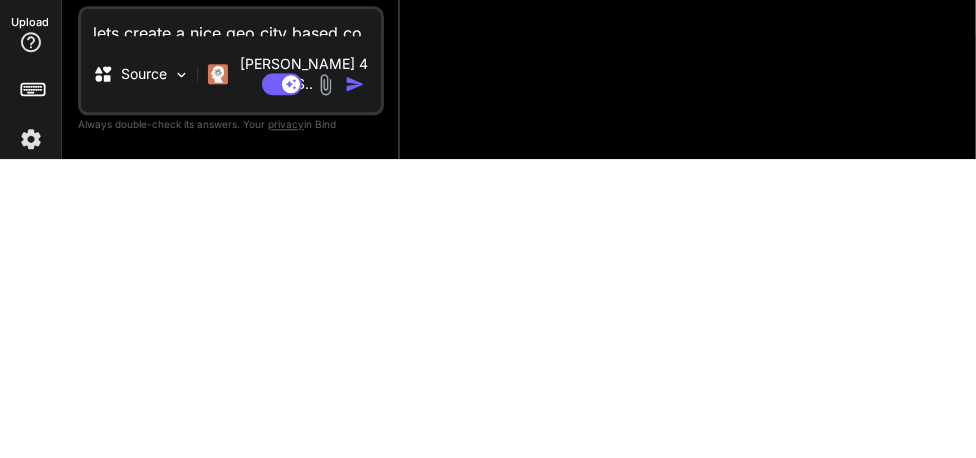 type on "lets create a nice geo city based com" 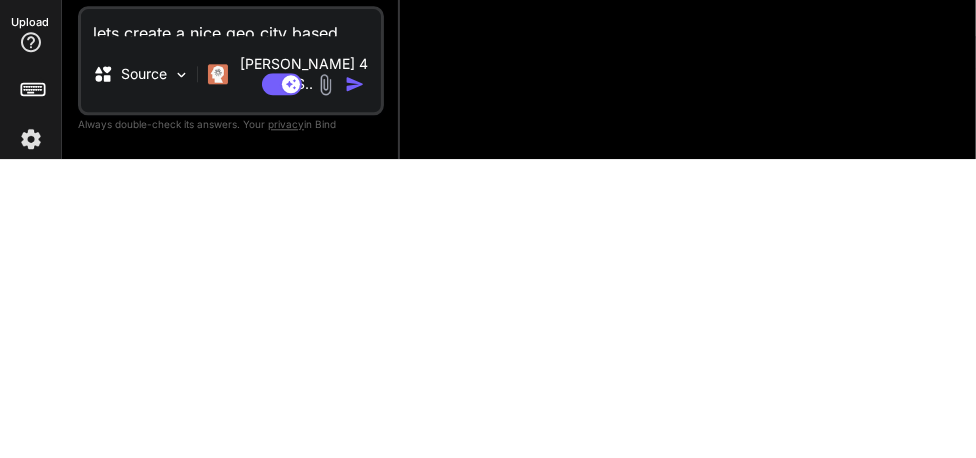type on "lets create a nice geo city based comm" 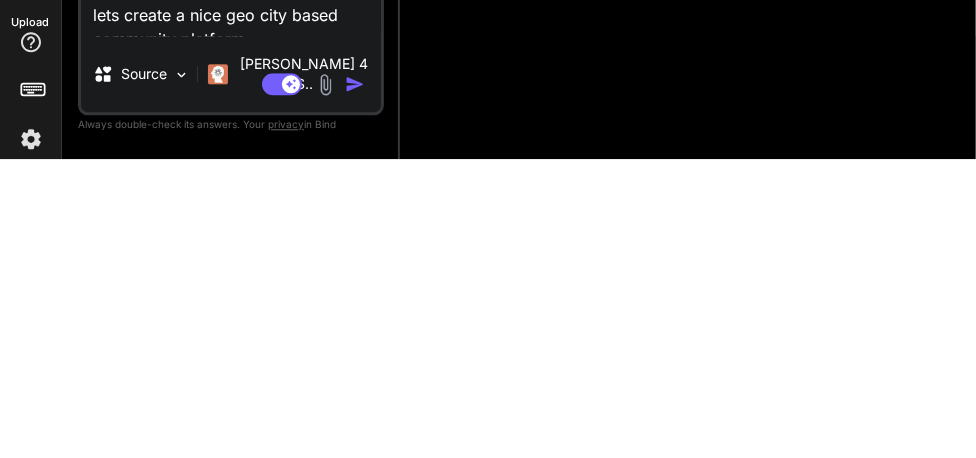 type on "lets create a nice geo city based community platform" 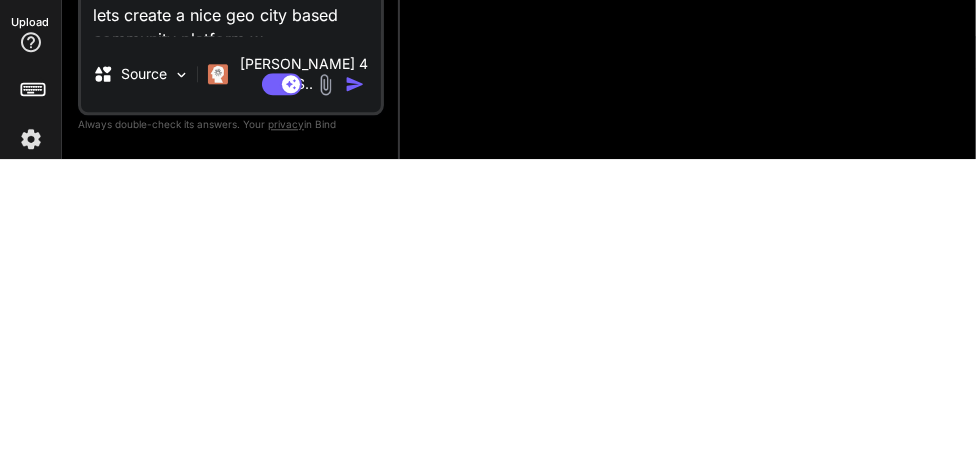 type on "lets create a nice geo city based community platform wi" 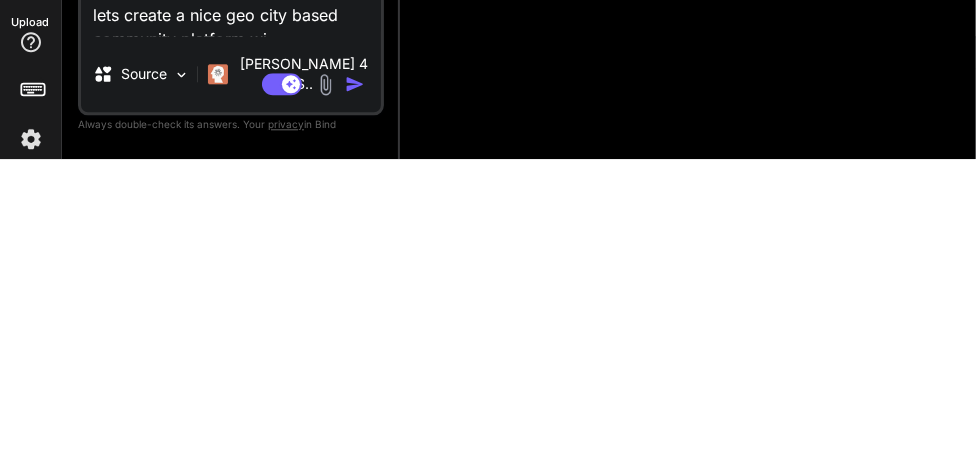 type on "lets create a nice geo city based community platform wit" 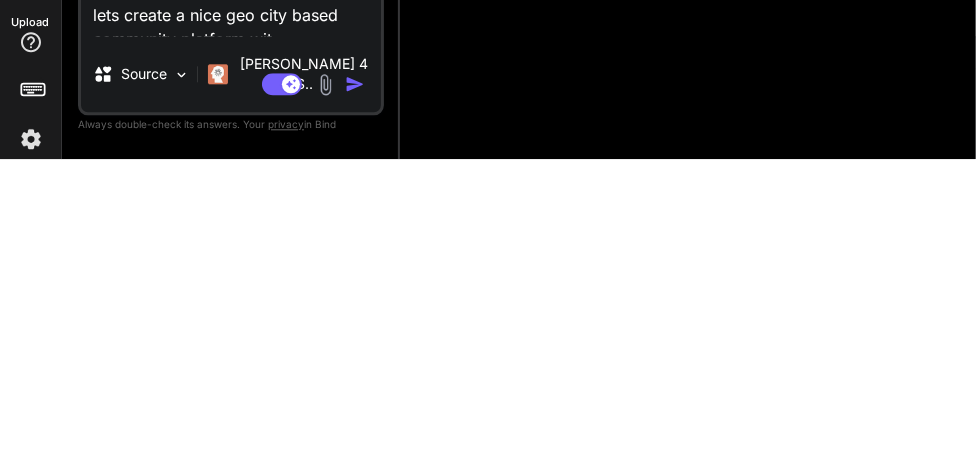 type on "lets create a nice geo city based community platform with" 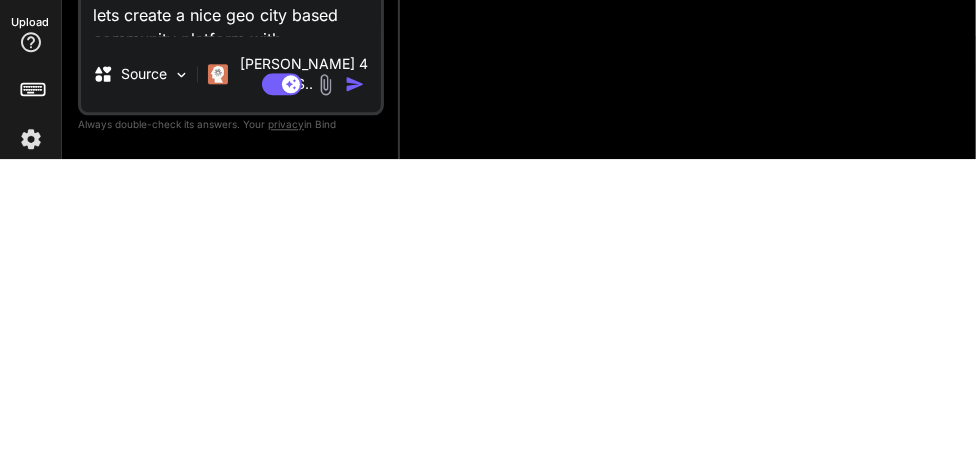 type on "lets create a nice geo city based community platform with" 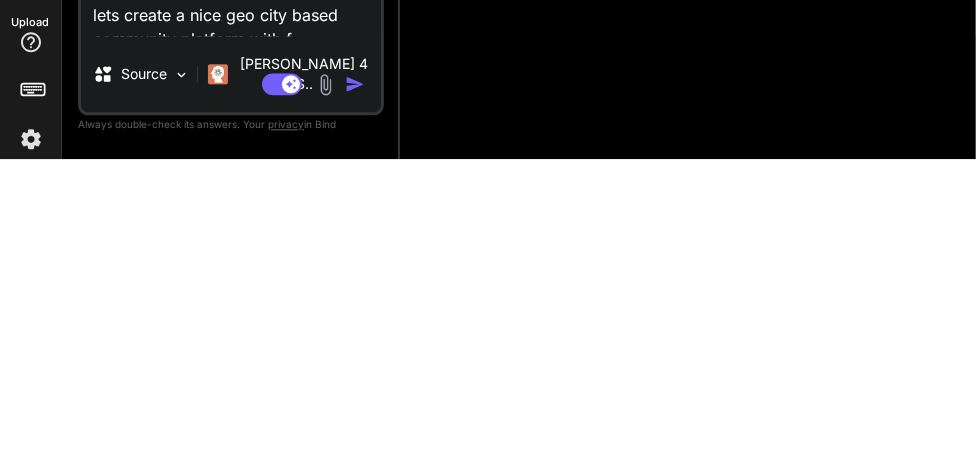 type on "lets create a nice geo city based community platform with fo" 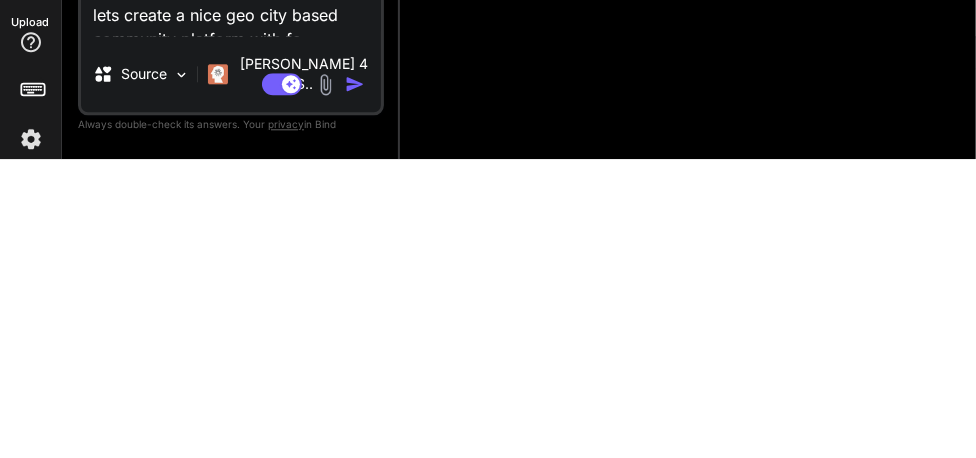 type on "lets create a nice geo city based community platform with fol" 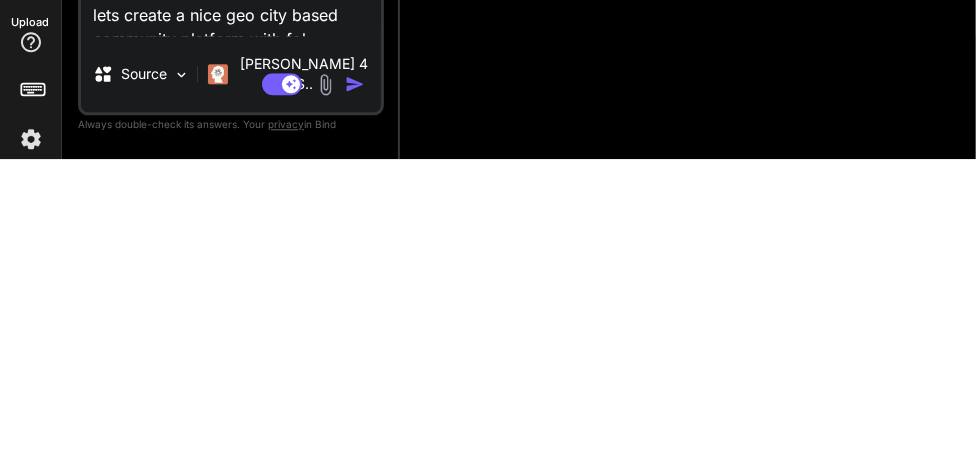 type on "lets create a nice geo city based community platform with foll" 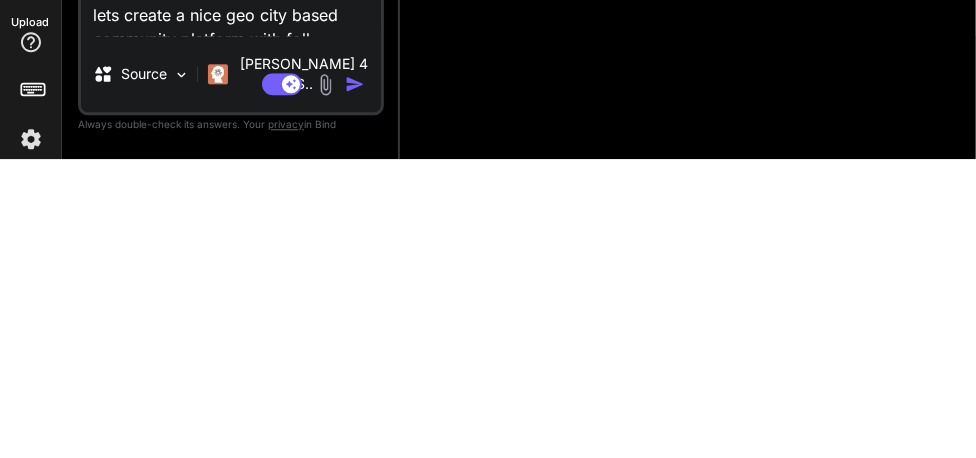 type on "lets create a nice geo city based community platform with follo" 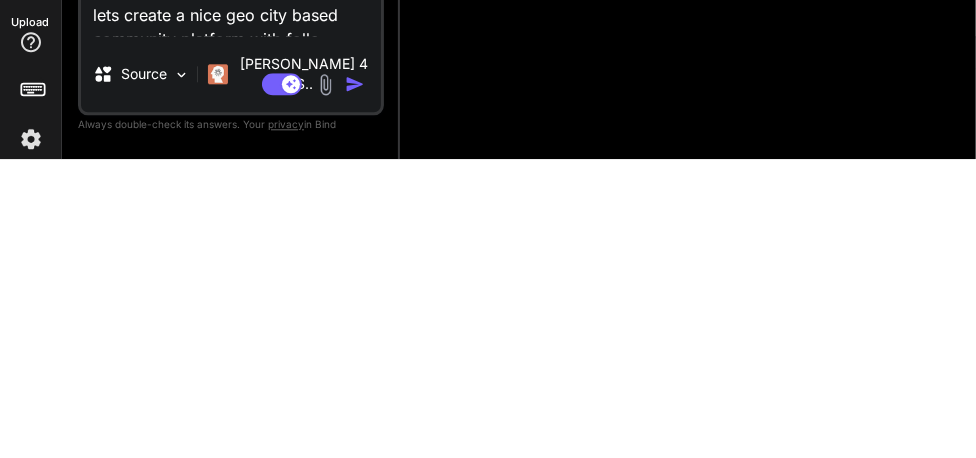 type on "lets create a nice geo city based community platform with follow" 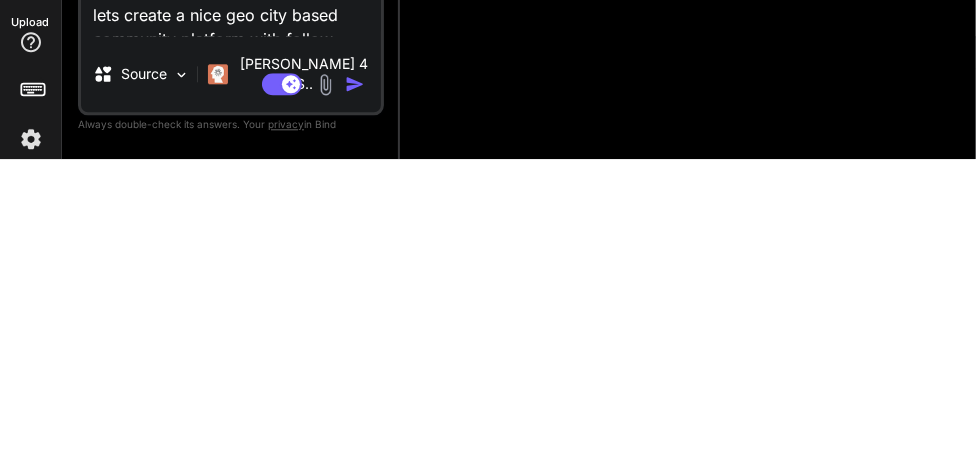 type on "lets create a nice geo city based community platform with followi" 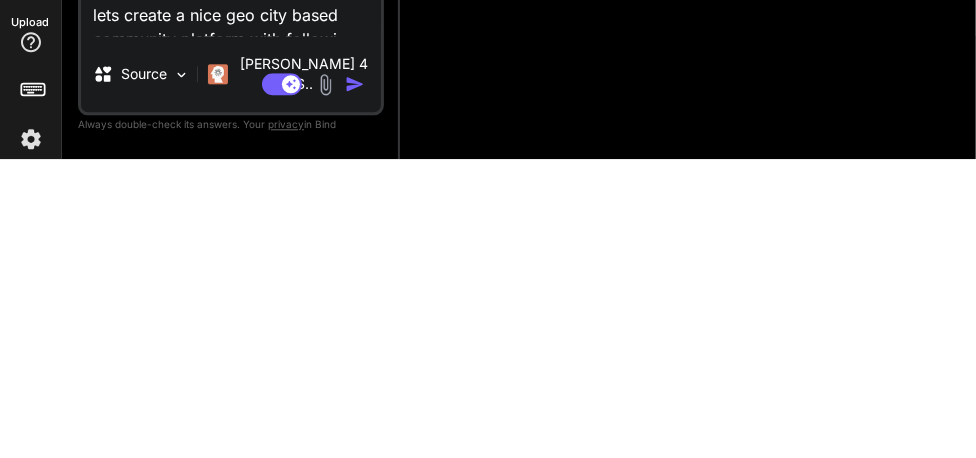 type on "lets create a nice geo city based community platform with followin" 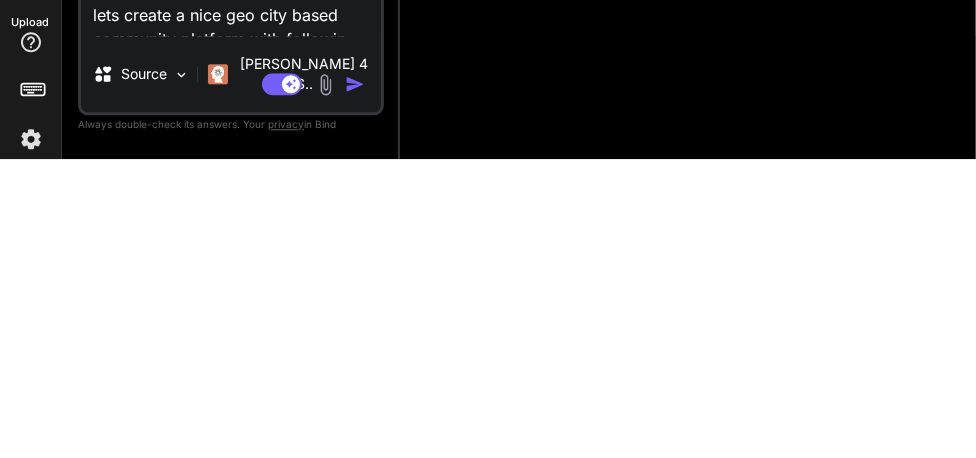 type on "lets create a nice geo city based community platform with following" 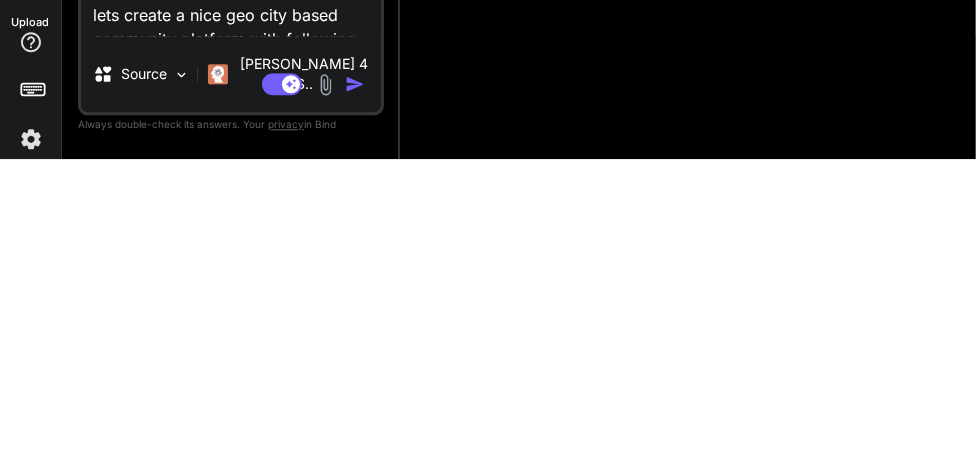type on "lets create a nice geo city based community platform with following" 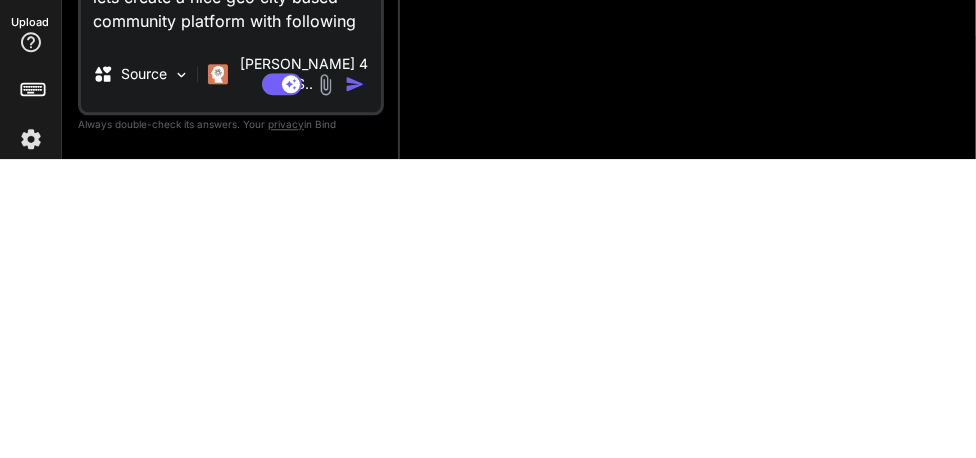 click on "lets create a nice geo city based community platform with following modules, social feed, locsl business" at bounding box center (231, 303) 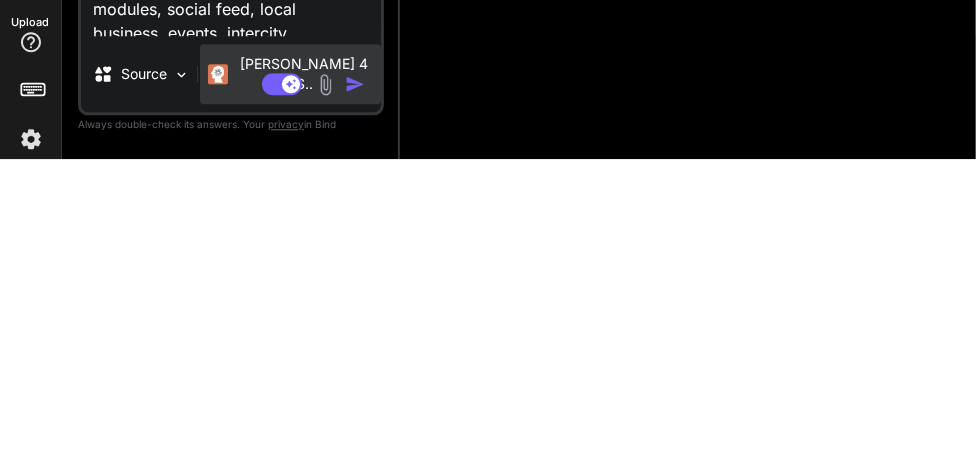 click on "[PERSON_NAME] 4 S.." at bounding box center (304, 373) 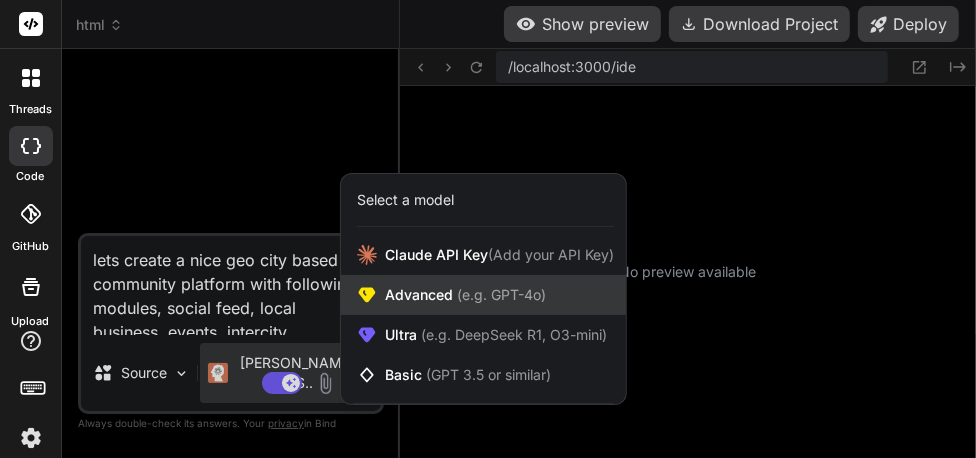 click on "(e.g. GPT-4o)" at bounding box center (499, 294) 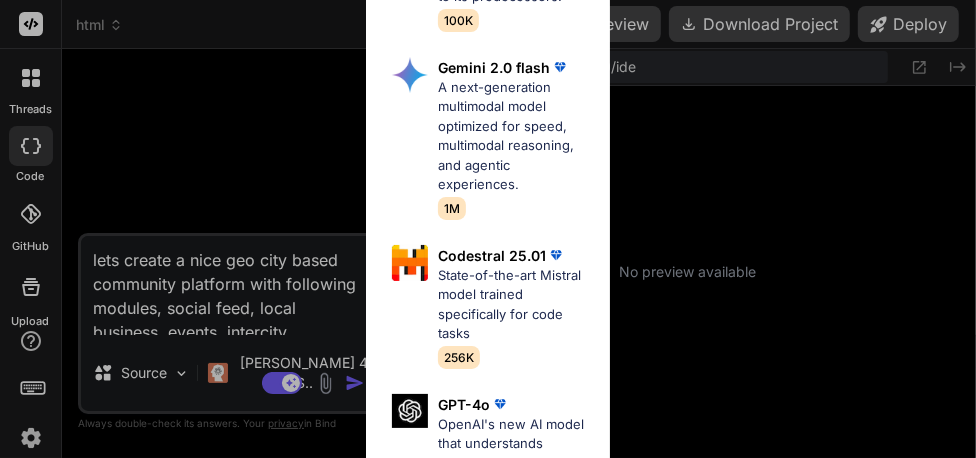 scroll, scrollTop: 111, scrollLeft: 0, axis: vertical 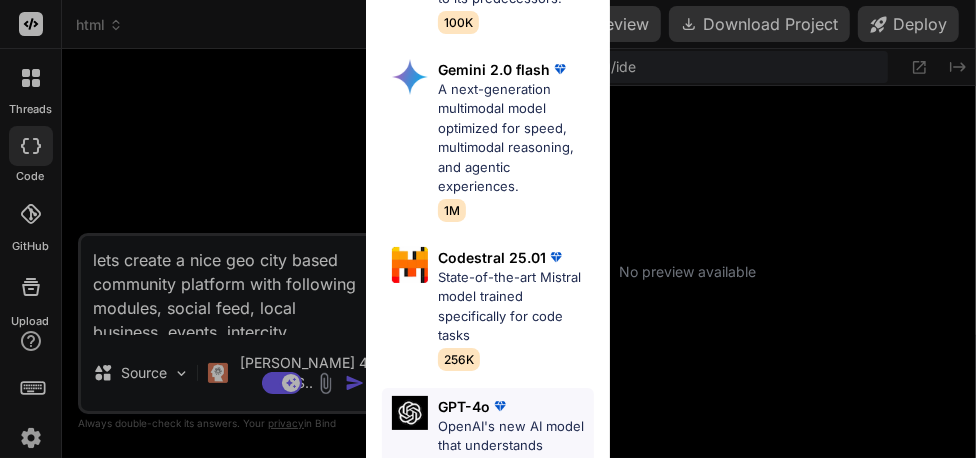 click on "OpenAI's new AI model that understands multiple forms of input (text, voice, video) for a more natural interaction" at bounding box center (516, 466) 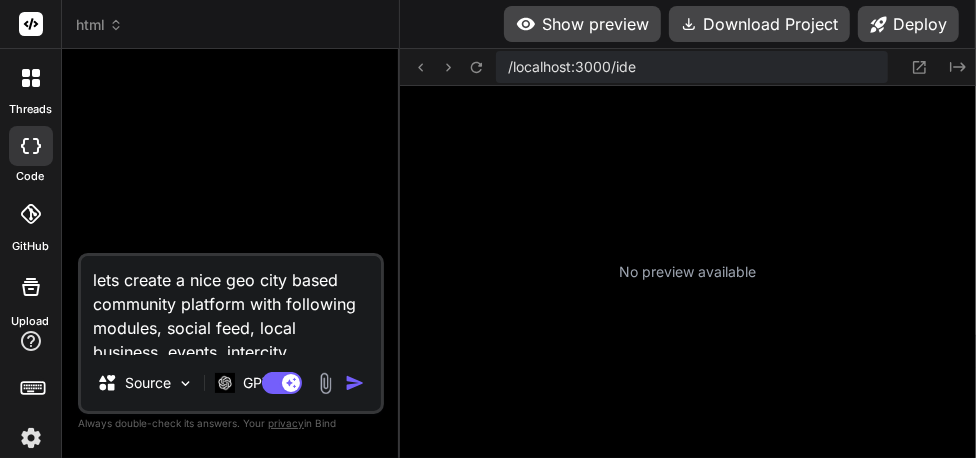 click at bounding box center [355, 383] 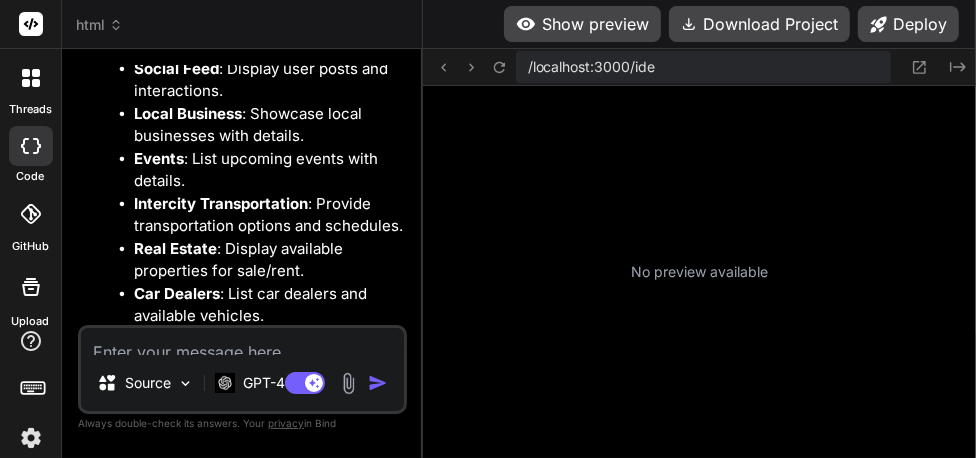 scroll, scrollTop: 834, scrollLeft: 0, axis: vertical 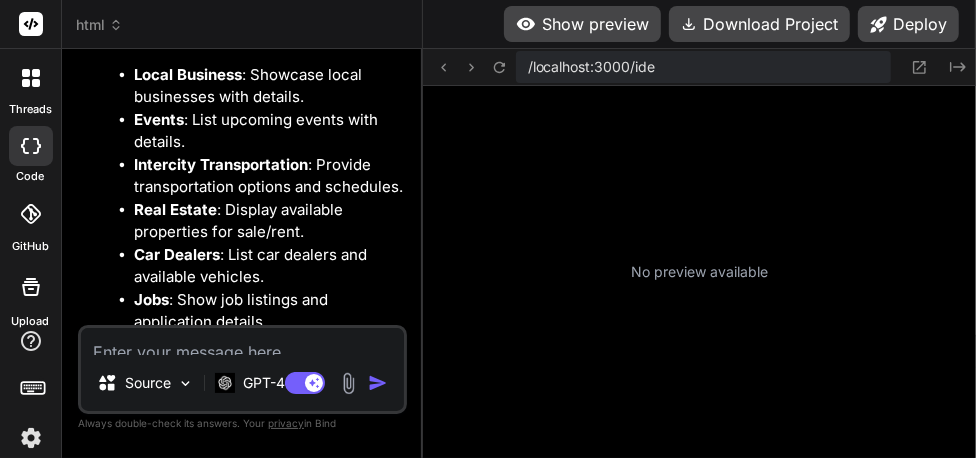 click at bounding box center [242, 341] 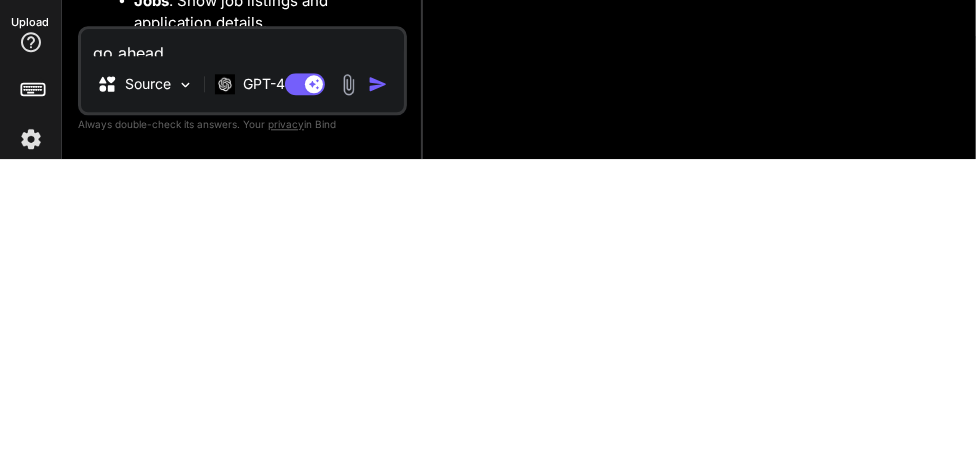 click at bounding box center (378, 383) 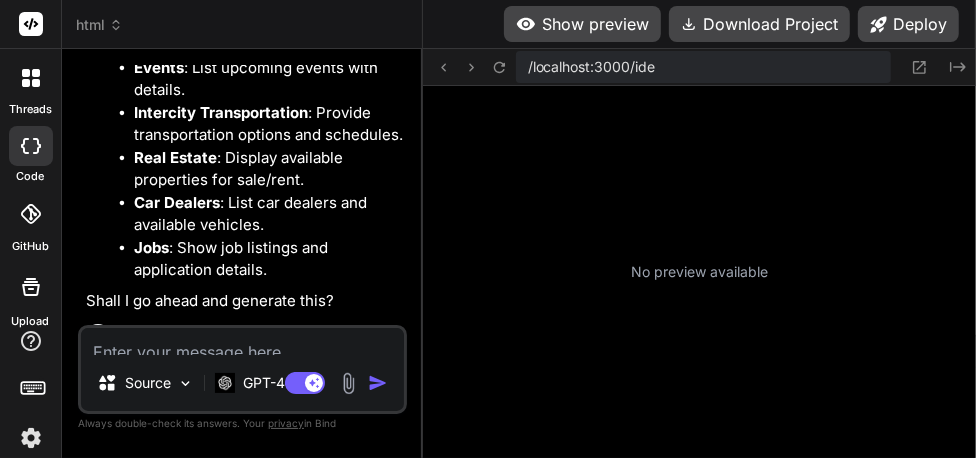 scroll, scrollTop: 1024, scrollLeft: 0, axis: vertical 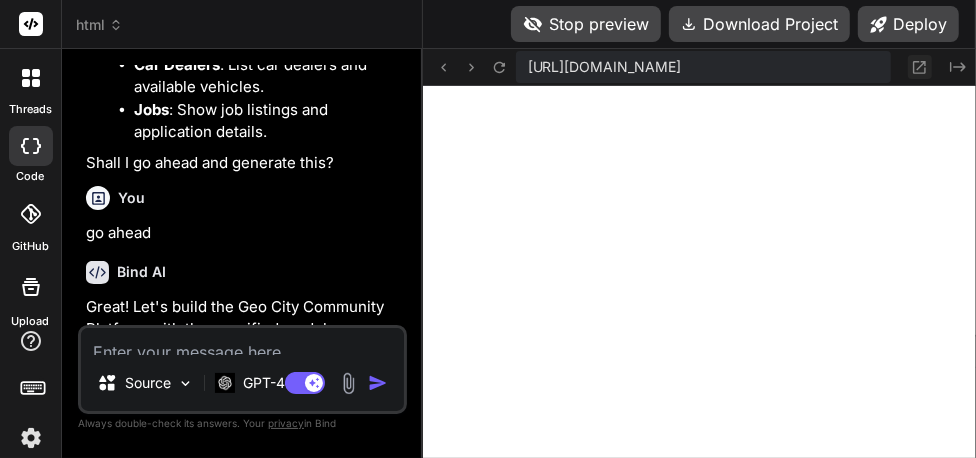 click 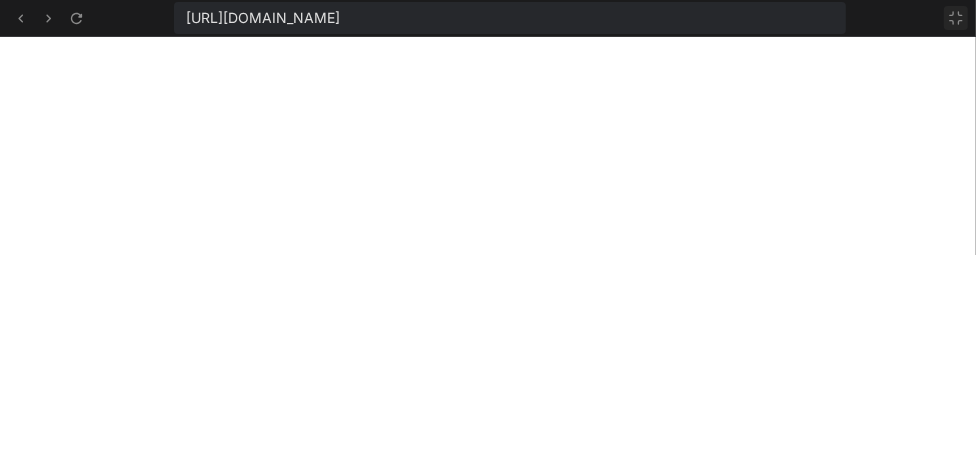 click 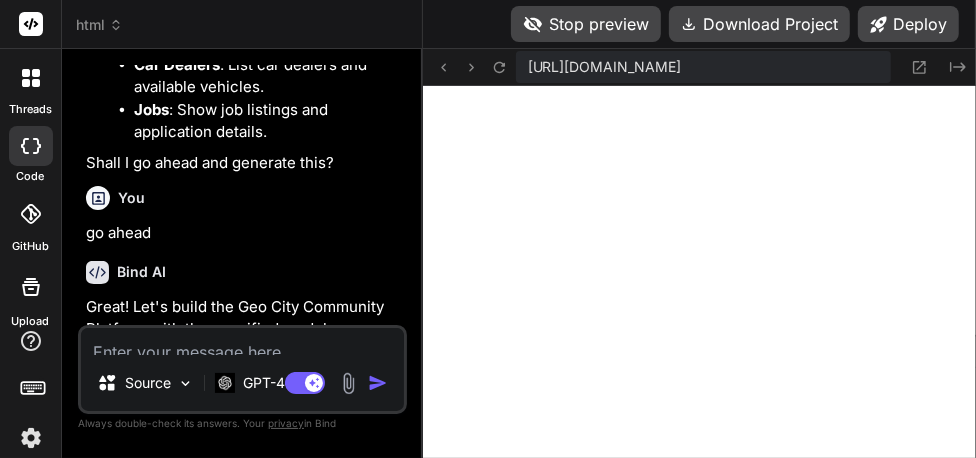 scroll, scrollTop: 12912, scrollLeft: 0, axis: vertical 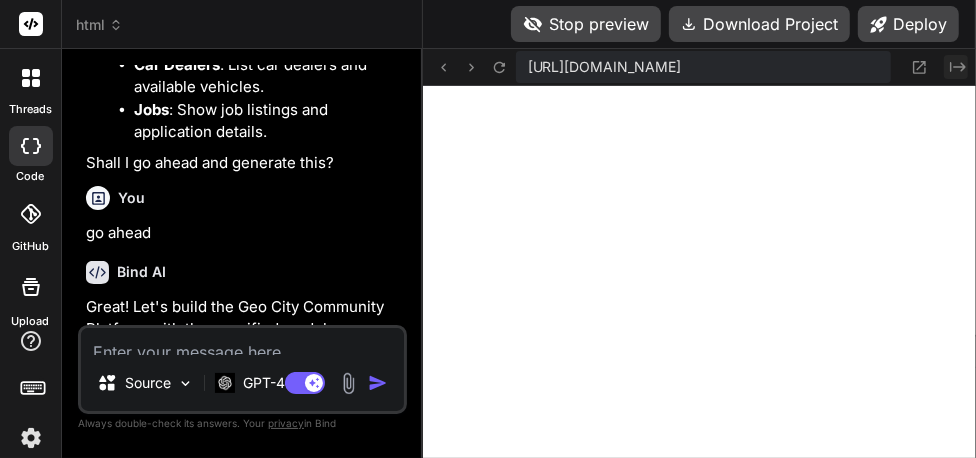 click on "Created with Pixso." 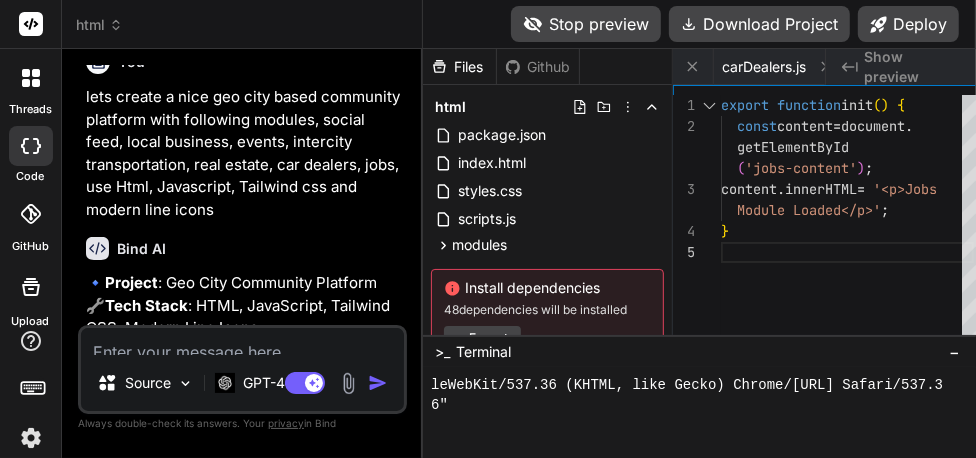scroll, scrollTop: 0, scrollLeft: 0, axis: both 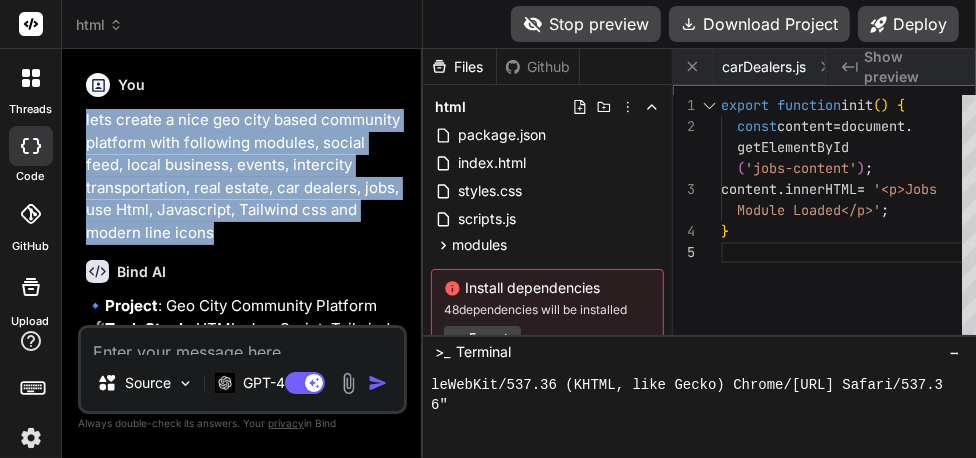 copy on "lets create a nice geo city based community platform with following modules, social feed, local business, events, intercity transportation, real estate, car dealers, jobs, use Html, Javascript, Tailwind css and modern line icons" 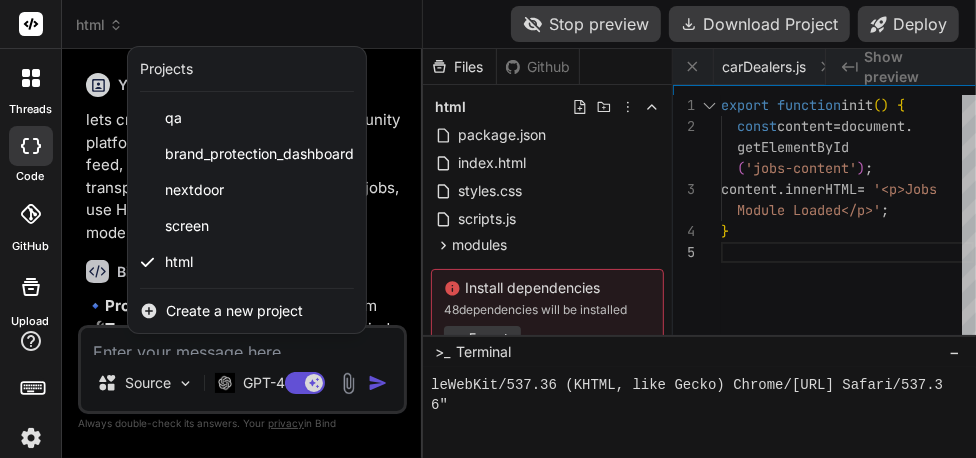 click on "Create a new project" at bounding box center (234, 311) 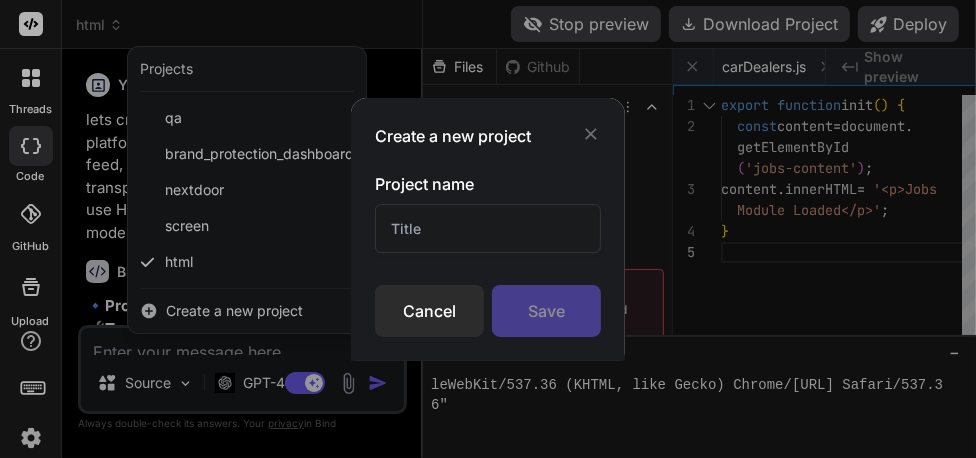 click at bounding box center [487, 228] 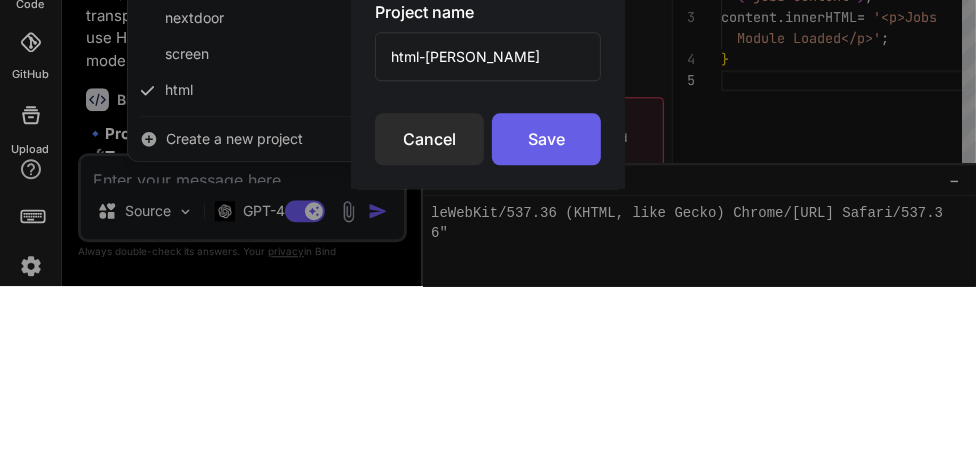 click on "Save" at bounding box center [546, 311] 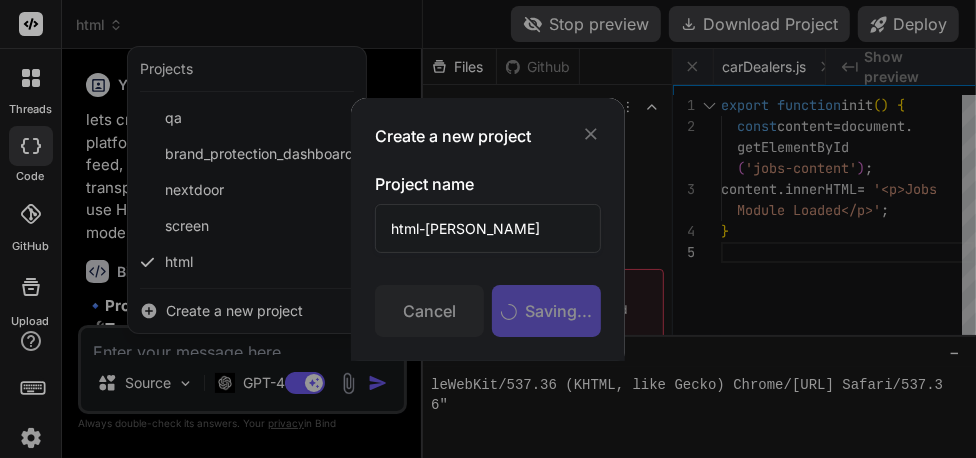 scroll, scrollTop: 12932, scrollLeft: 0, axis: vertical 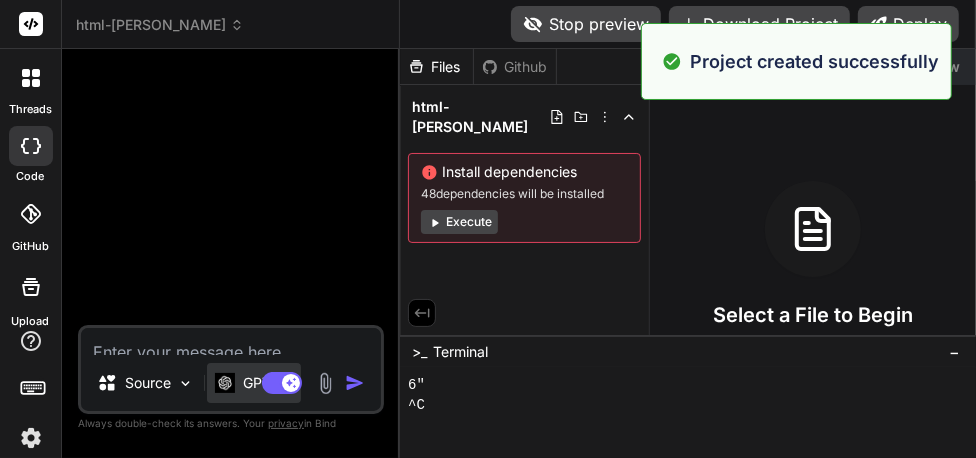 click on "GPT-4o" at bounding box center (268, 383) 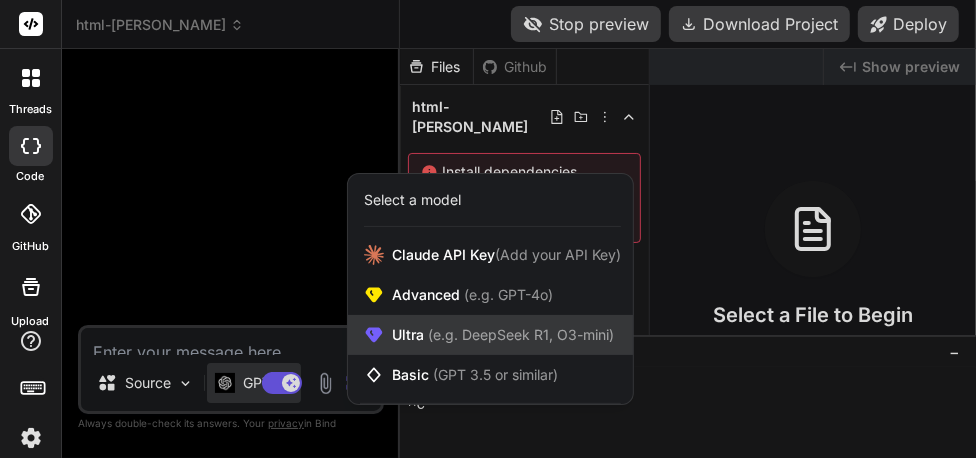 click on "(e.g. DeepSeek R1, O3-mini)" at bounding box center [519, 334] 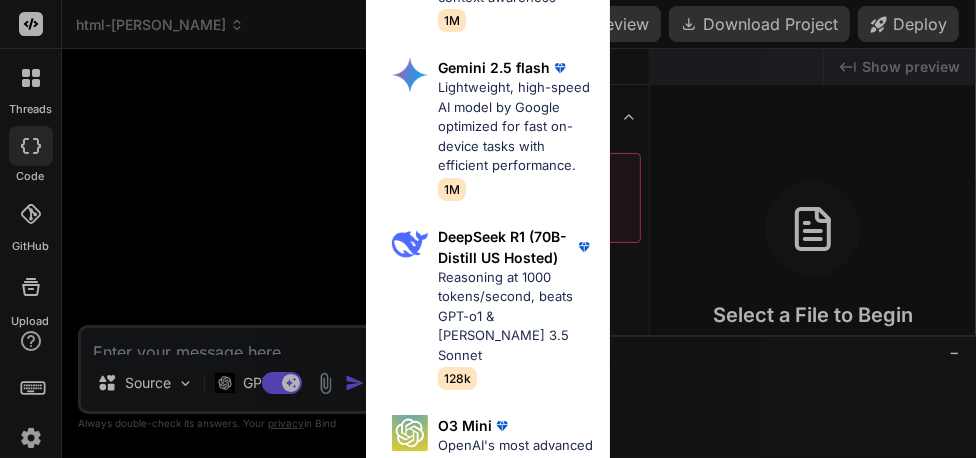 scroll, scrollTop: 488, scrollLeft: 0, axis: vertical 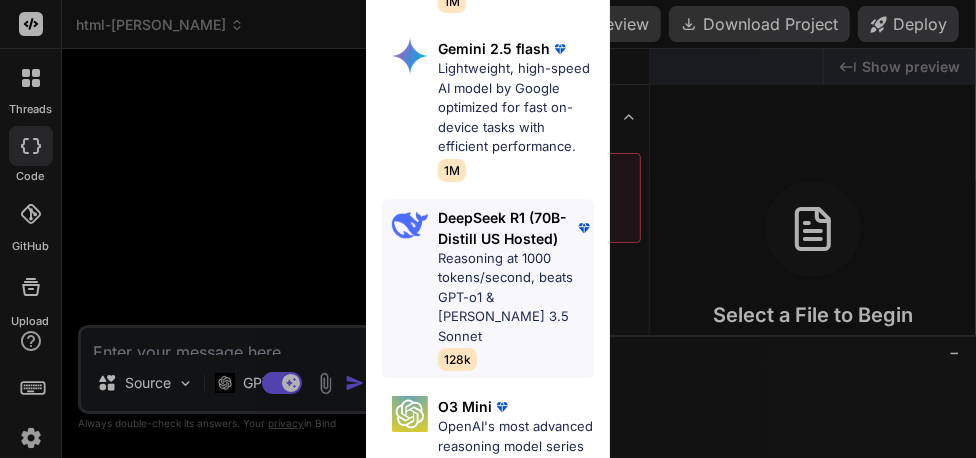 click on "Reasoning at 1000 tokens/second, beats GPT-o1 & [PERSON_NAME] 3.5 Sonnet" at bounding box center [516, 298] 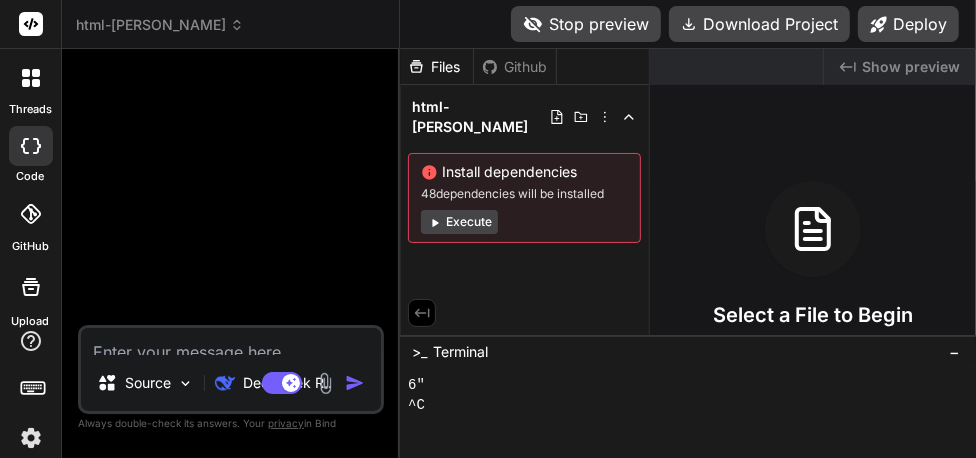 click at bounding box center [231, 341] 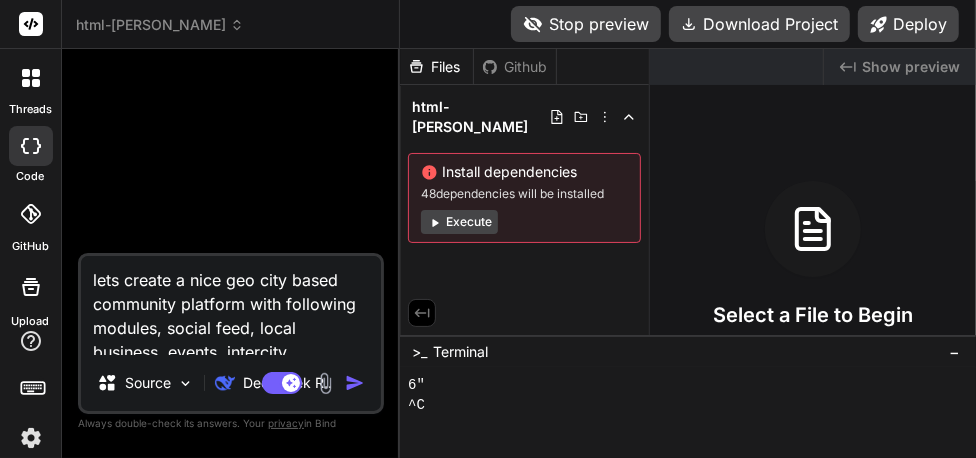 click at bounding box center (355, 383) 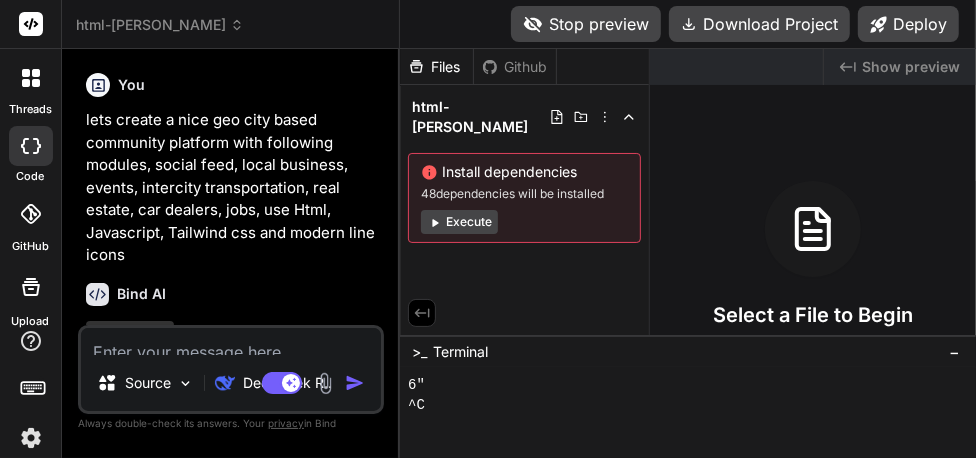 scroll, scrollTop: 20, scrollLeft: 0, axis: vertical 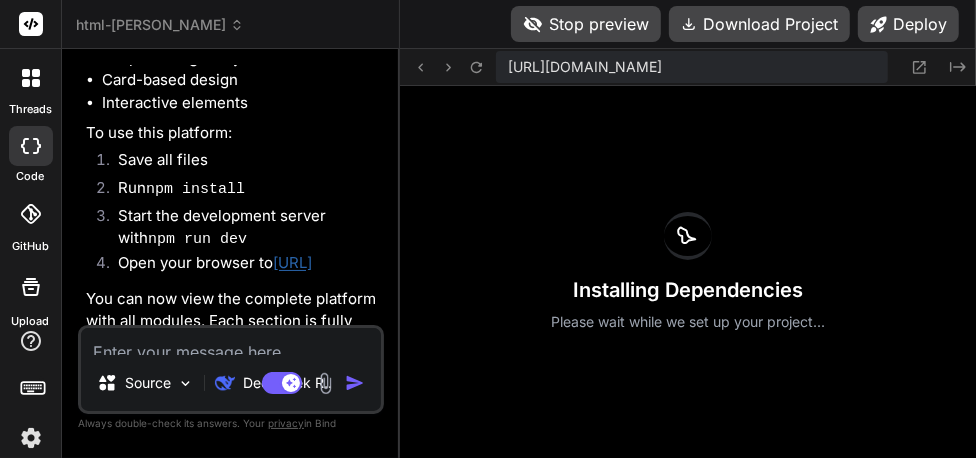 click at bounding box center (231, 341) 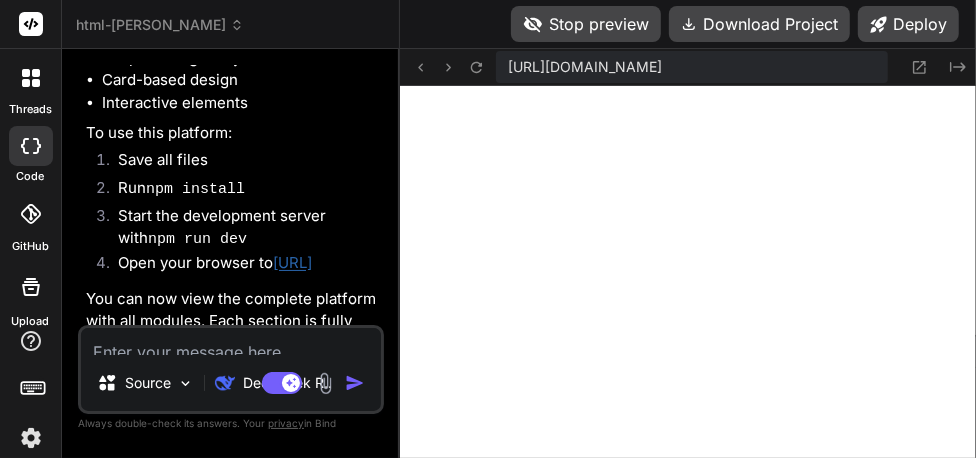 scroll, scrollTop: 13067, scrollLeft: 0, axis: vertical 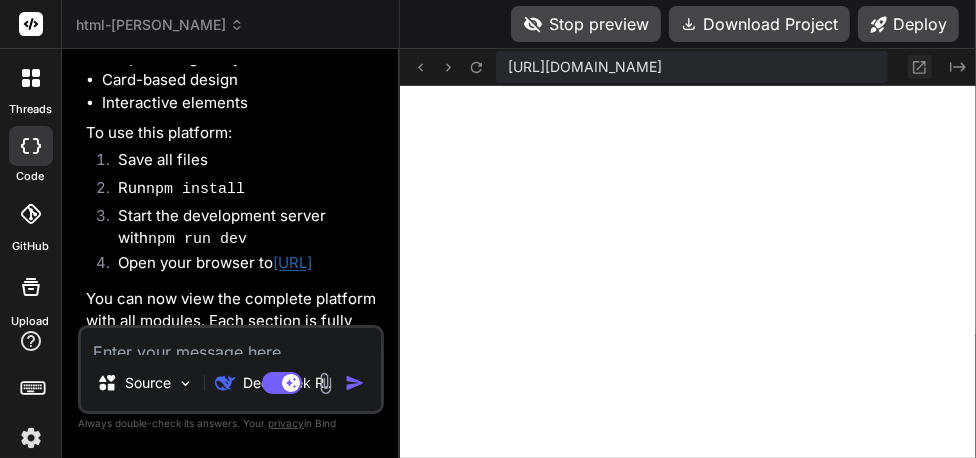 click 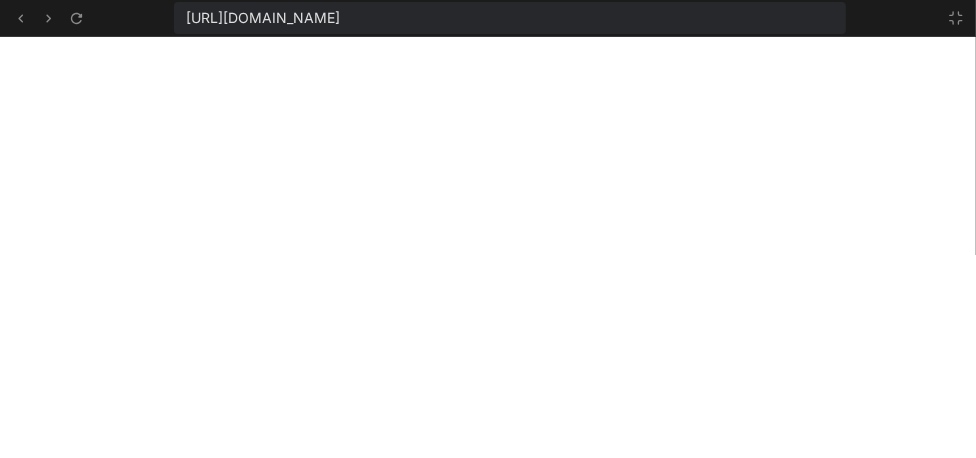 scroll, scrollTop: 13125, scrollLeft: 0, axis: vertical 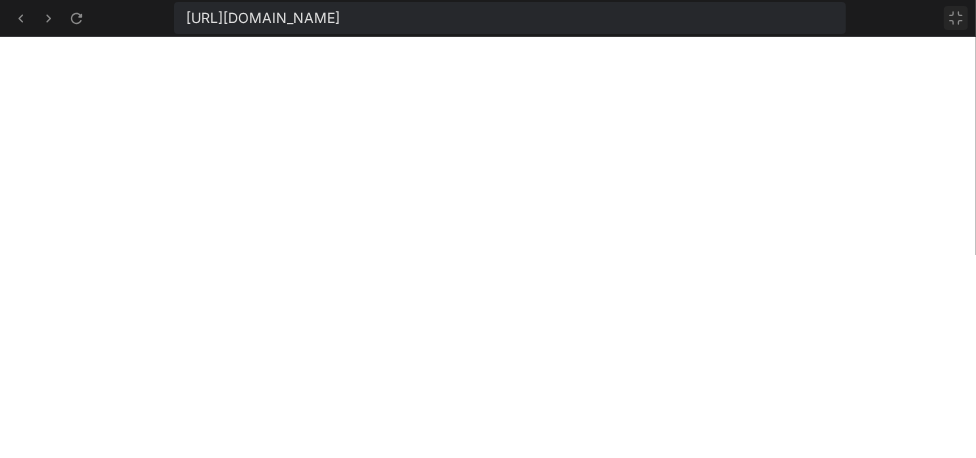 click 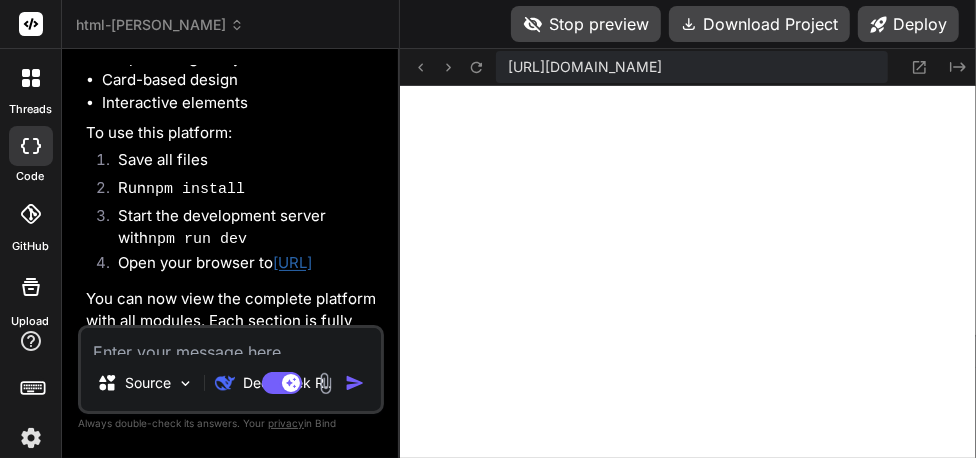 scroll, scrollTop: 13182, scrollLeft: 0, axis: vertical 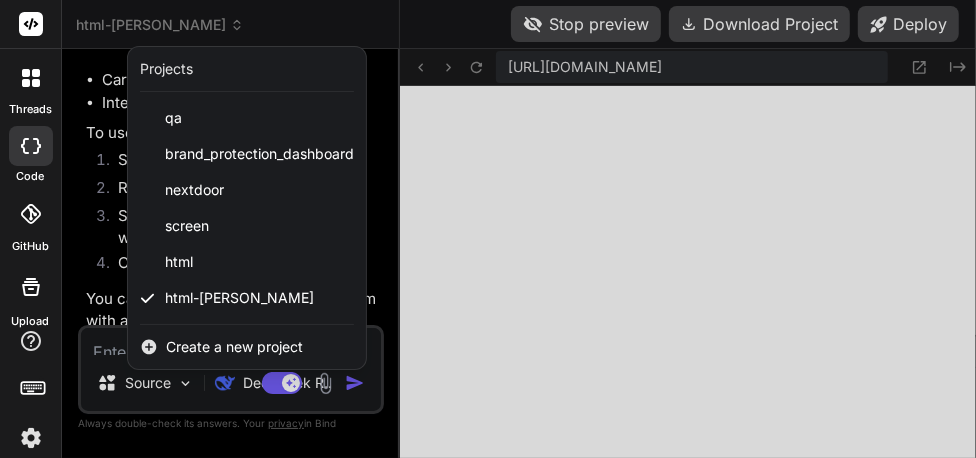 click on "Create a new project" at bounding box center [234, 347] 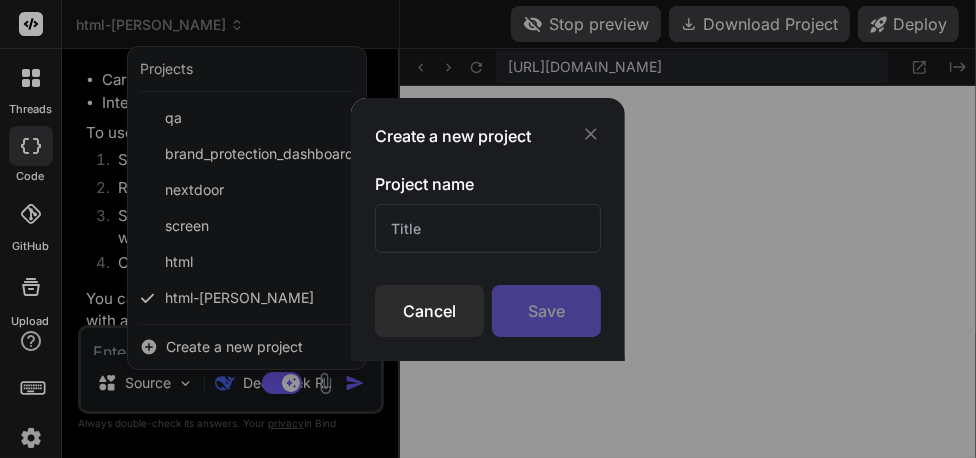 click at bounding box center [487, 228] 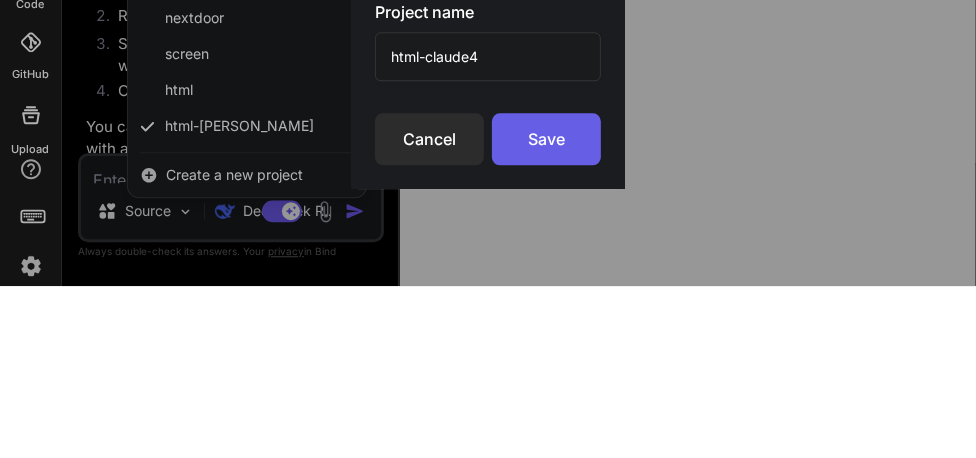 click on "Save" at bounding box center [546, 311] 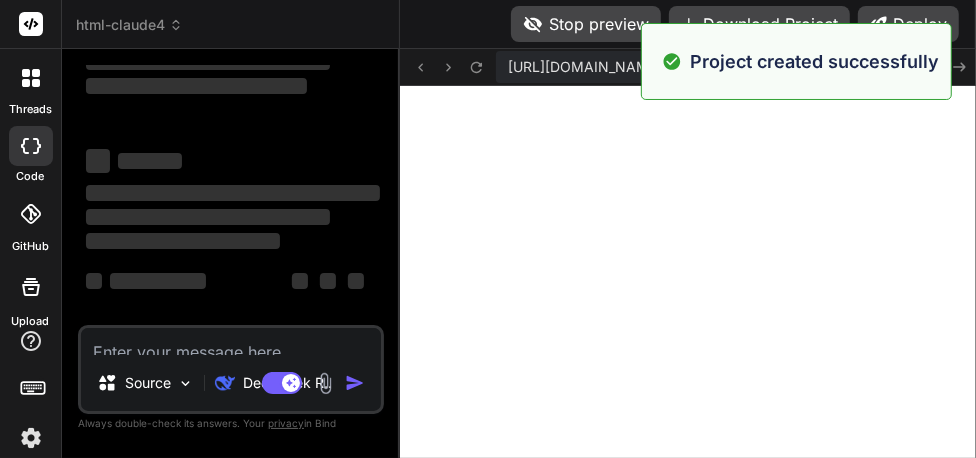 scroll, scrollTop: 0, scrollLeft: 0, axis: both 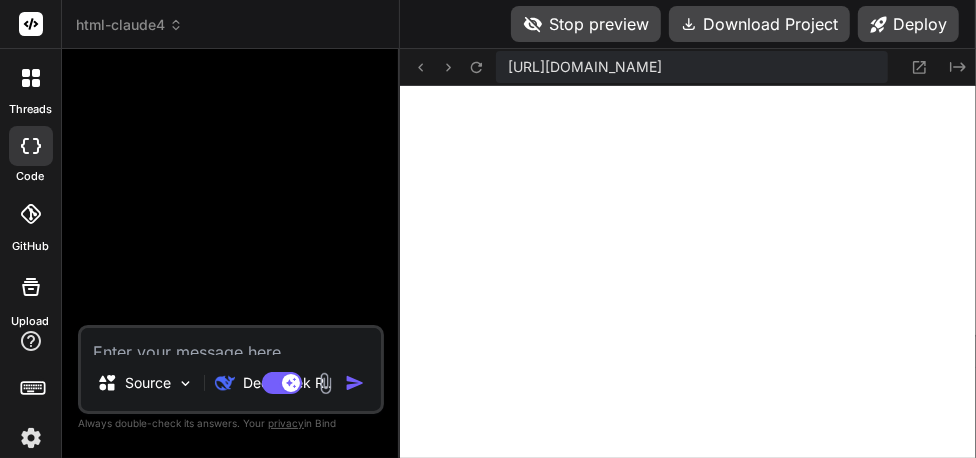 click at bounding box center [231, 341] 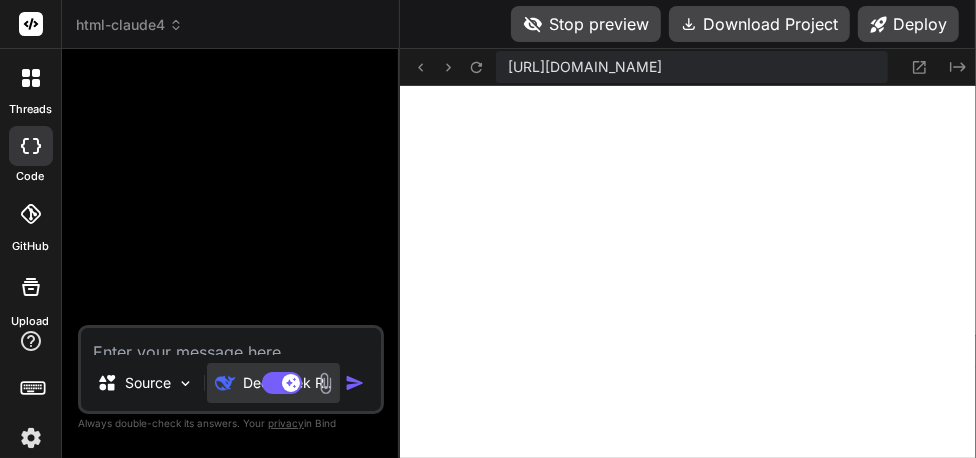 click on "DeepSeek R.." at bounding box center [287, 383] 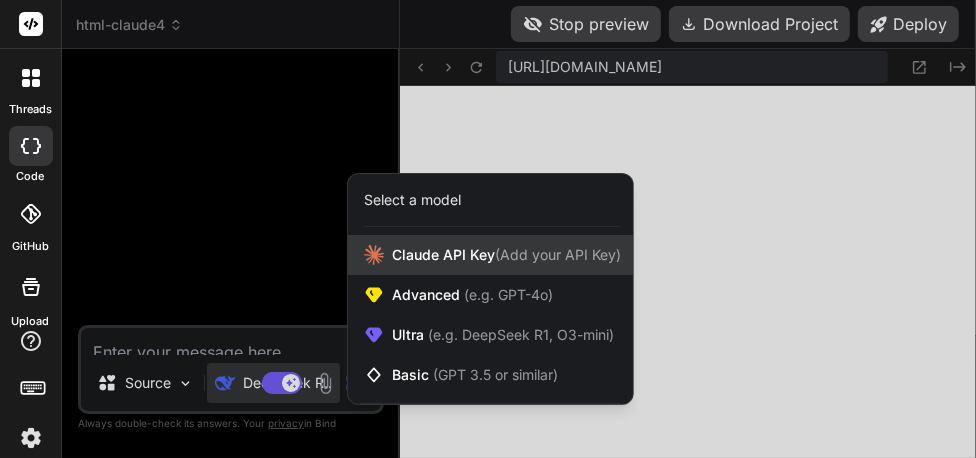 click on "(Add your API Key)" at bounding box center (558, 254) 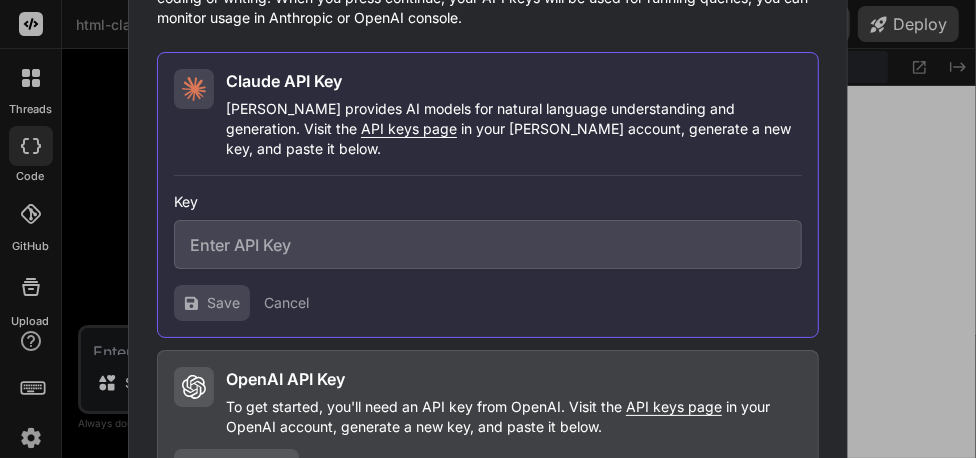 click on "Would you like to add your API keys? Your own API keys give you unlimited queries with no daily or hourly limits for Claude (e.g 3.5 Sonnet) and GPT (e.g 4o) models. This is ideal if you extensively use models for tasks such as coding or writing. When you press continue, your API keys will be used for running queries, you can monitor usage in Anthropic or OpenAI console. Claude API Key Claude provides AI models for natural language understanding and generation. Visit the   API keys page   in your Claude account, generate a new key, and paste it below. Key Save Cancel OpenAI API Key To get started, you'll need an API key from OpenAI. Visit the   API keys page   in your OpenAI account, generate a new key, and paste it below. Add API key Continue without adding API keys" at bounding box center (488, 229) 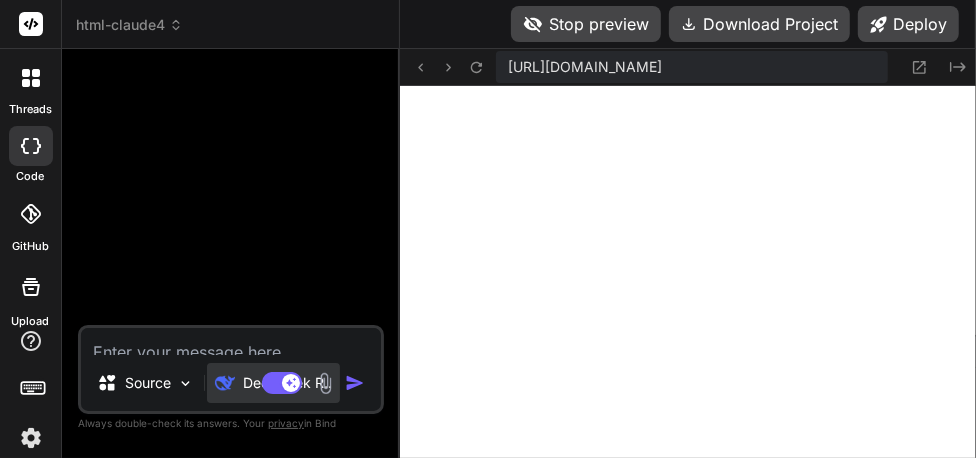 click at bounding box center (225, 383) 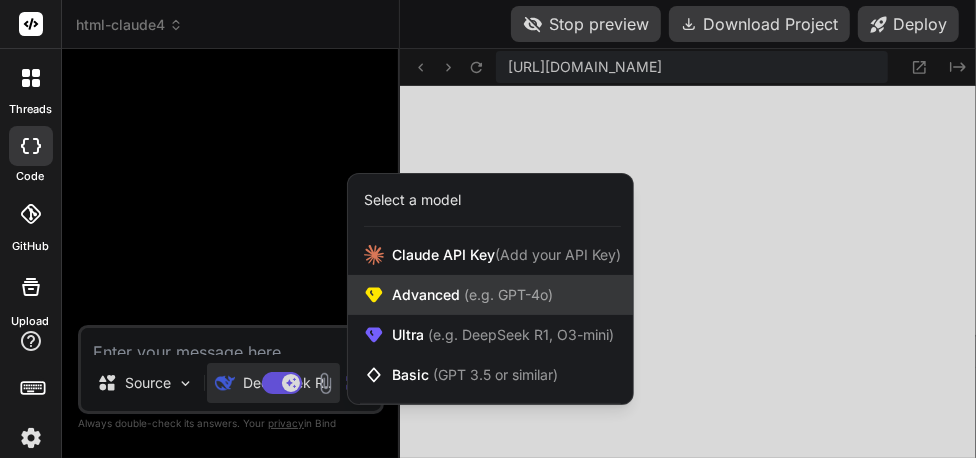 click on "(e.g. GPT-4o)" at bounding box center [506, 294] 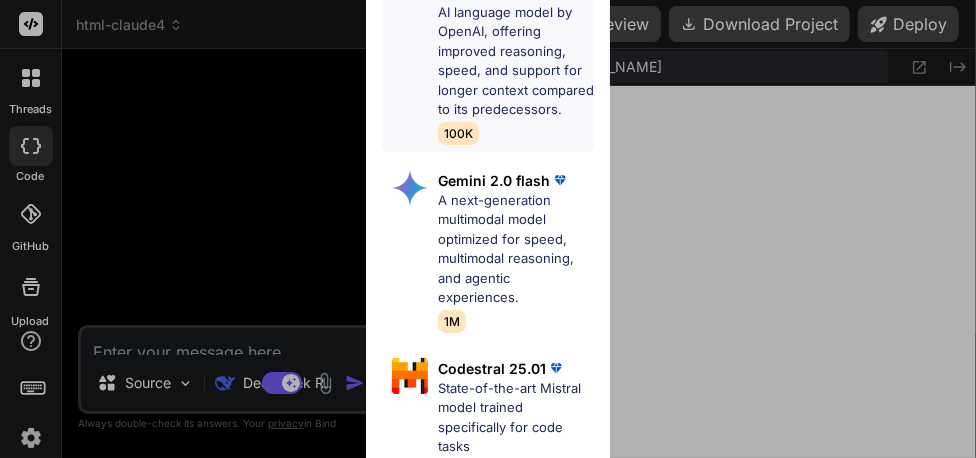 click on "GPT-4.1 is an advanced AI language model by OpenAI, offering improved reasoning, speed, and support for longer context compared to its predecessors." at bounding box center [516, 51] 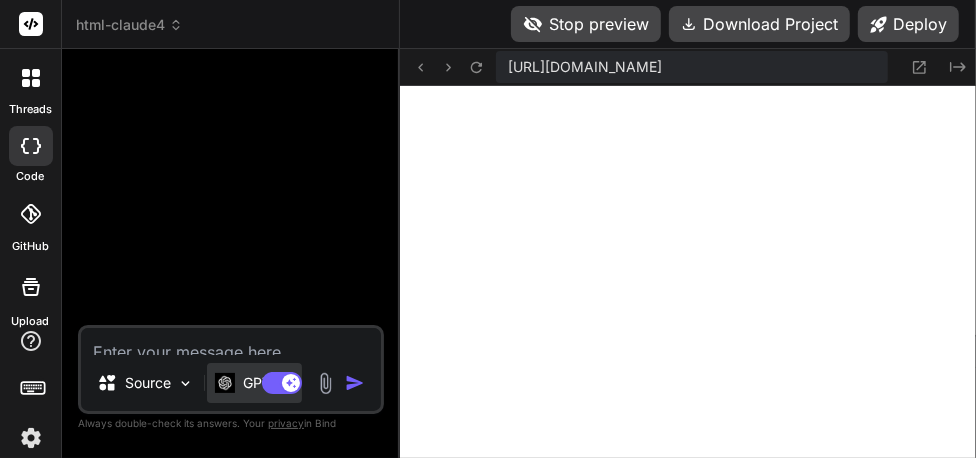 click on "GPT-4.1" at bounding box center (254, 383) 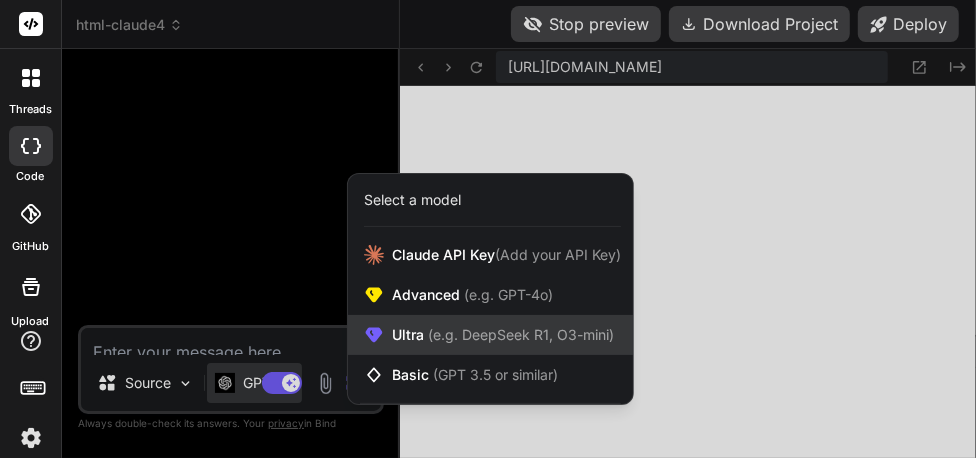 click on "Ultra     (e.g. DeepSeek R1, O3-mini)" at bounding box center (490, 335) 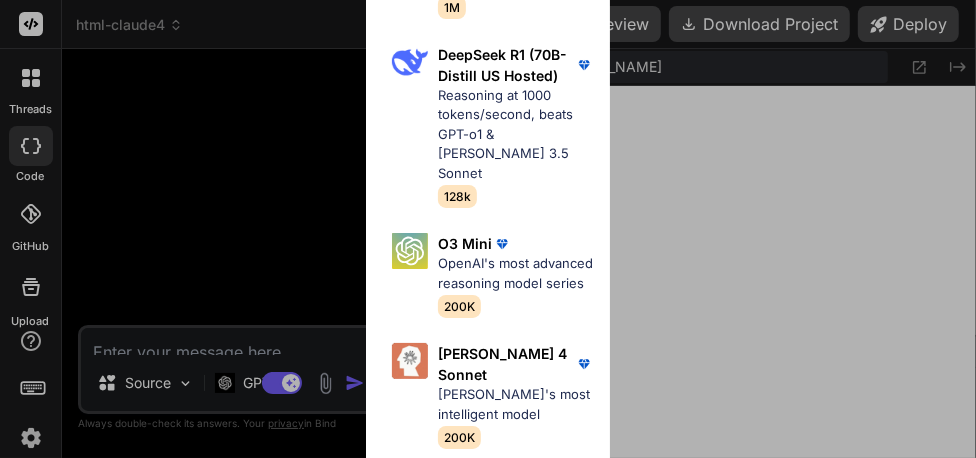scroll, scrollTop: 664, scrollLeft: 0, axis: vertical 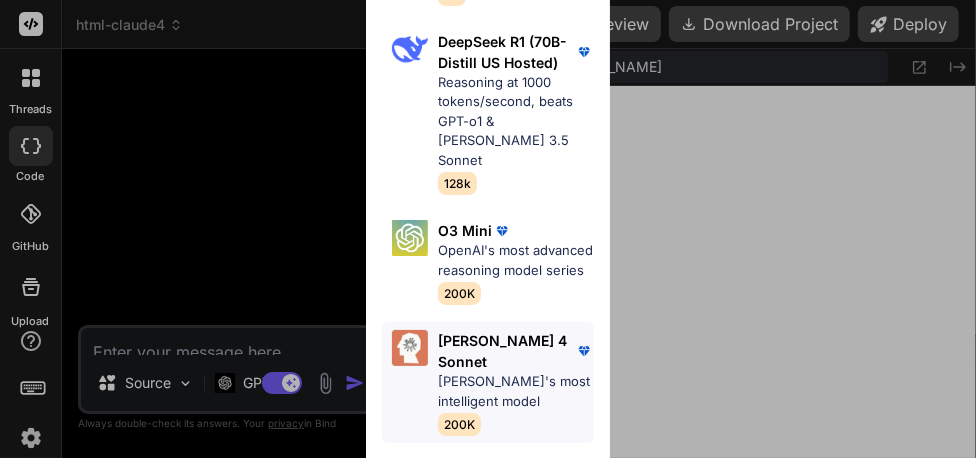 click on "[PERSON_NAME] 4 Sonnet" at bounding box center (506, 351) 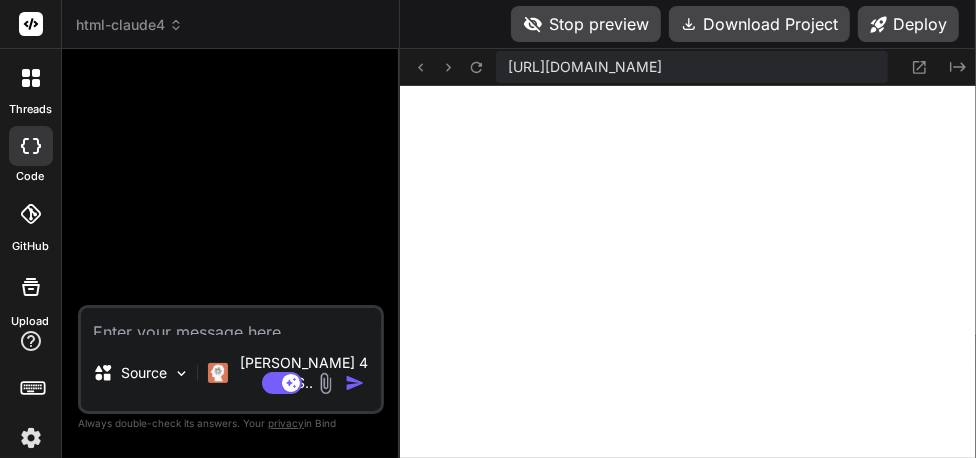 click at bounding box center [231, 321] 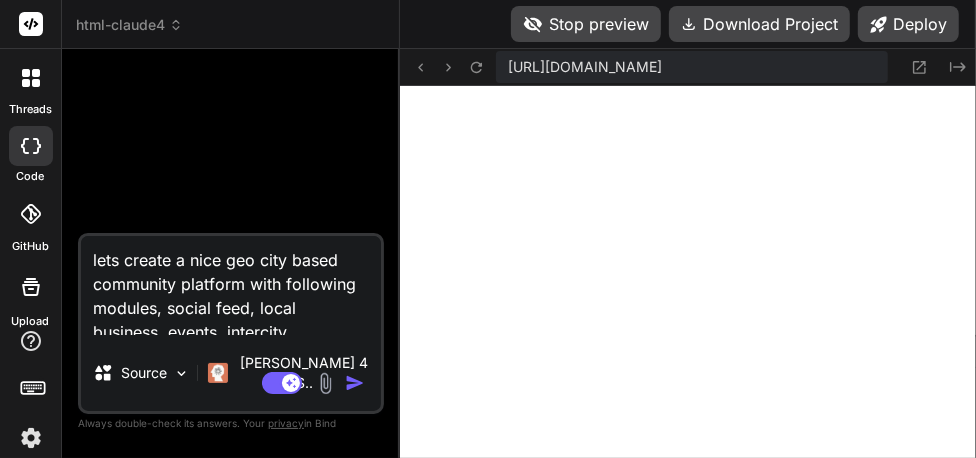 click at bounding box center [355, 383] 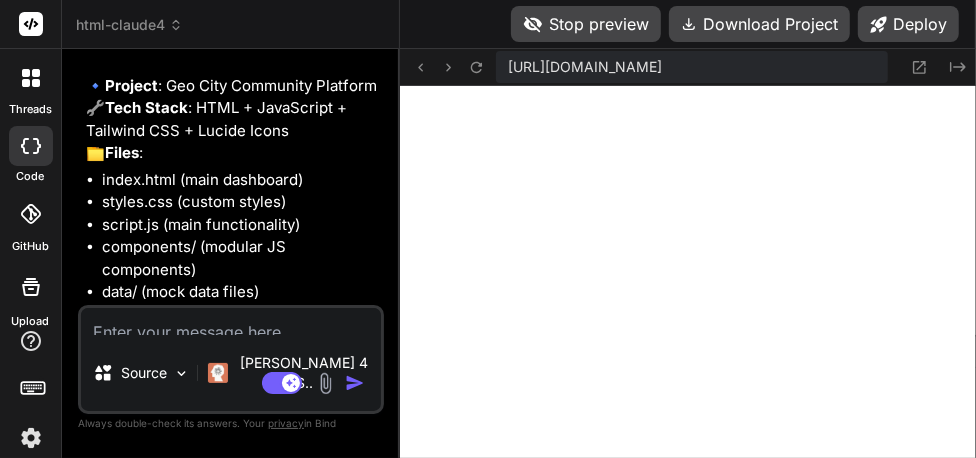 scroll, scrollTop: 635, scrollLeft: 0, axis: vertical 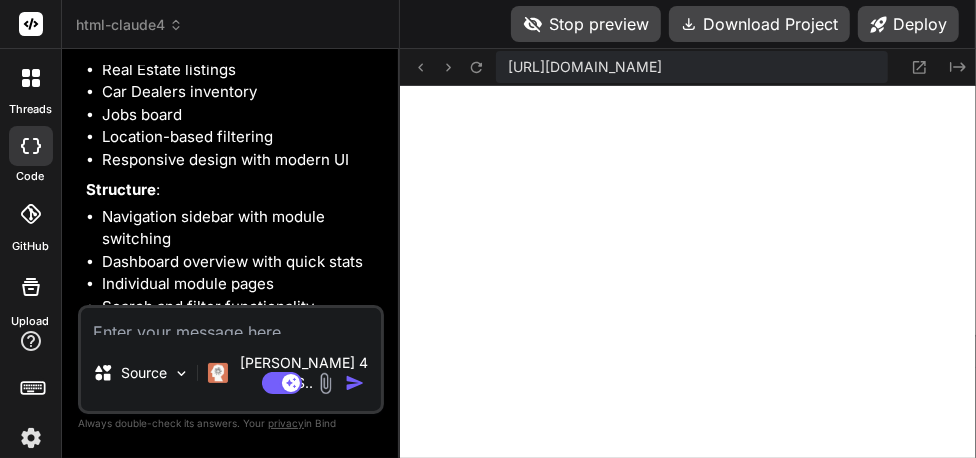 click at bounding box center (231, 321) 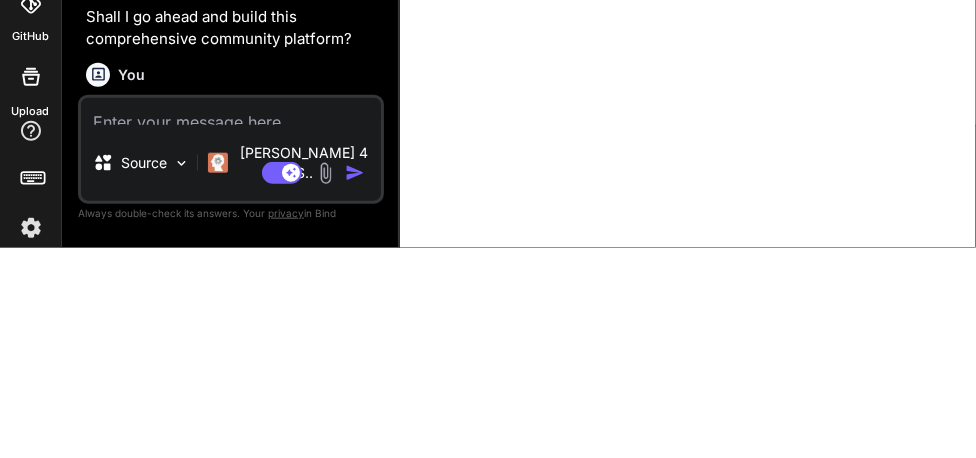 scroll, scrollTop: 824, scrollLeft: 0, axis: vertical 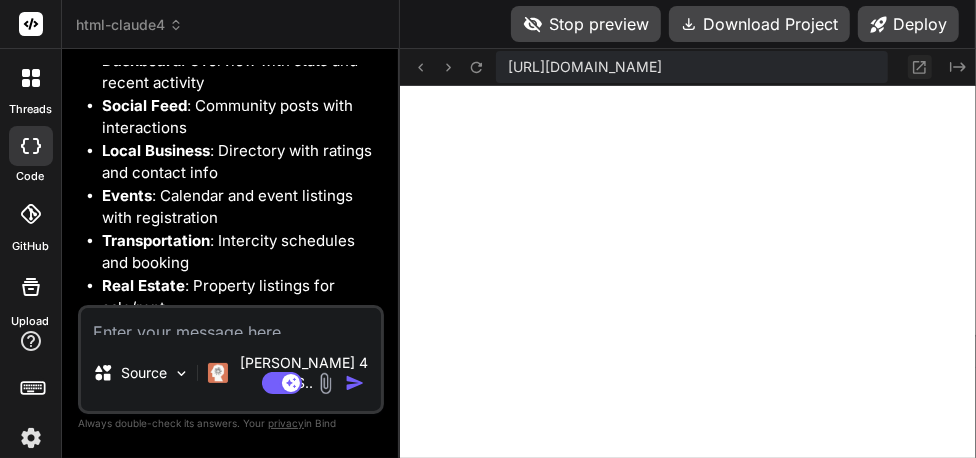 click 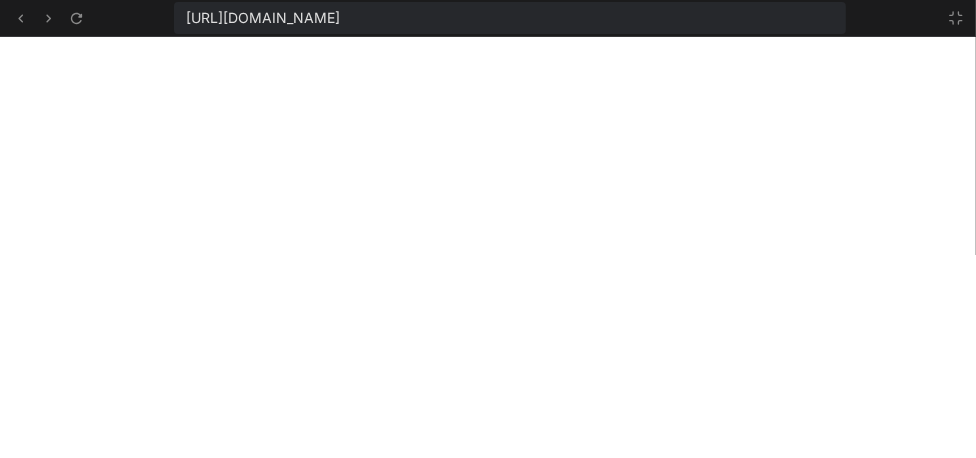 scroll, scrollTop: 13742, scrollLeft: 0, axis: vertical 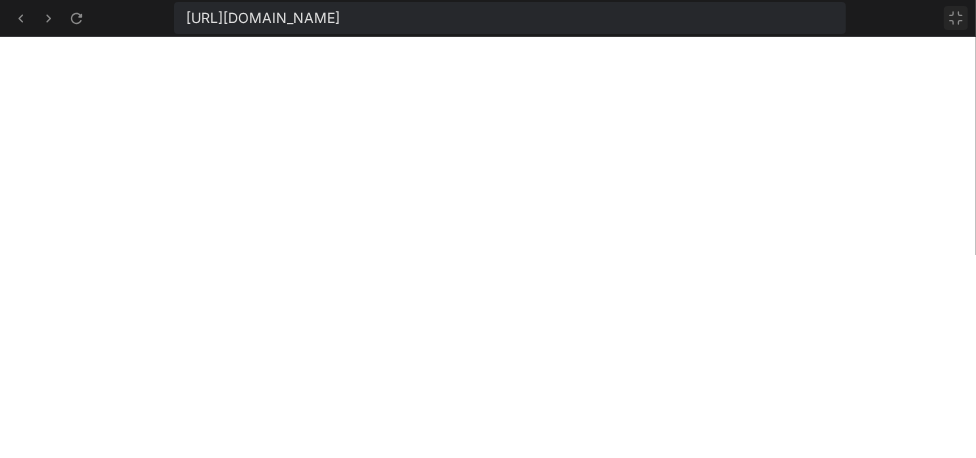 click 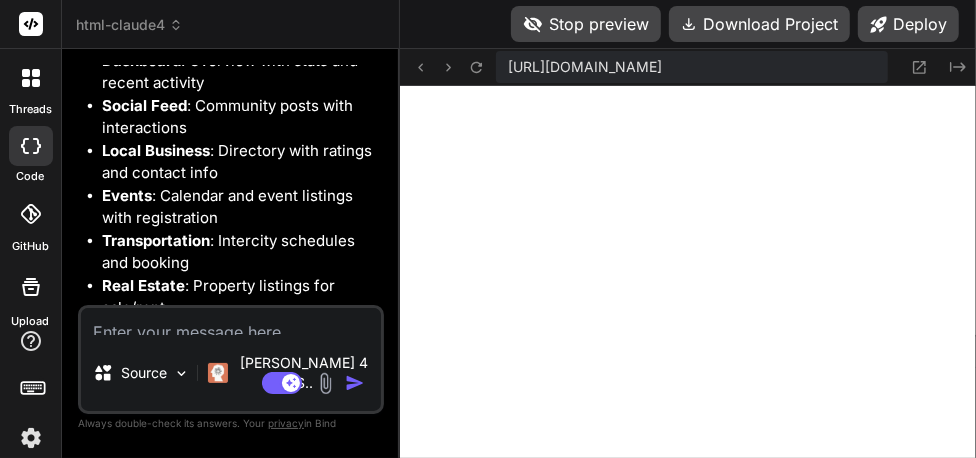 scroll, scrollTop: 13974, scrollLeft: 0, axis: vertical 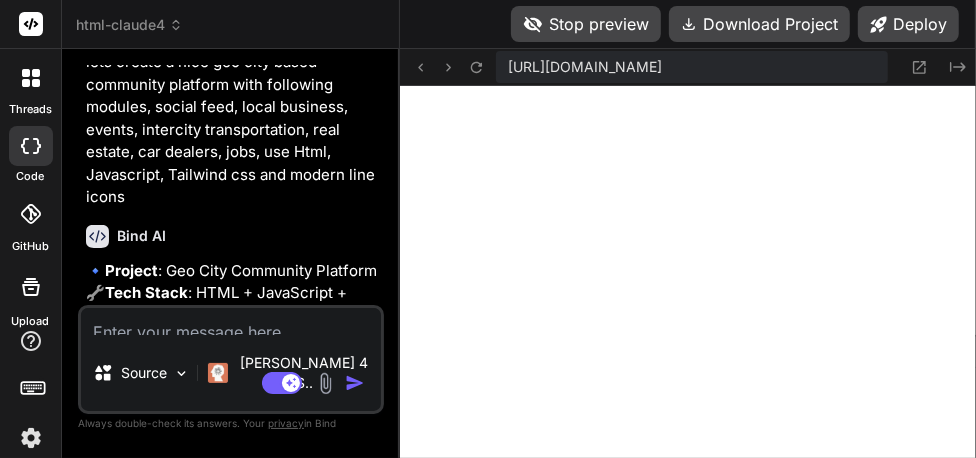 click at bounding box center [231, 321] 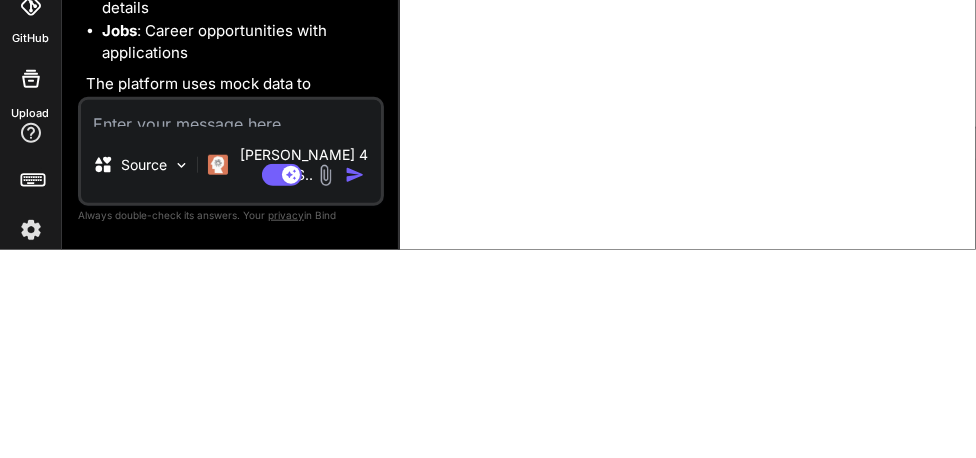 scroll, scrollTop: 1892, scrollLeft: 0, axis: vertical 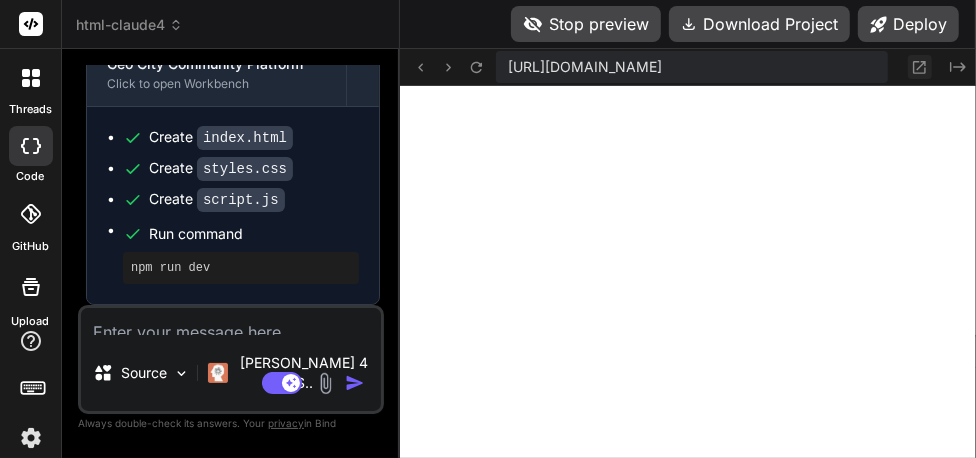 click 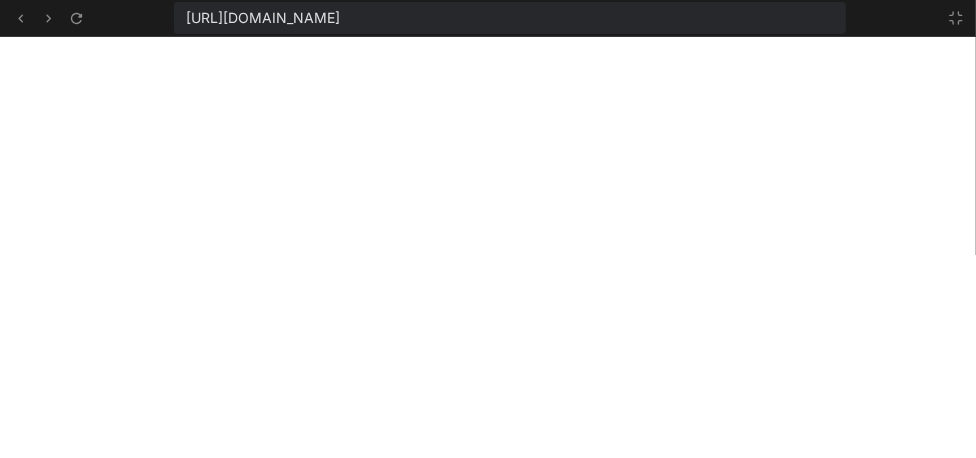 scroll, scrollTop: 14225, scrollLeft: 0, axis: vertical 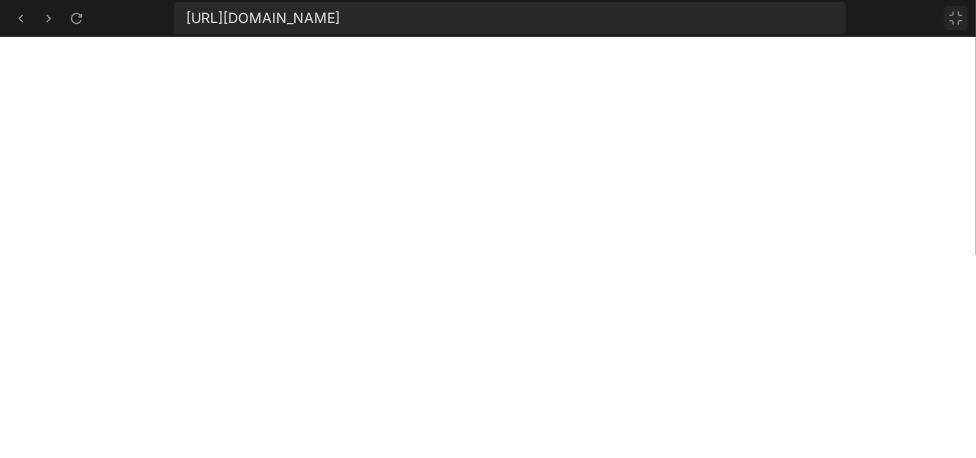 click 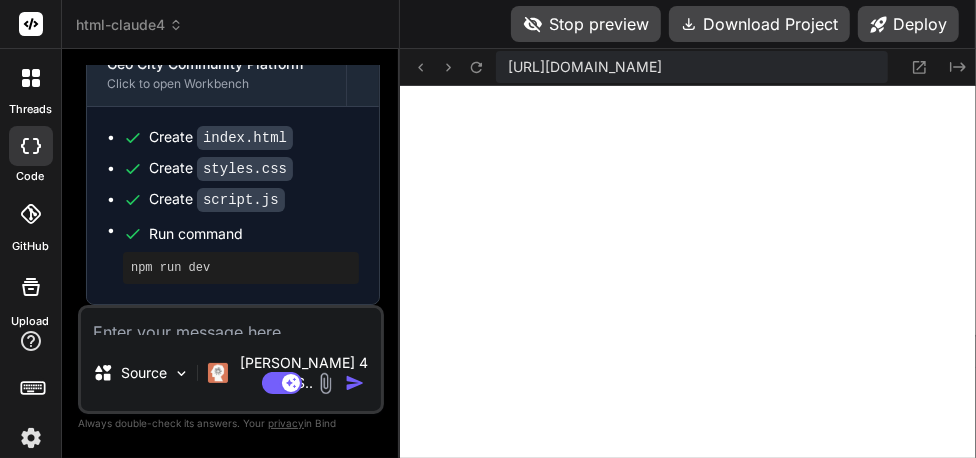 scroll, scrollTop: 14456, scrollLeft: 0, axis: vertical 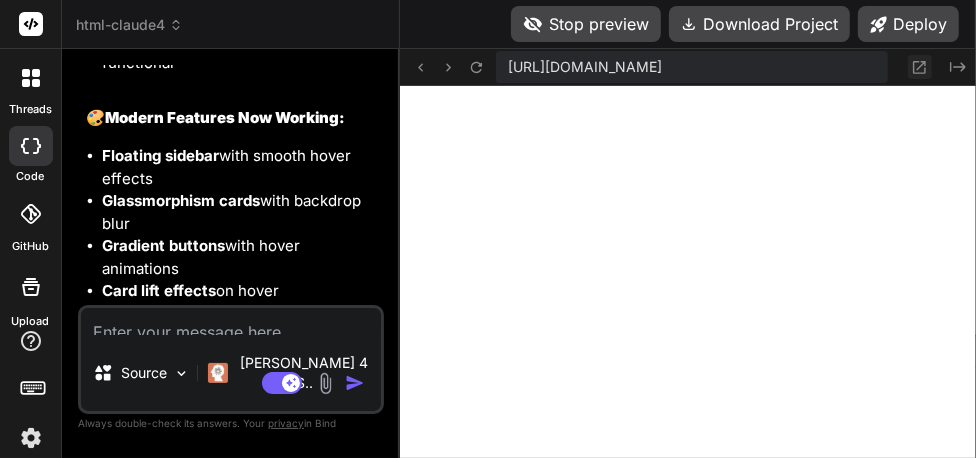 click 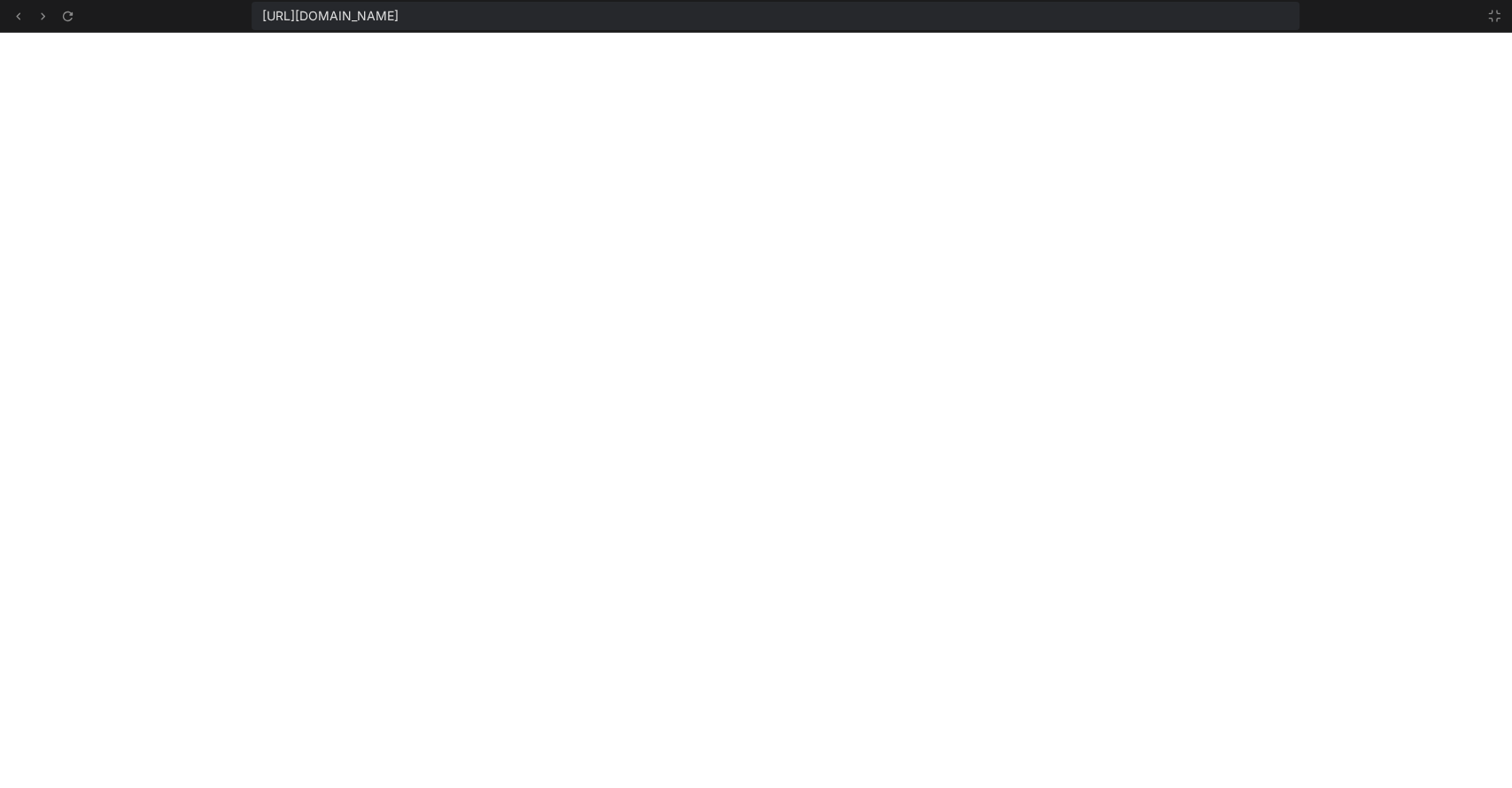 scroll, scrollTop: 8925, scrollLeft: 0, axis: vertical 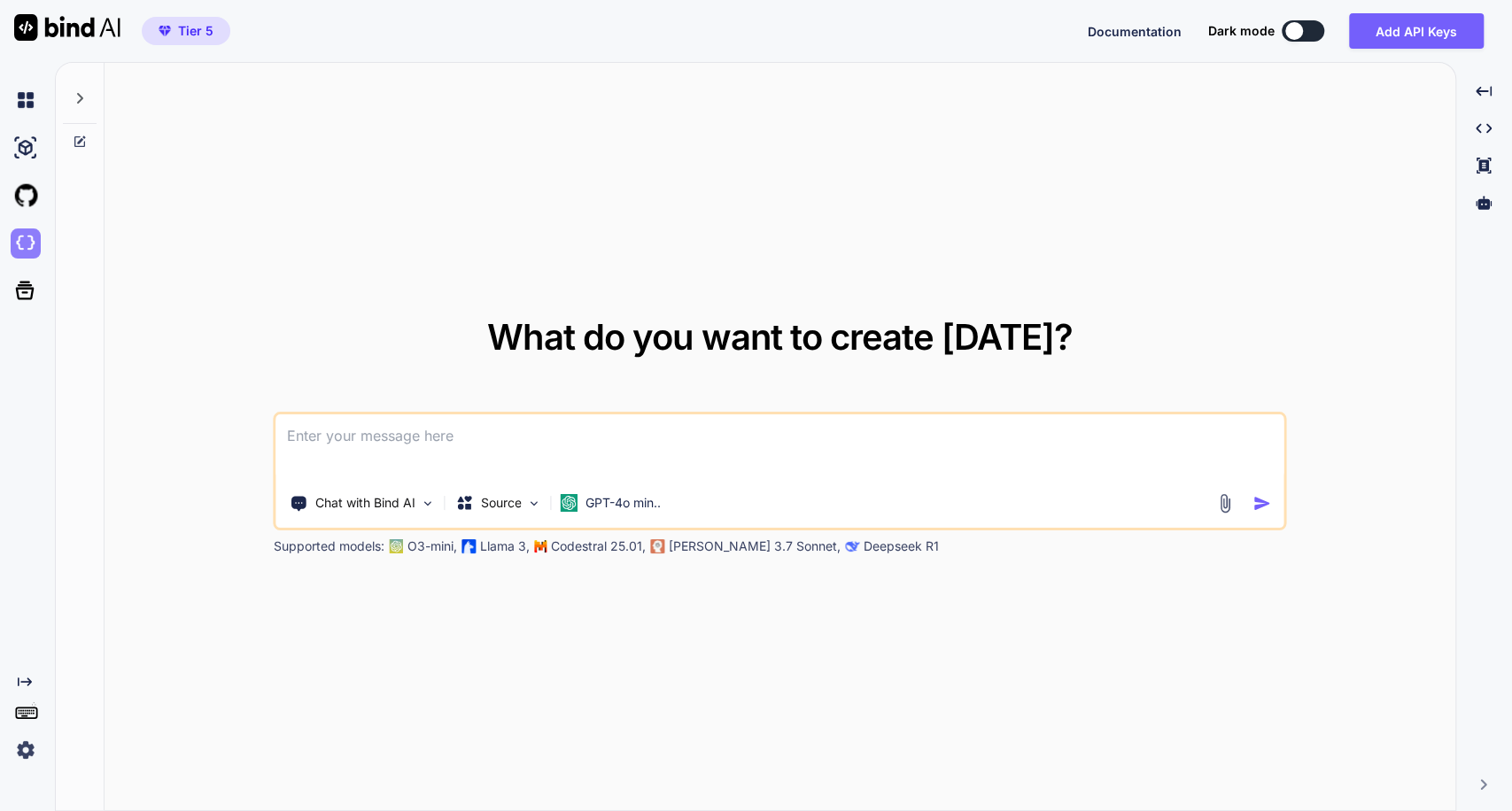 click at bounding box center (26, 243) 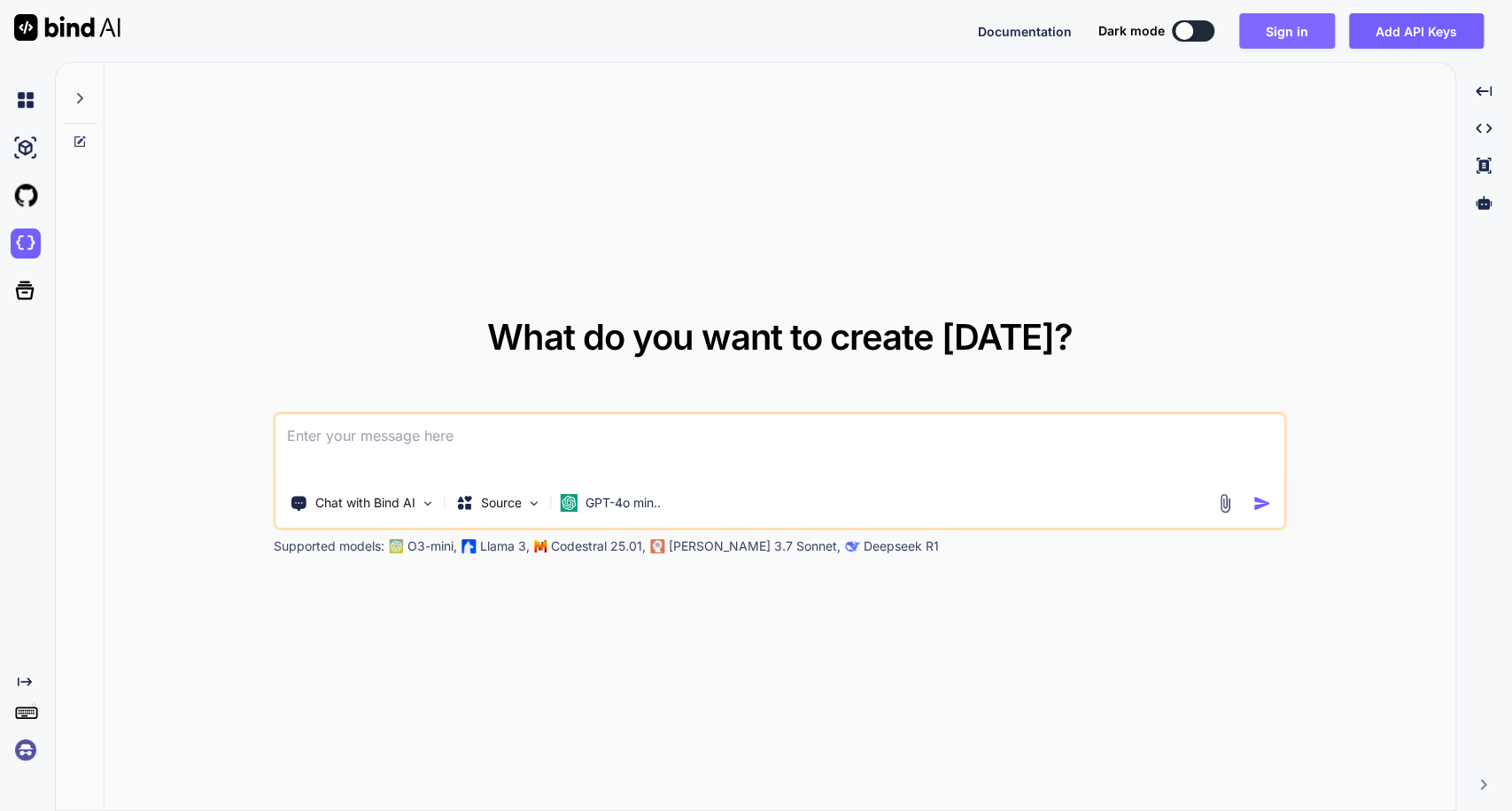 click on "Sign in" at bounding box center [1287, 31] 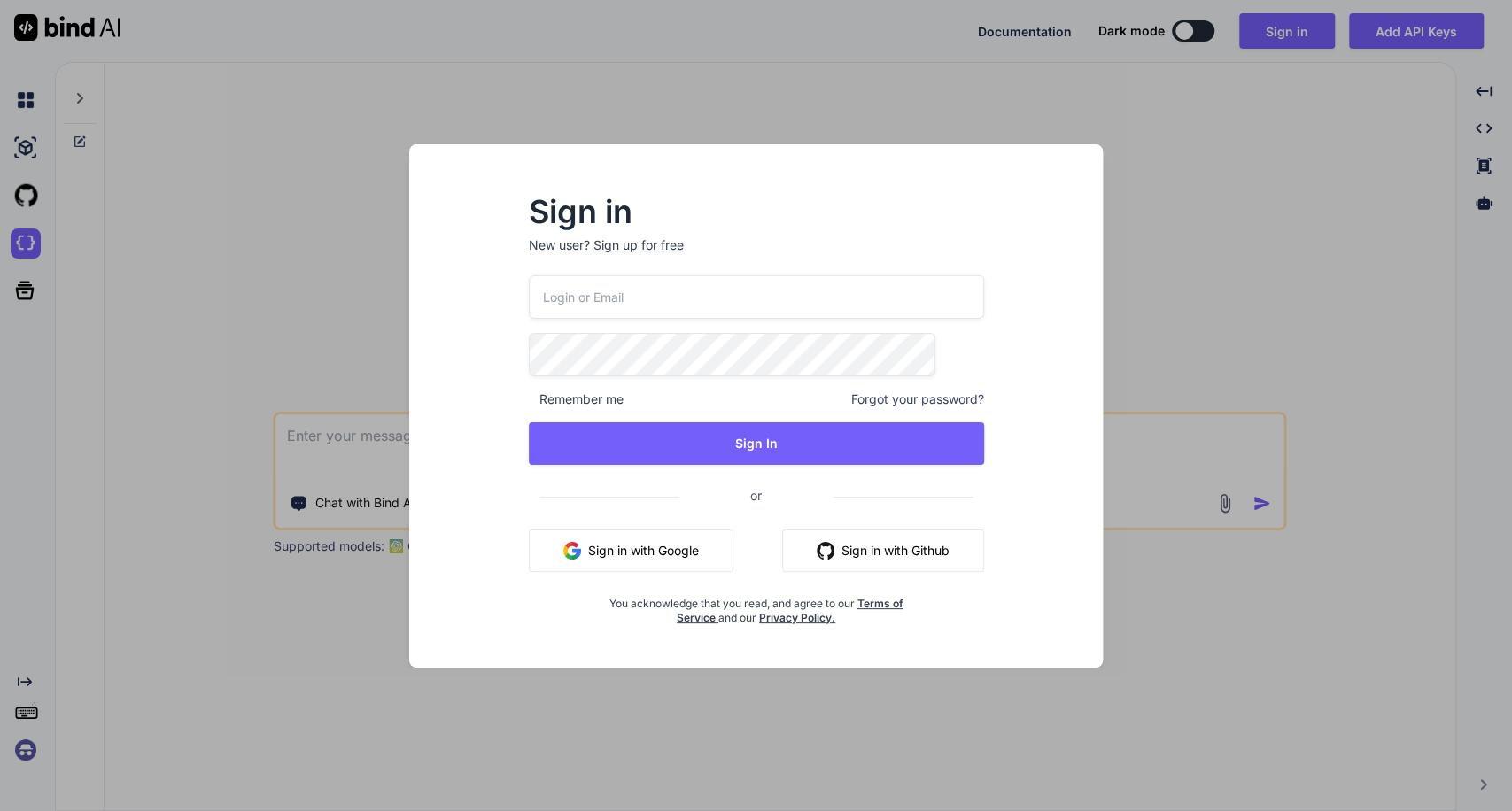 click at bounding box center [756, 297] 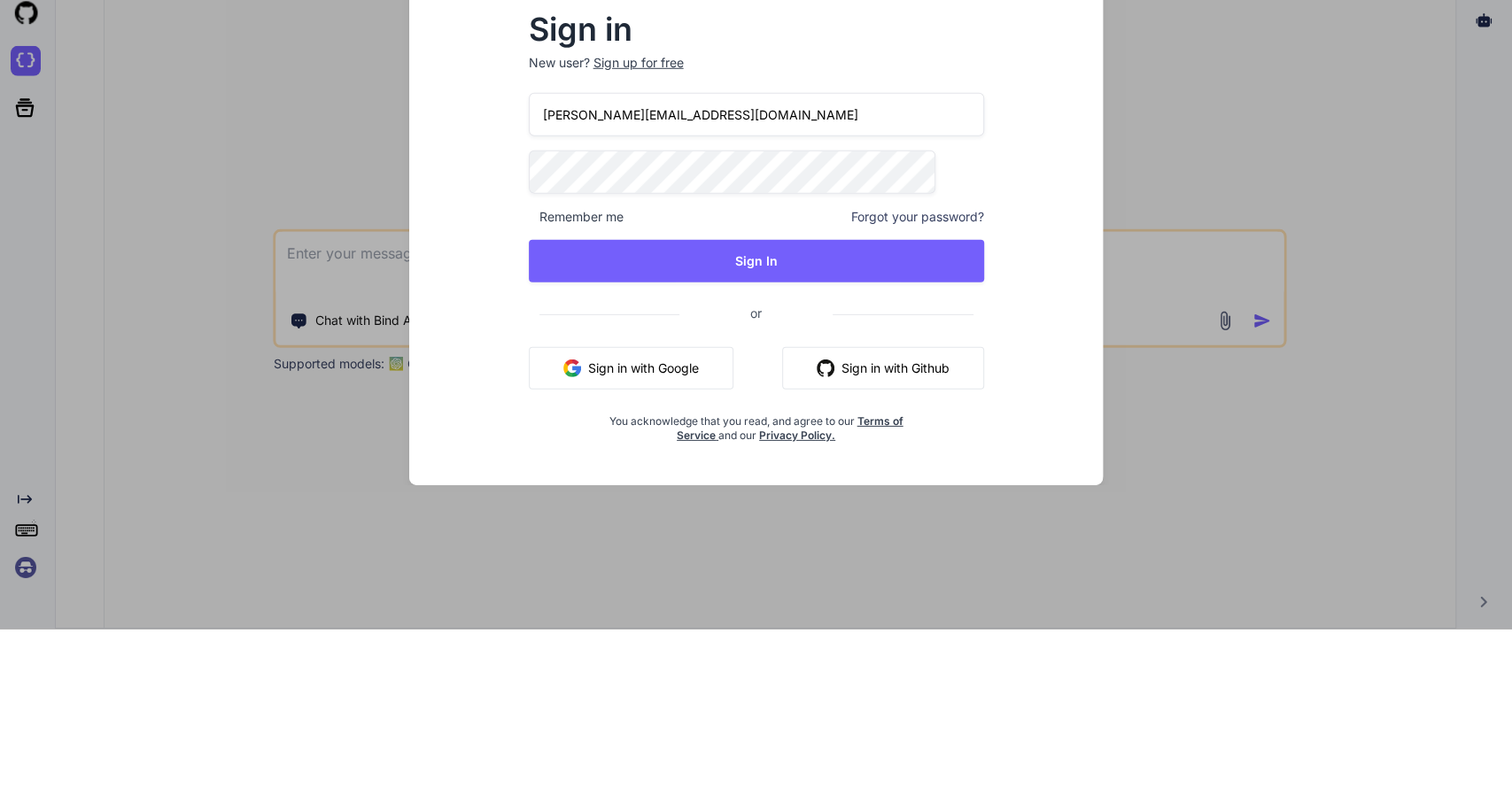 type on "[PERSON_NAME][EMAIL_ADDRESS][DOMAIN_NAME]" 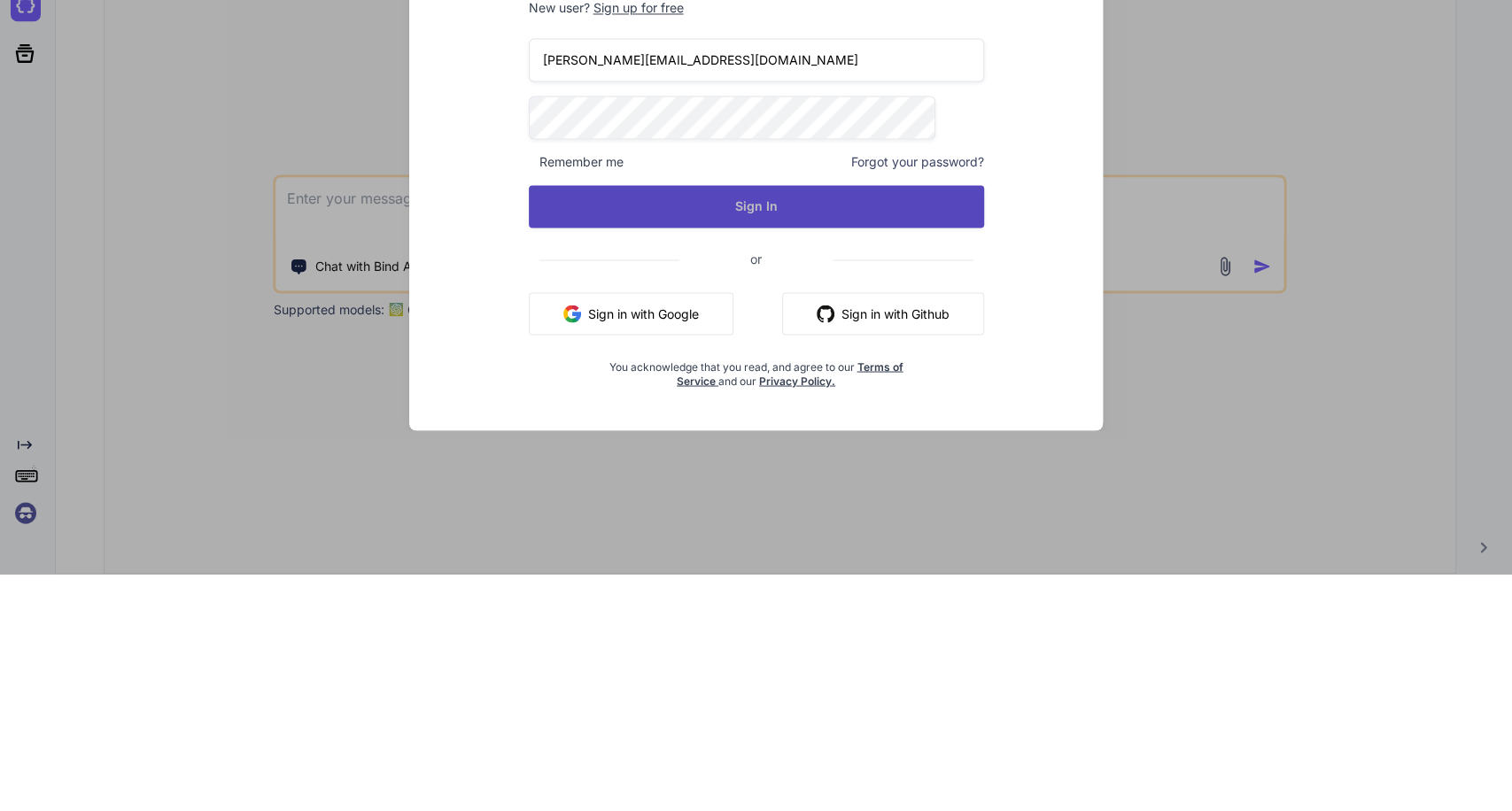 click on "Sign In" at bounding box center [756, 444] 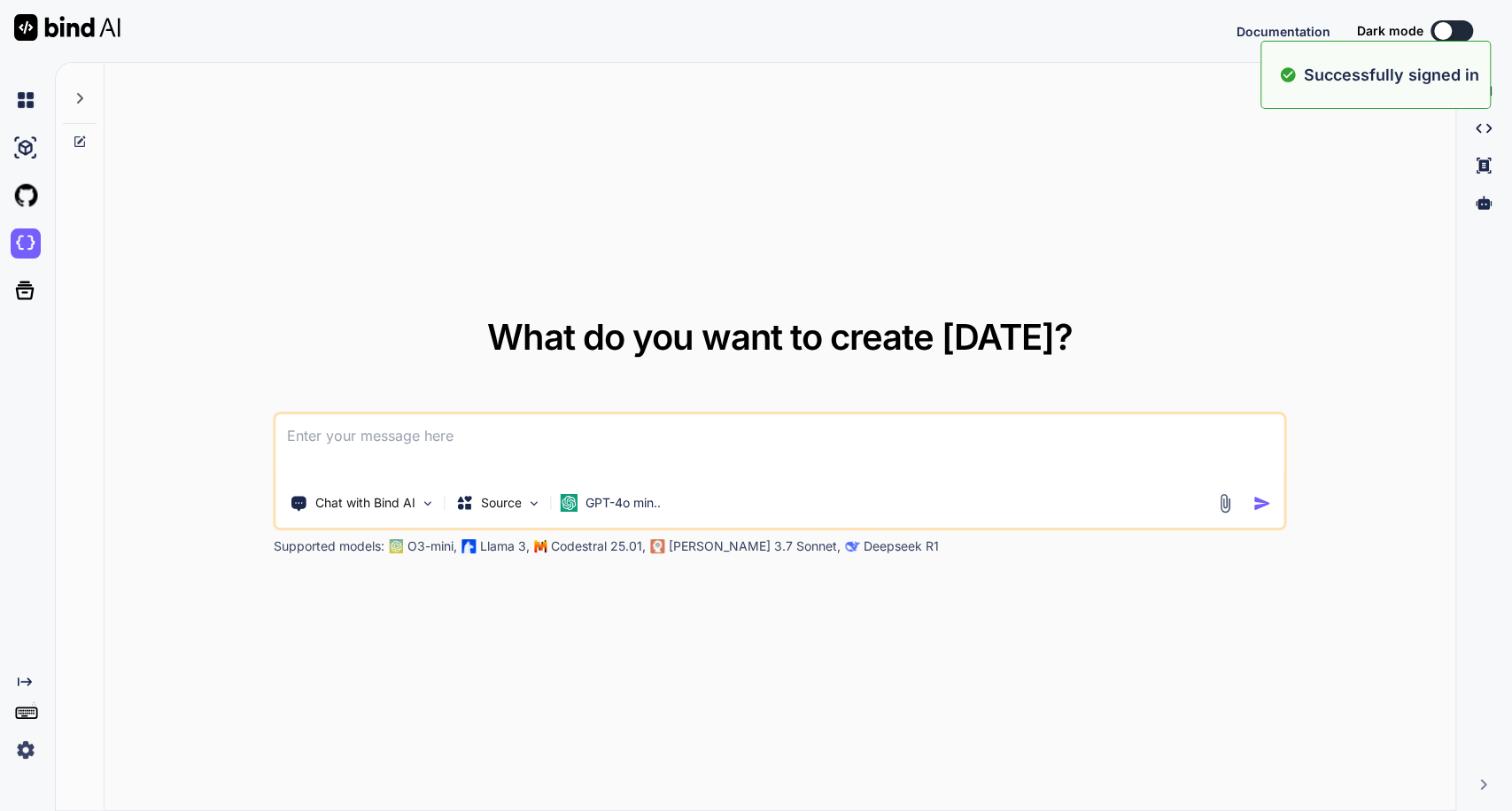 type on "x" 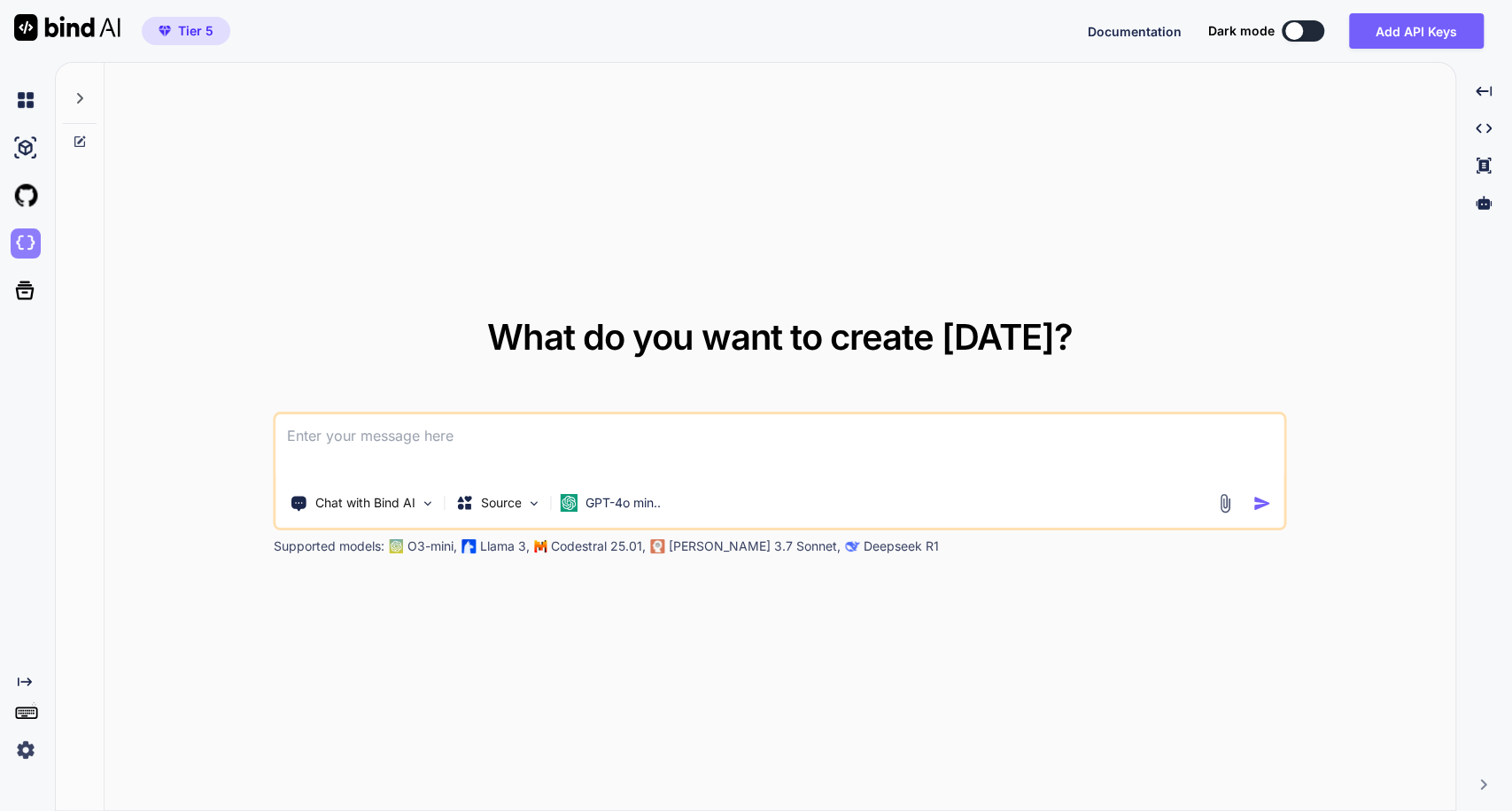 click at bounding box center (26, 243) 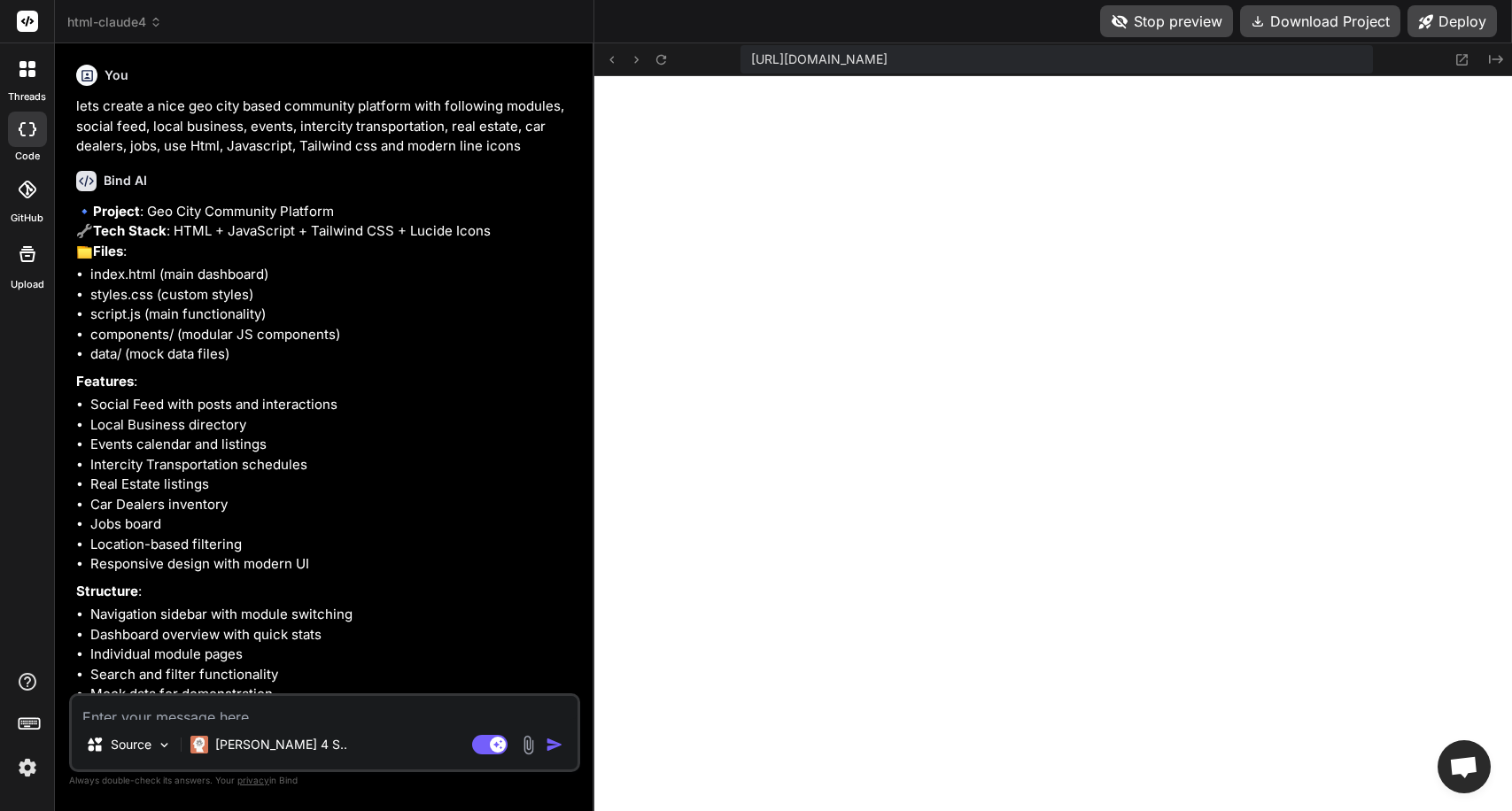 scroll, scrollTop: 0, scrollLeft: 0, axis: both 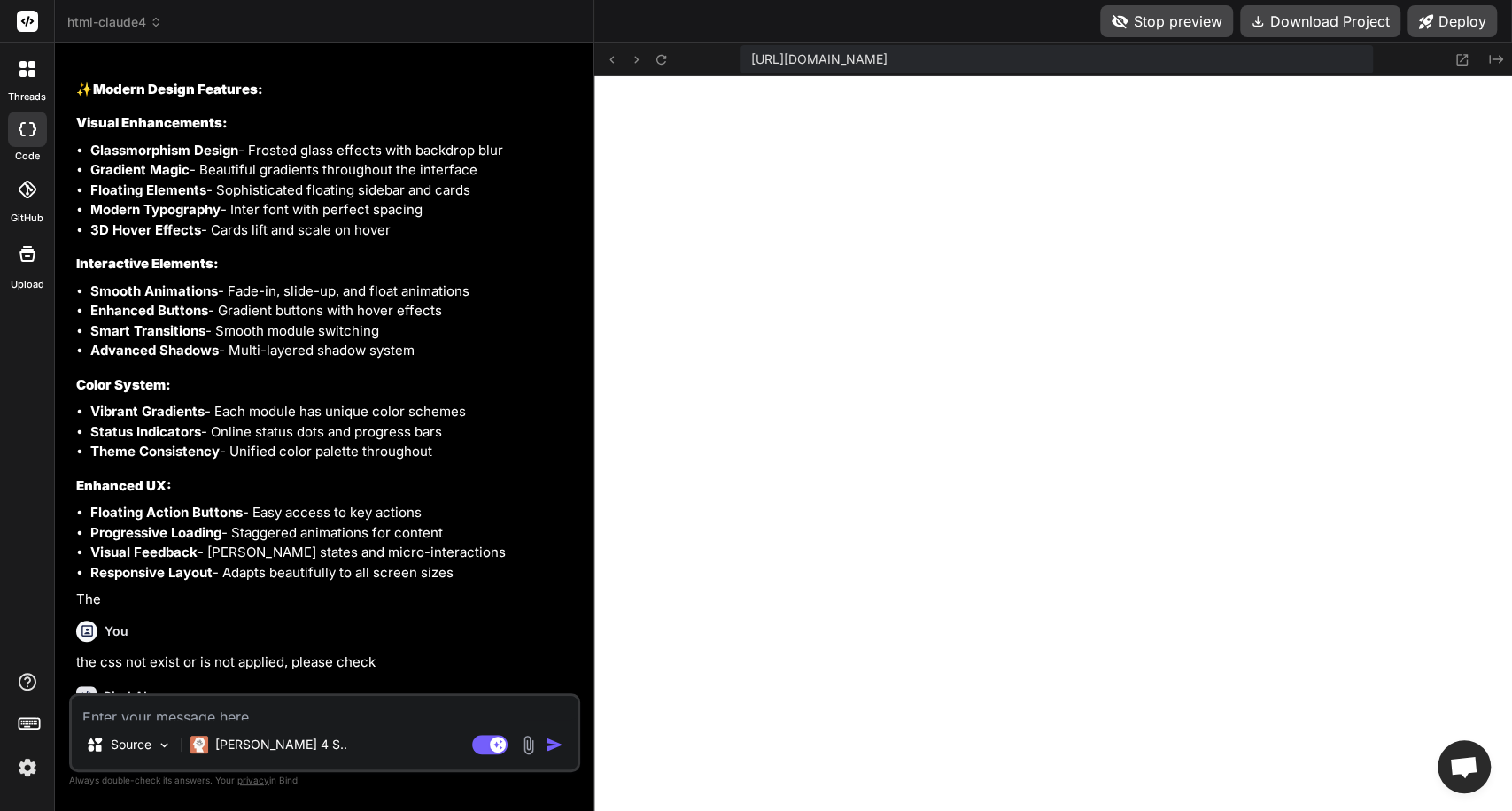 click on "html-claude4" at bounding box center [114, 22] 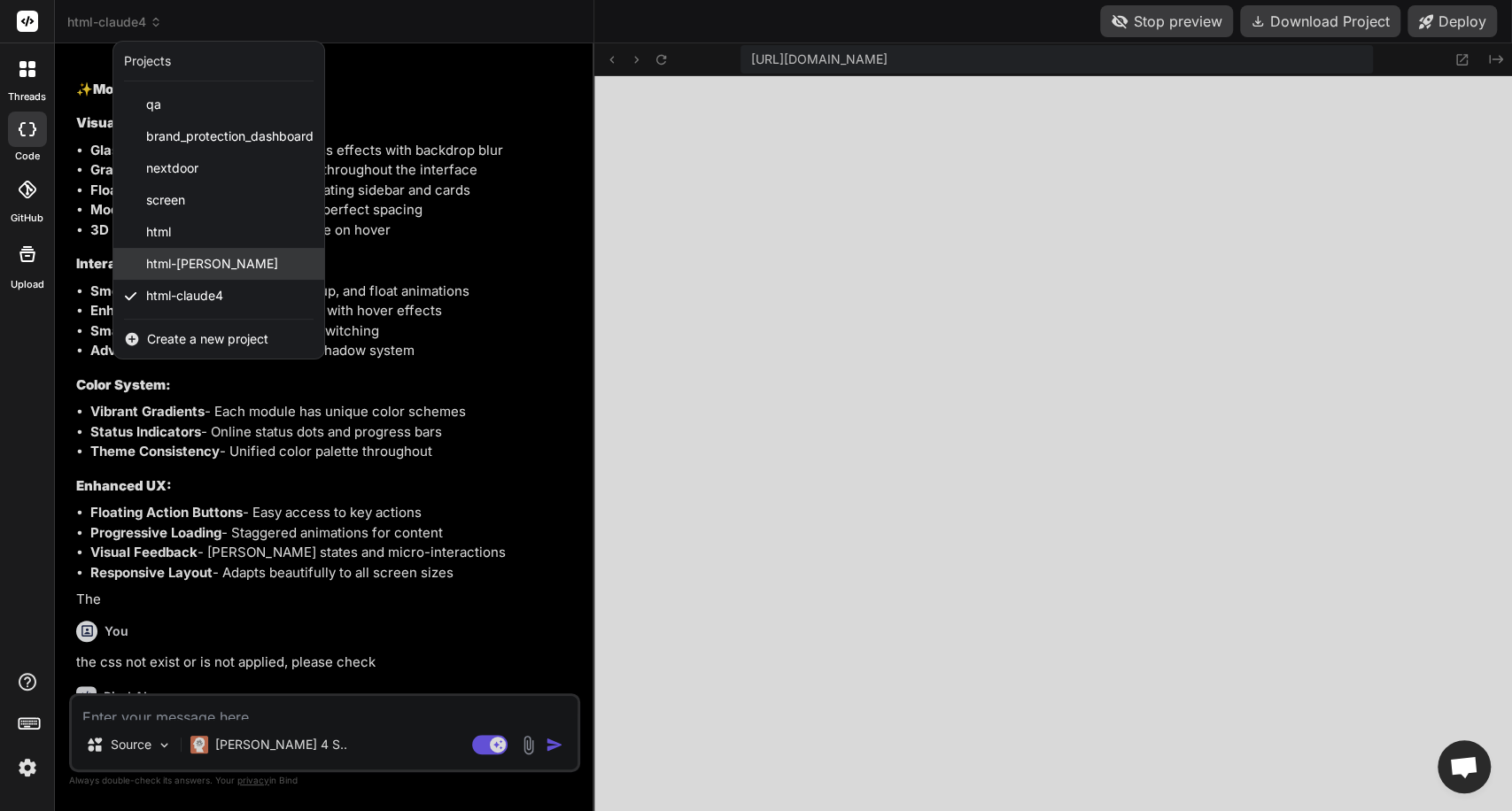 click on "html-[PERSON_NAME]" at bounding box center [219, 264] 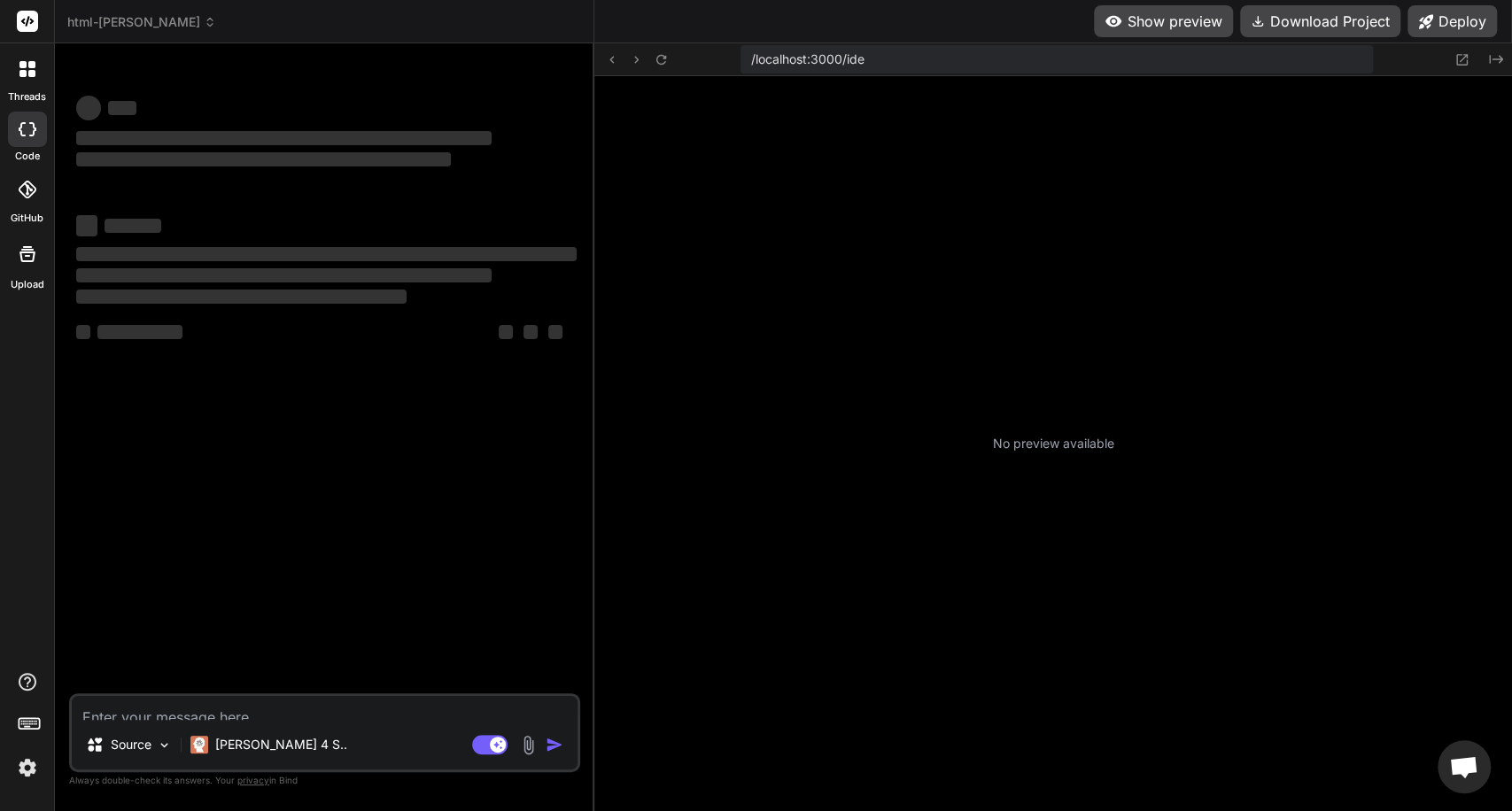 scroll, scrollTop: 0, scrollLeft: 0, axis: both 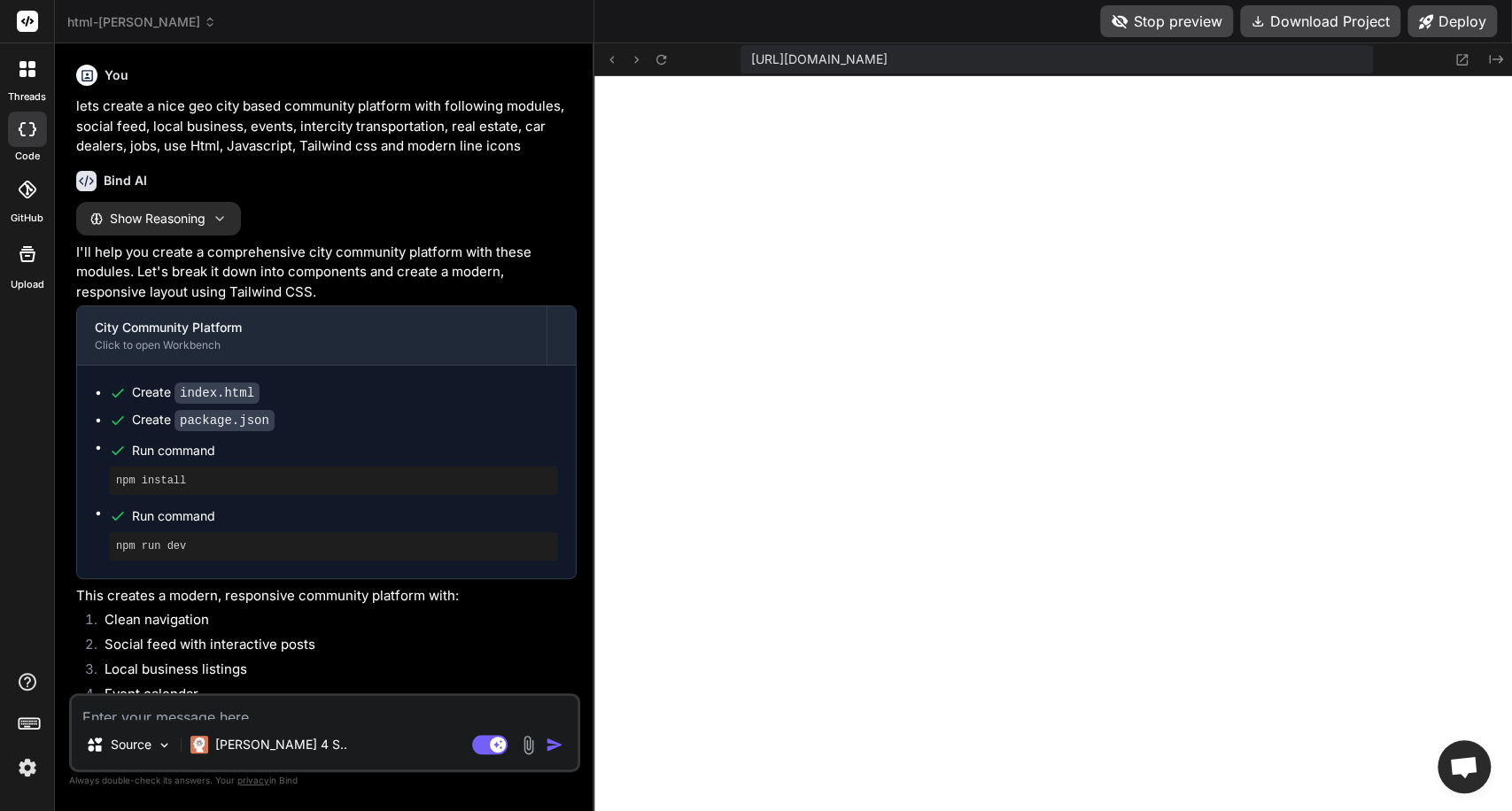 click at bounding box center [324, 707] 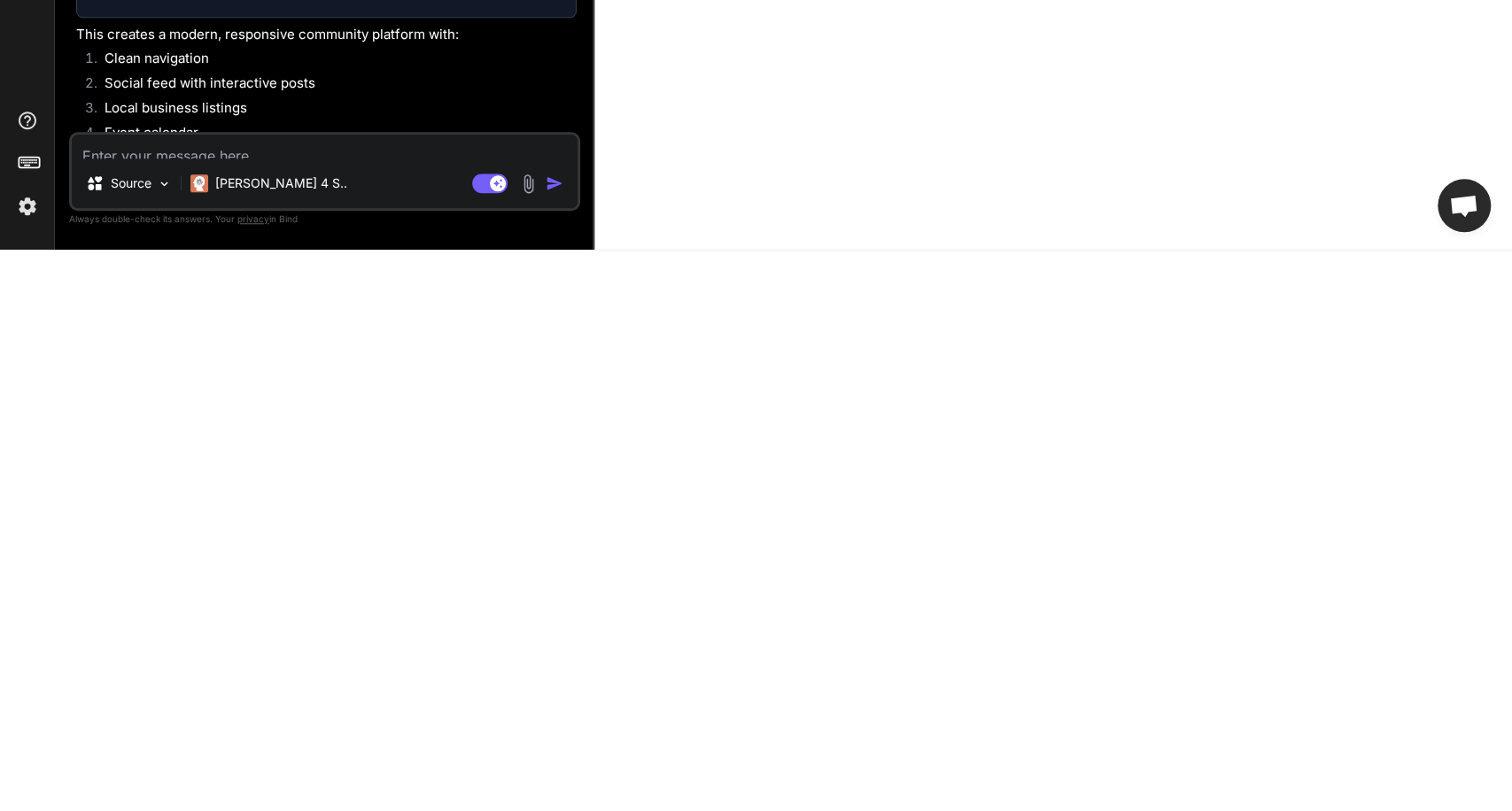 type on "s" 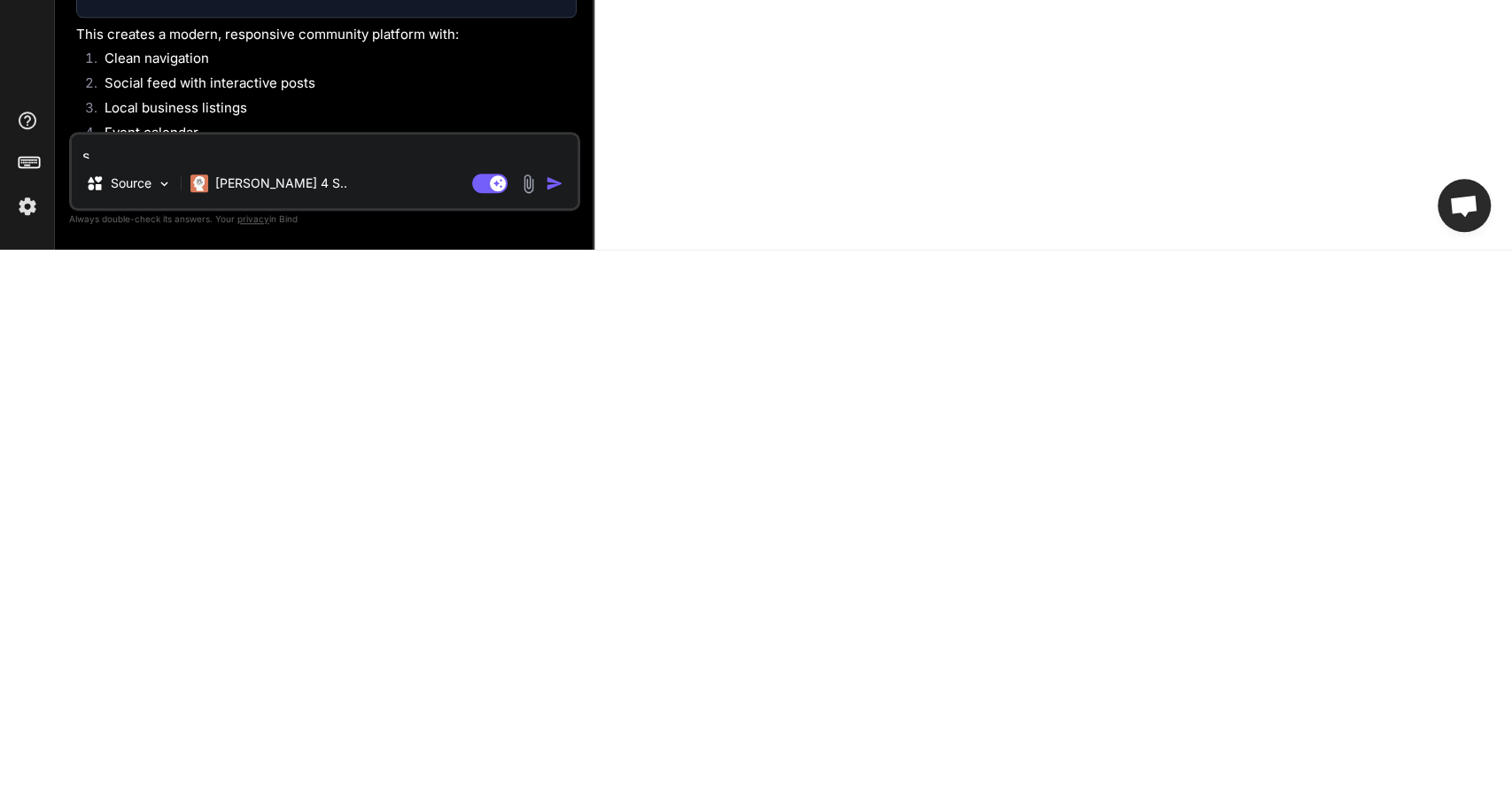 type on "st" 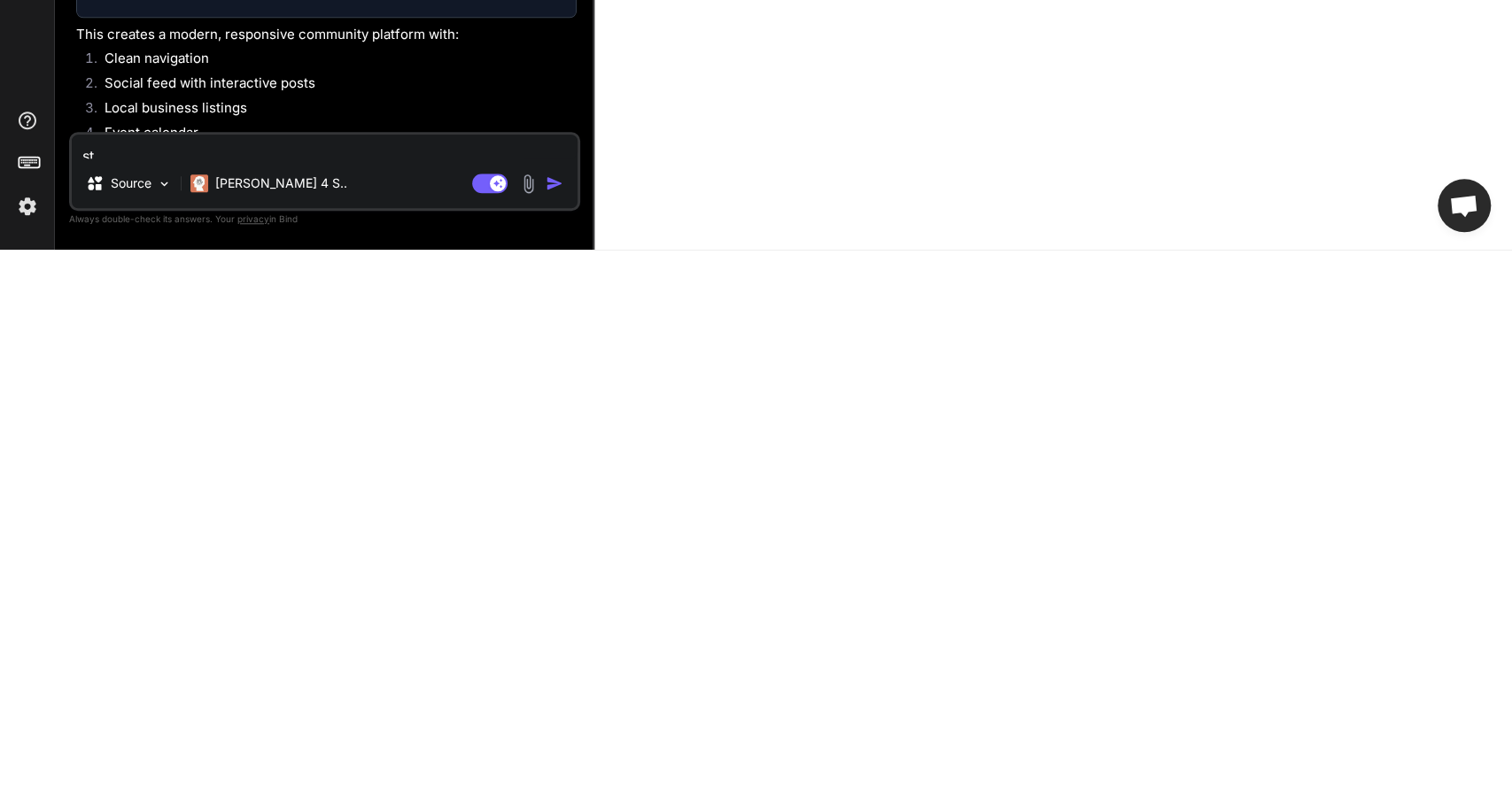 type on "sty" 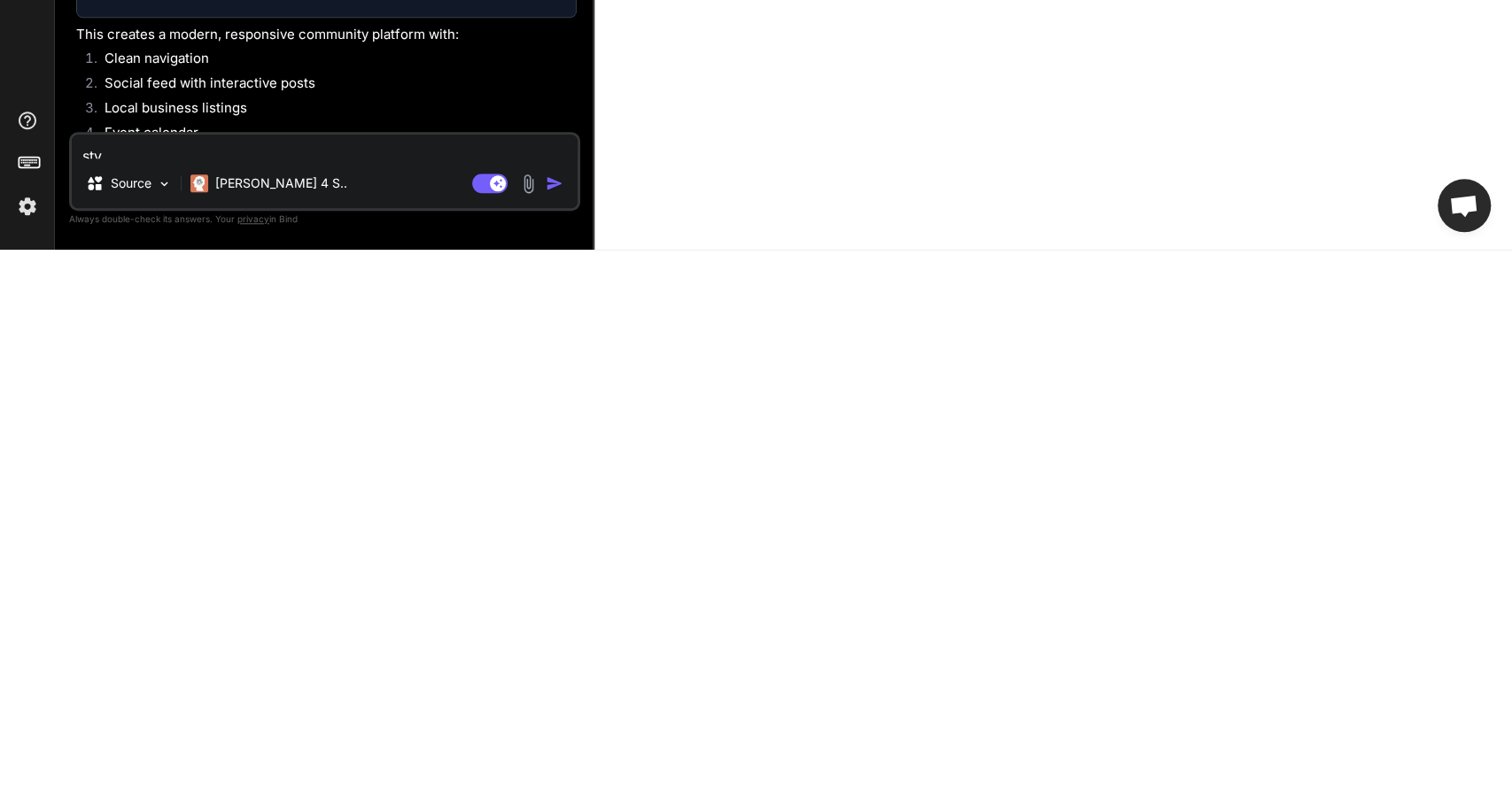 type on "styl" 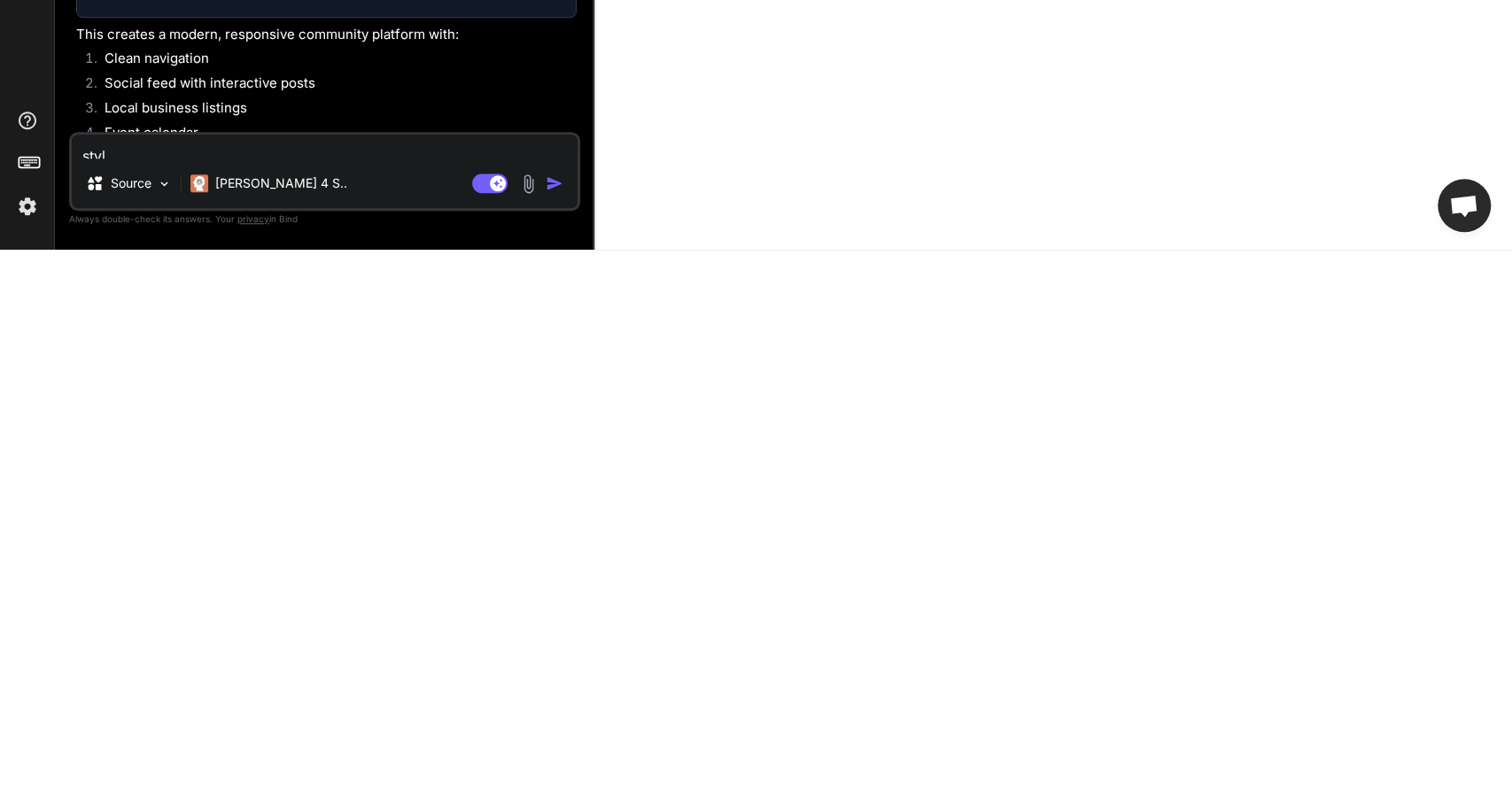 type on "style" 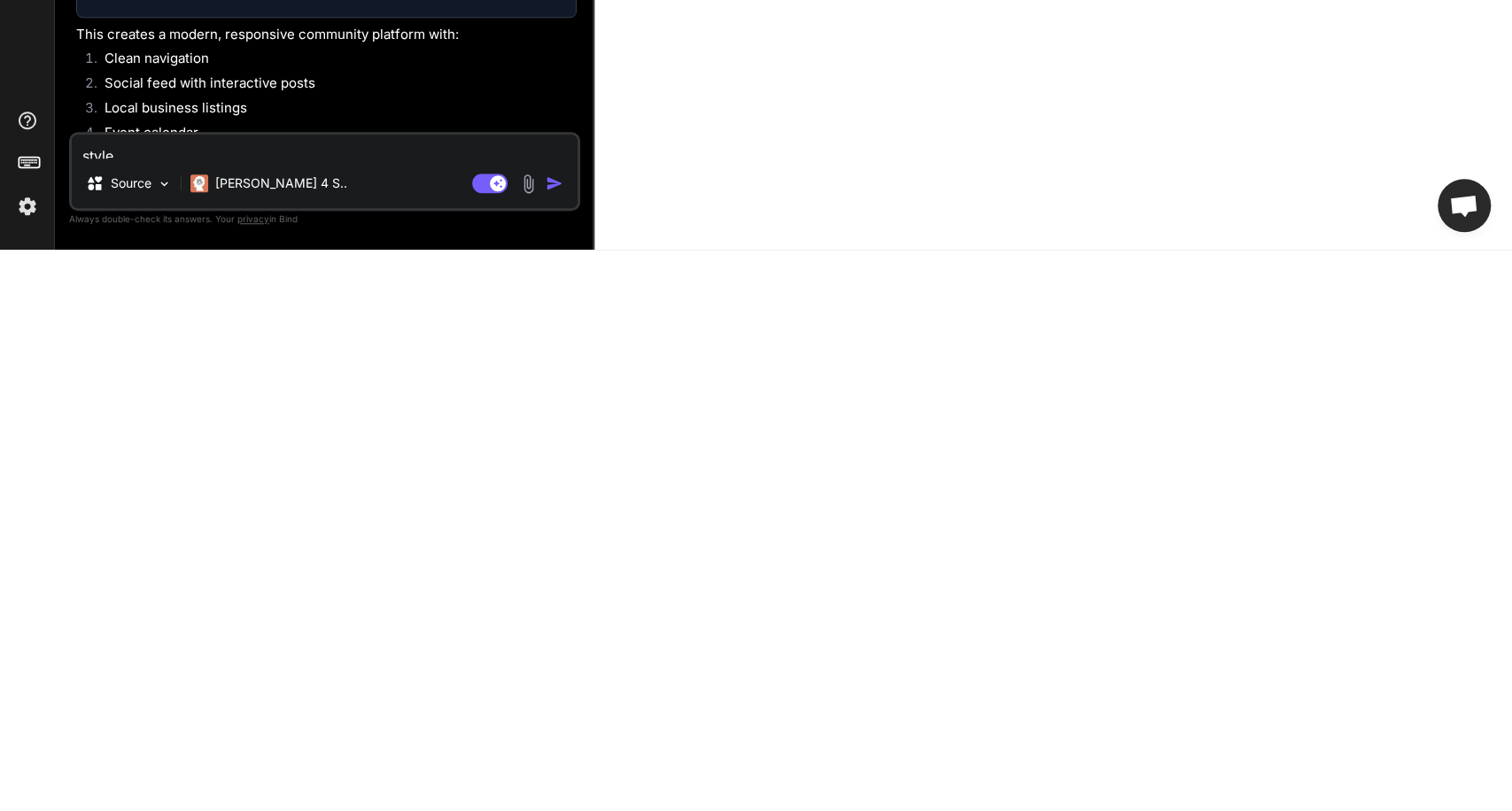 type on "style" 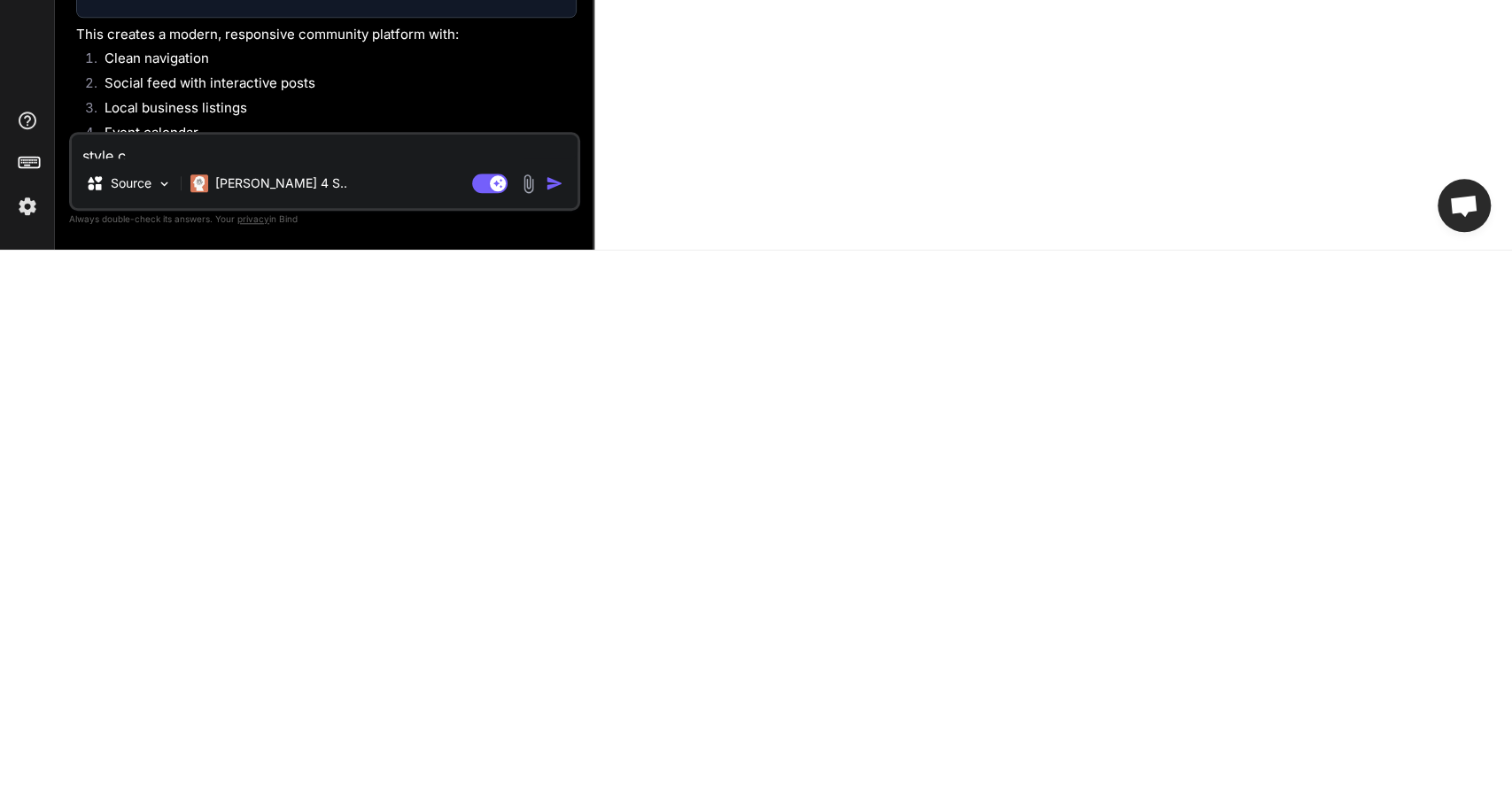 type on "style cs" 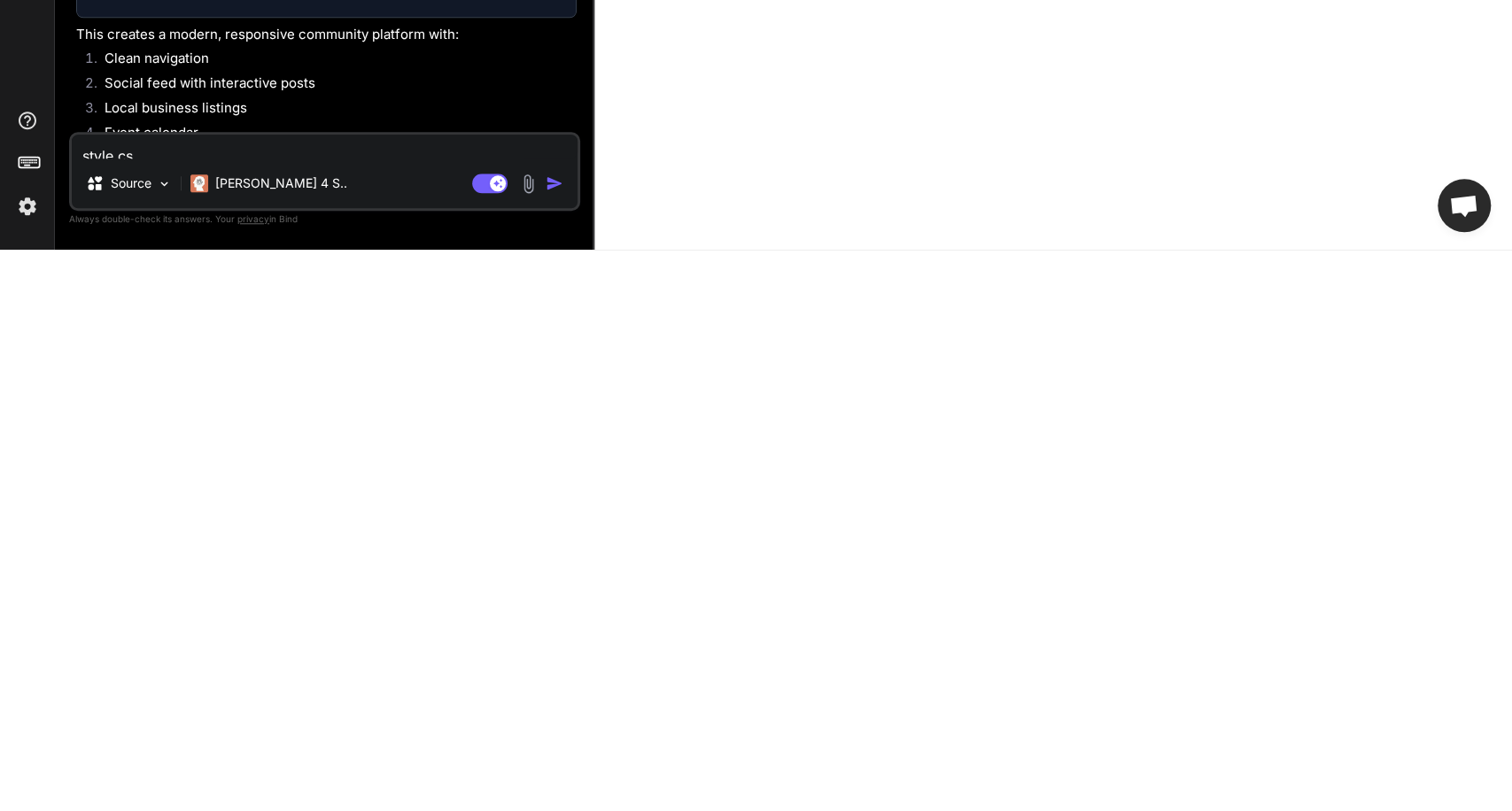 type on "style css" 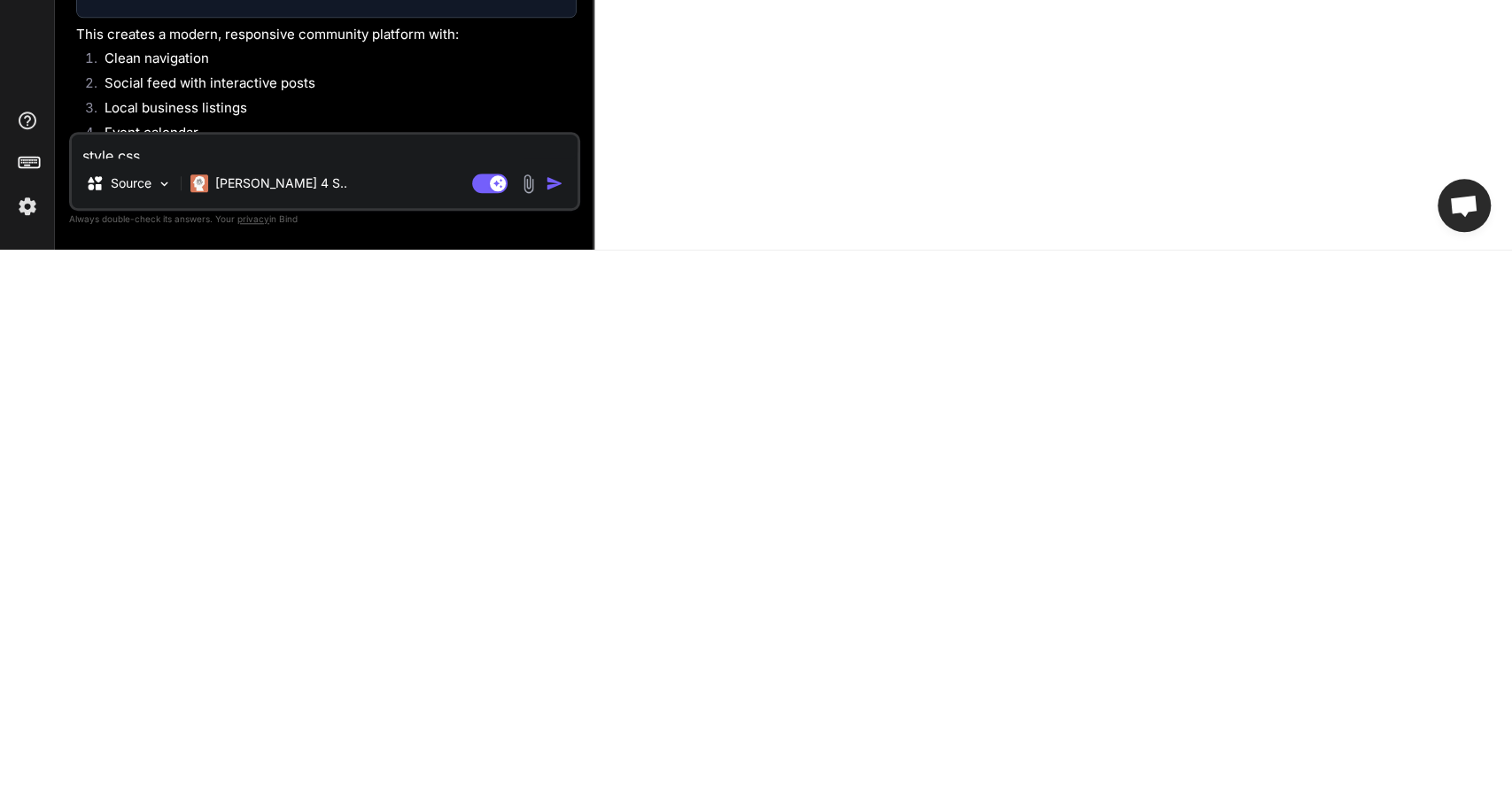 type on "style css" 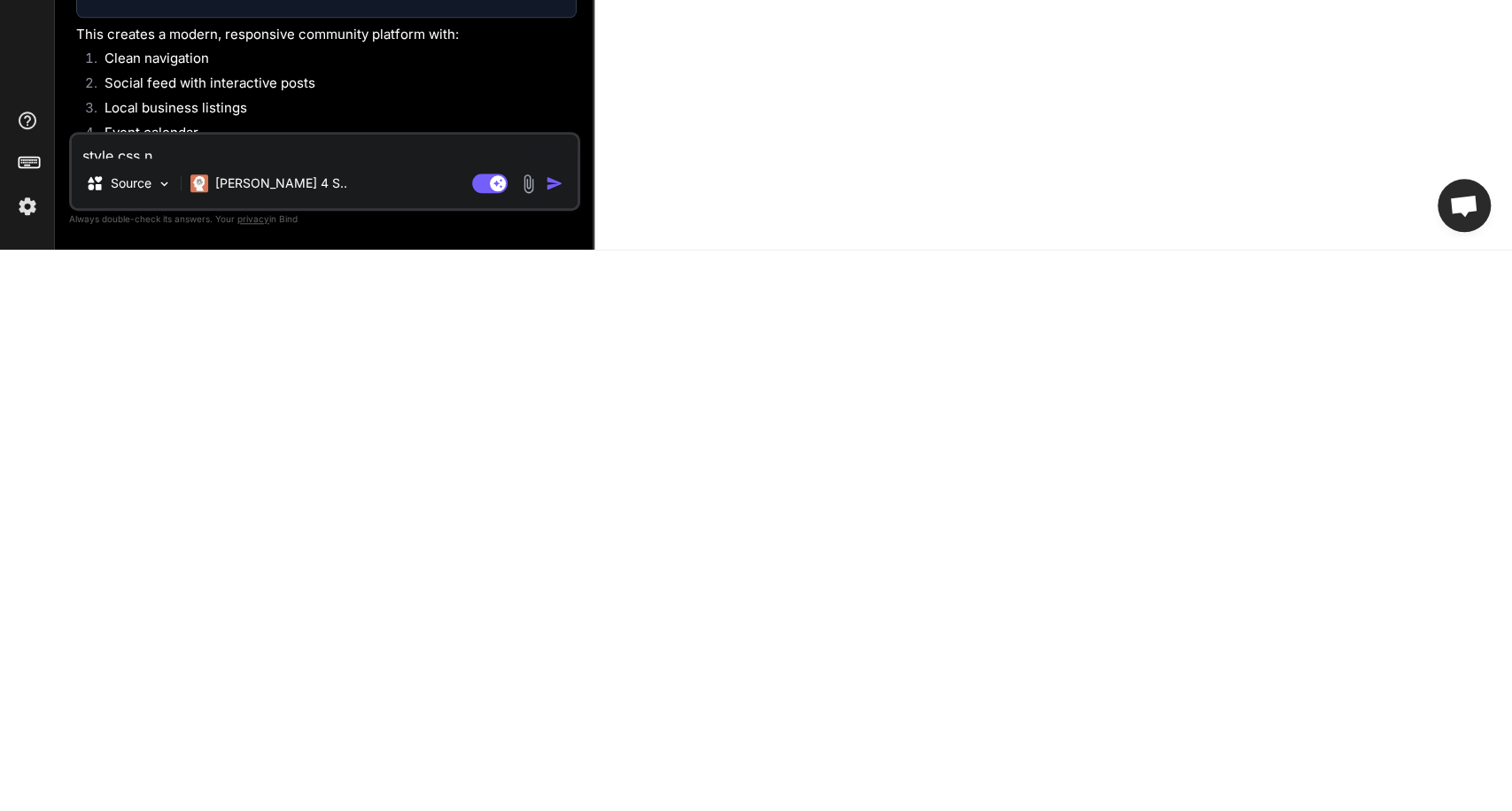 type on "style css no" 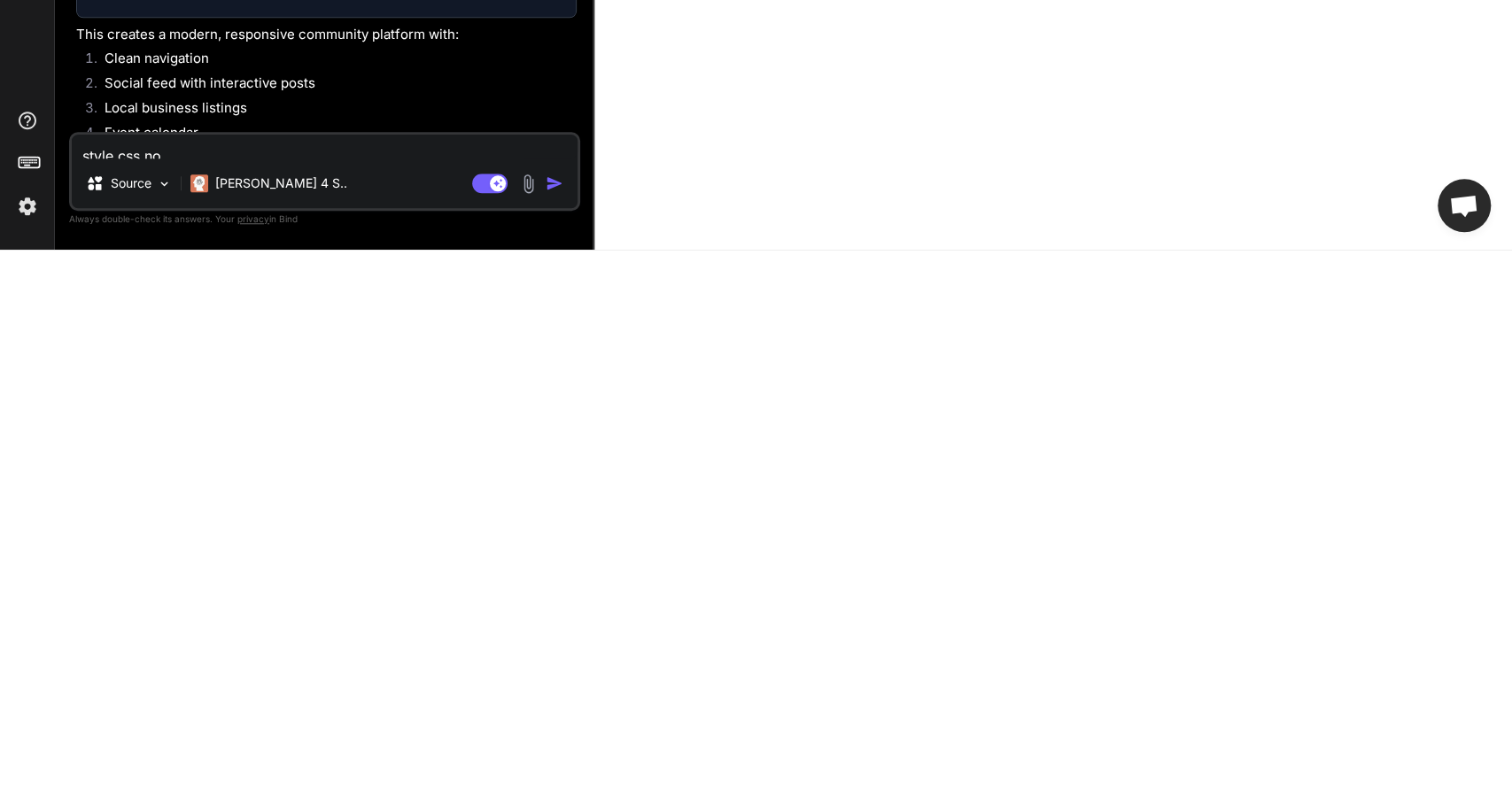 type on "x" 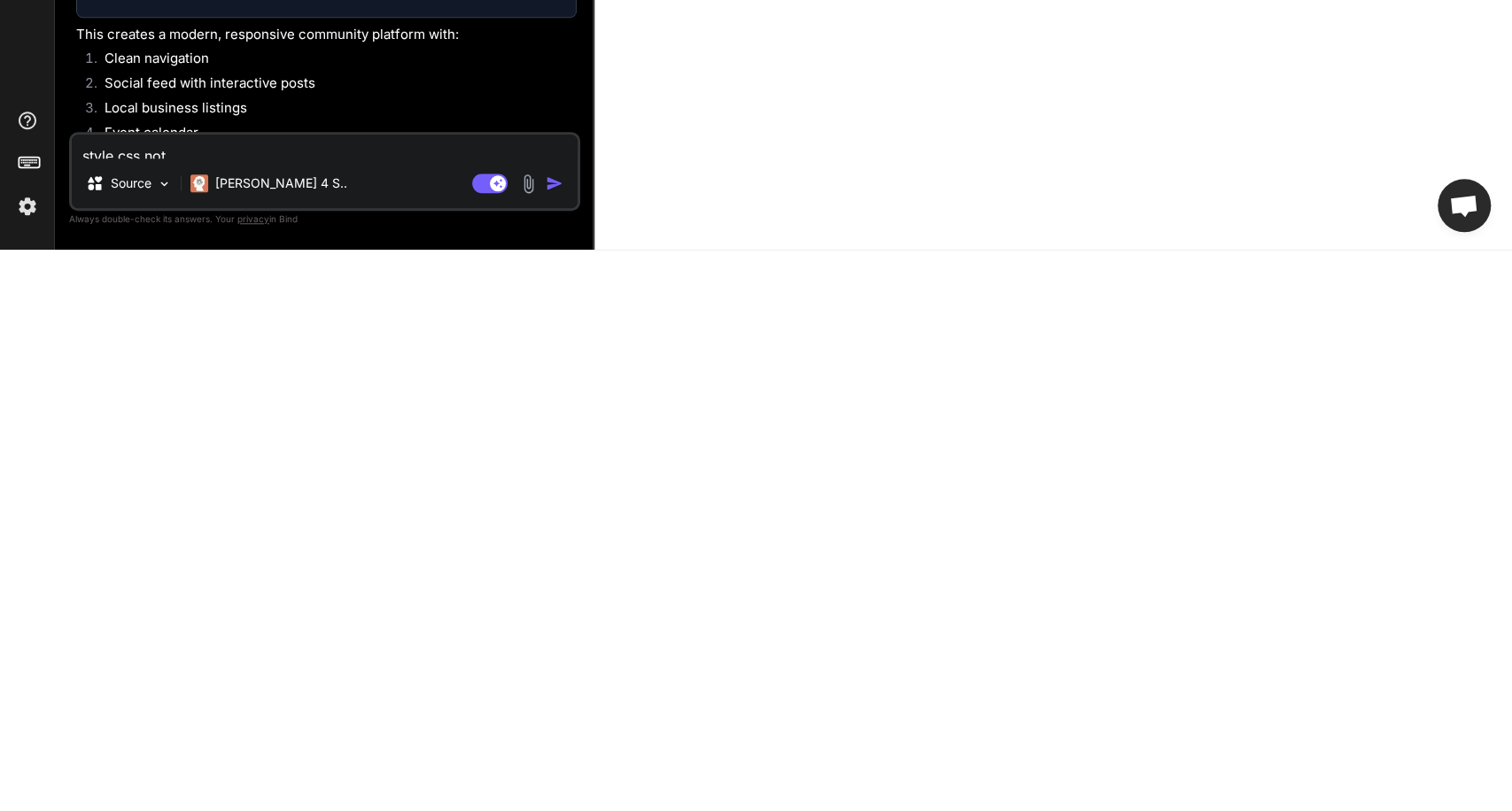 type on "style css not" 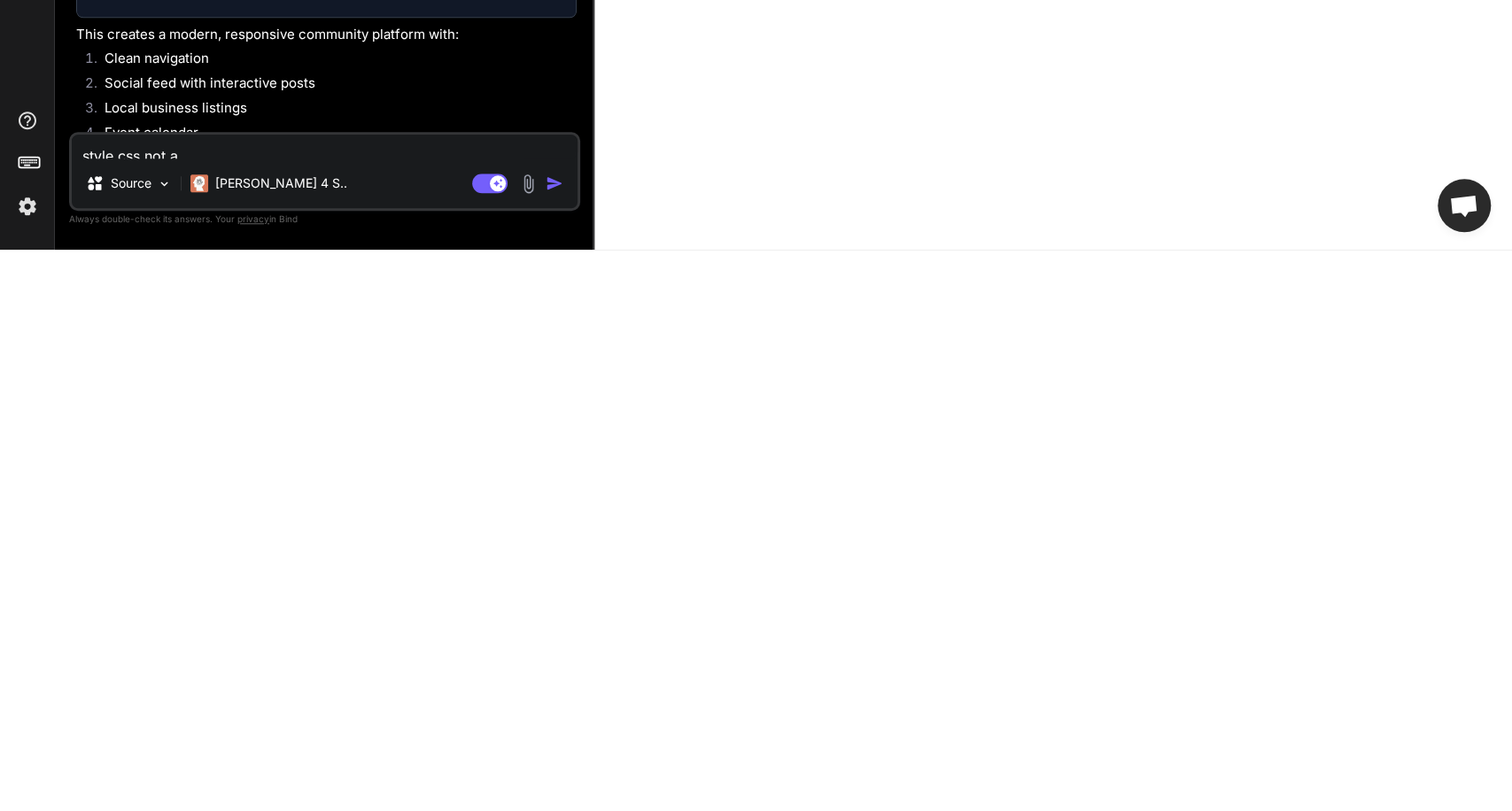 type on "style css not ap" 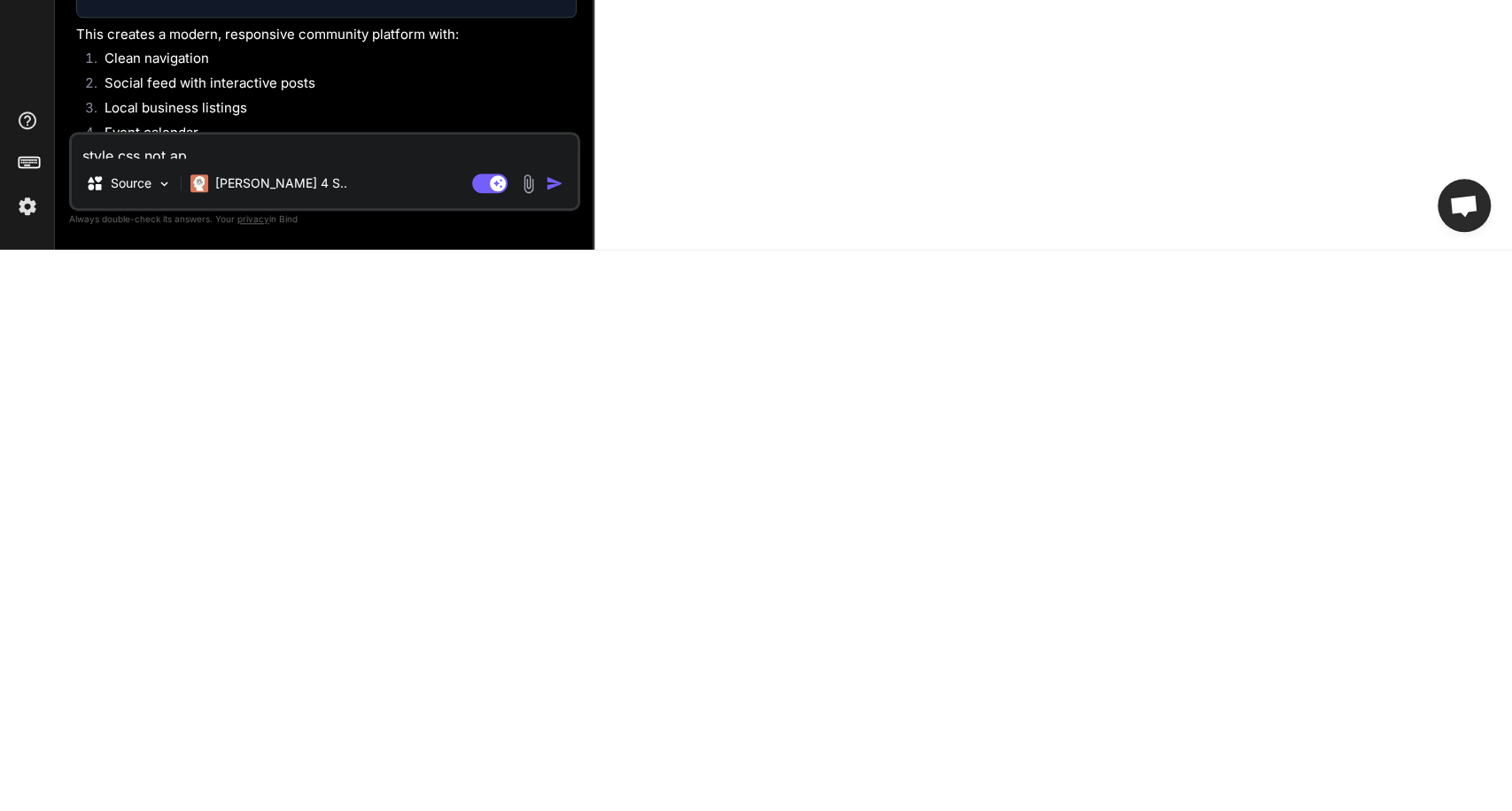 type on "style css not app" 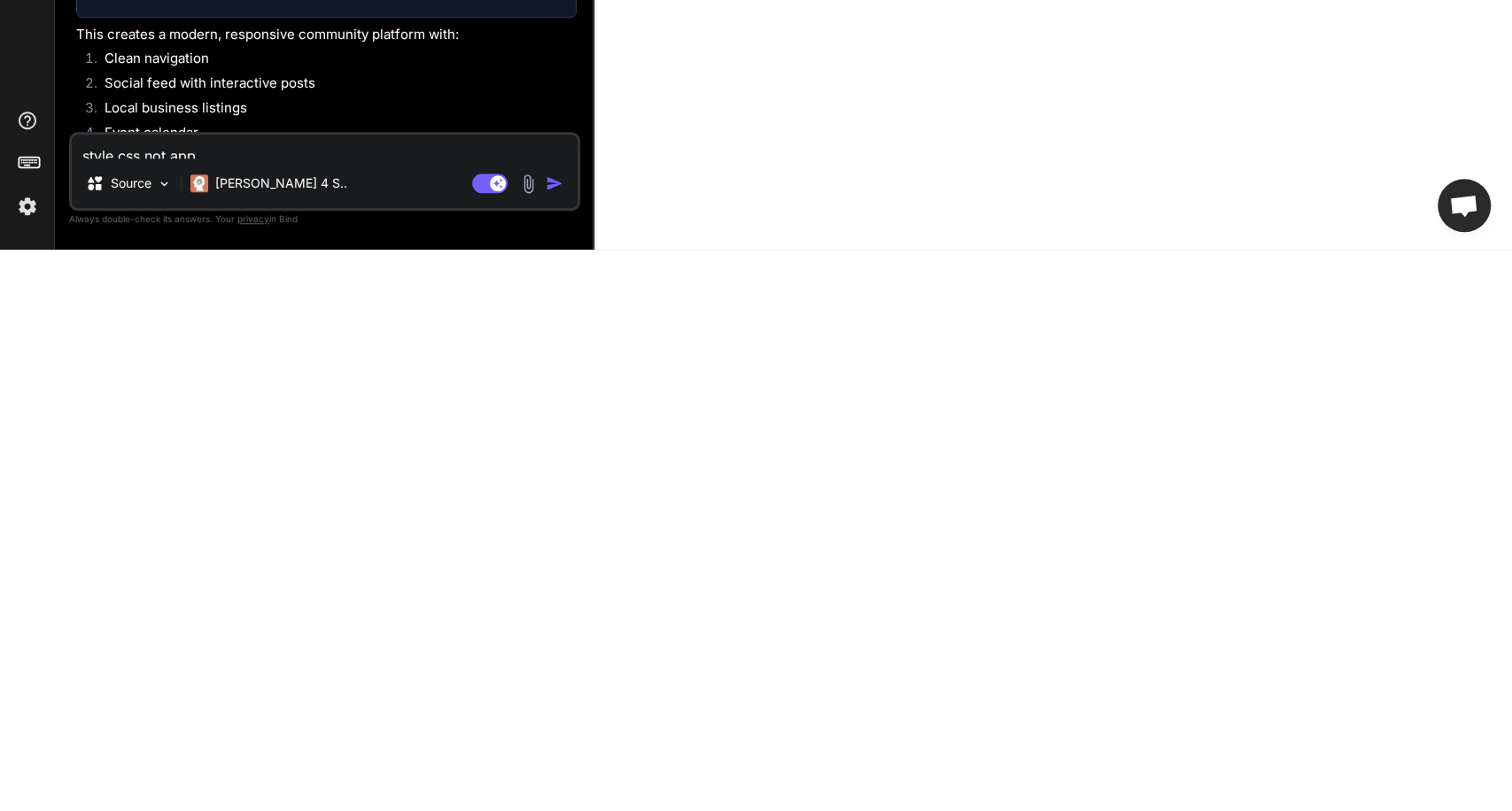 type on "style css not appl" 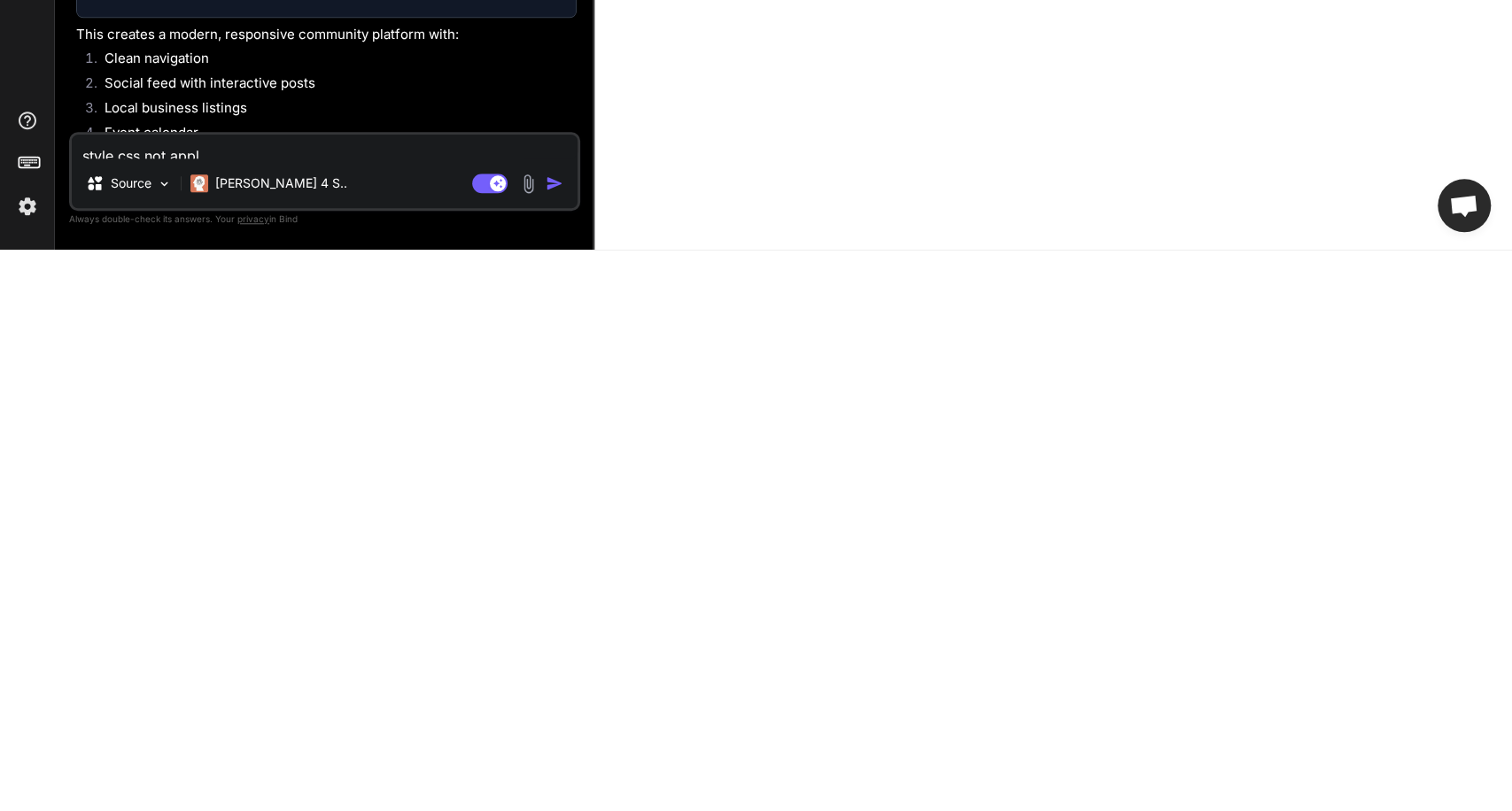 type on "style css not appli" 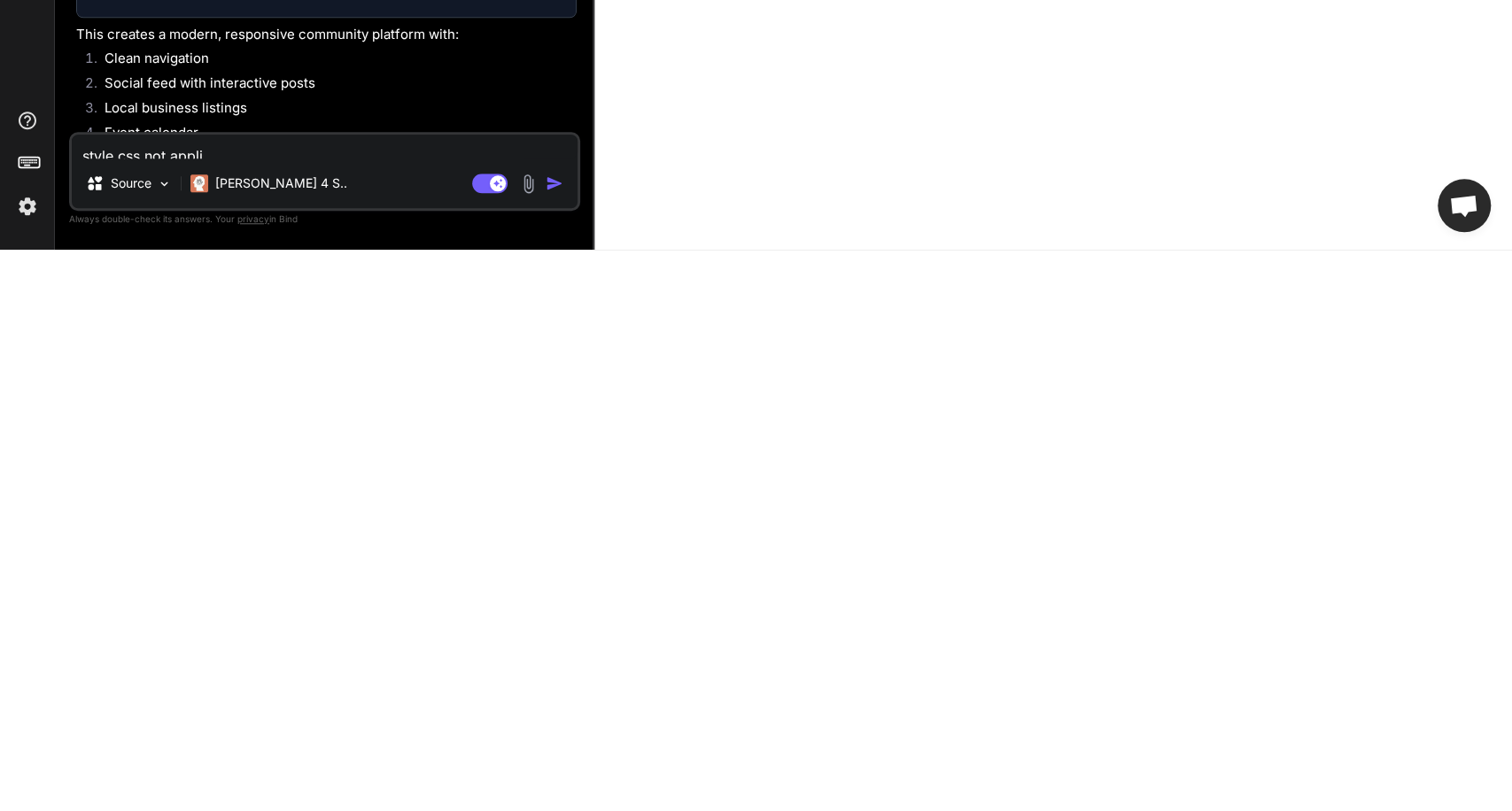 type on "style css not applie" 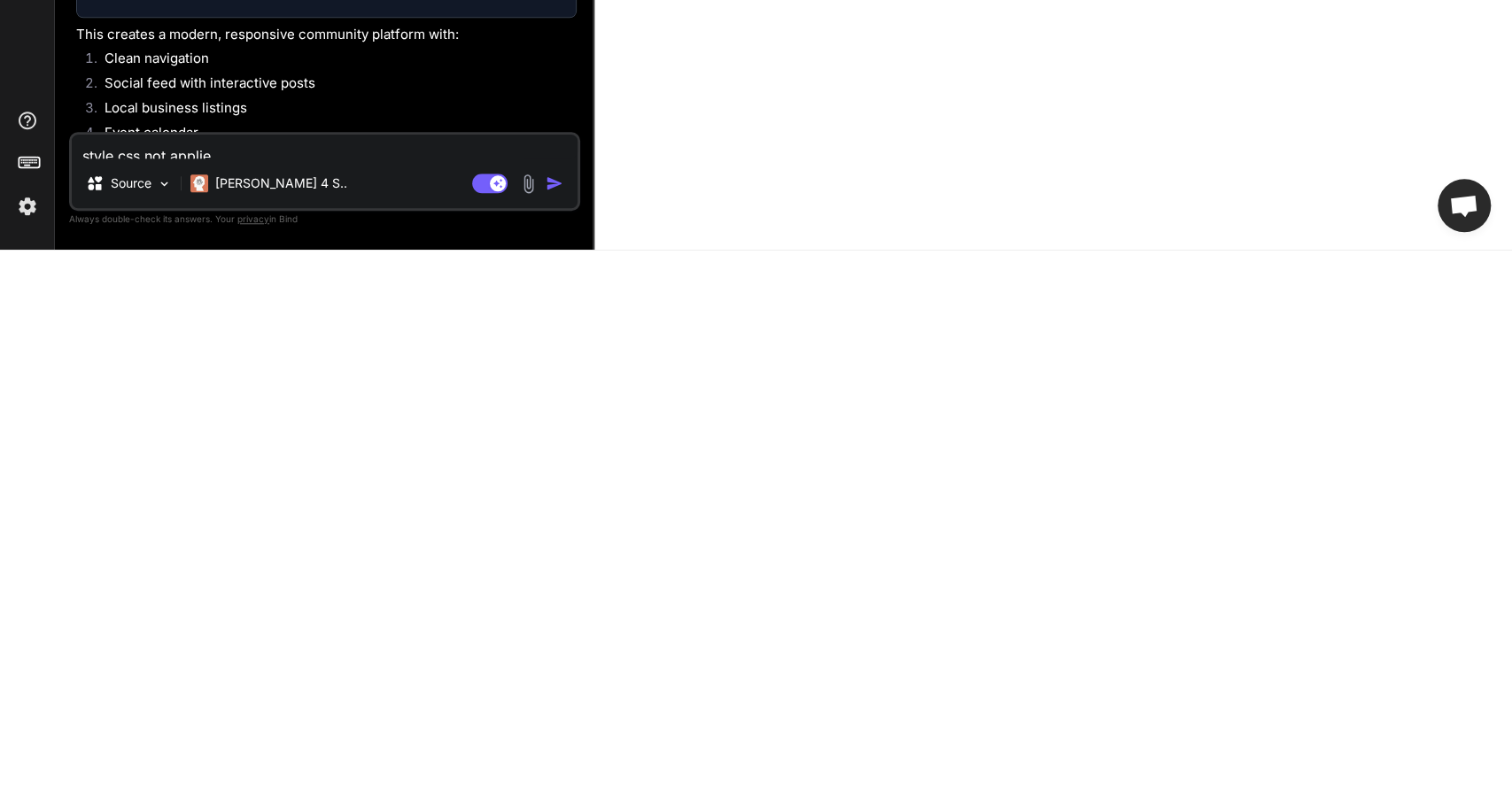 type on "style css not applied" 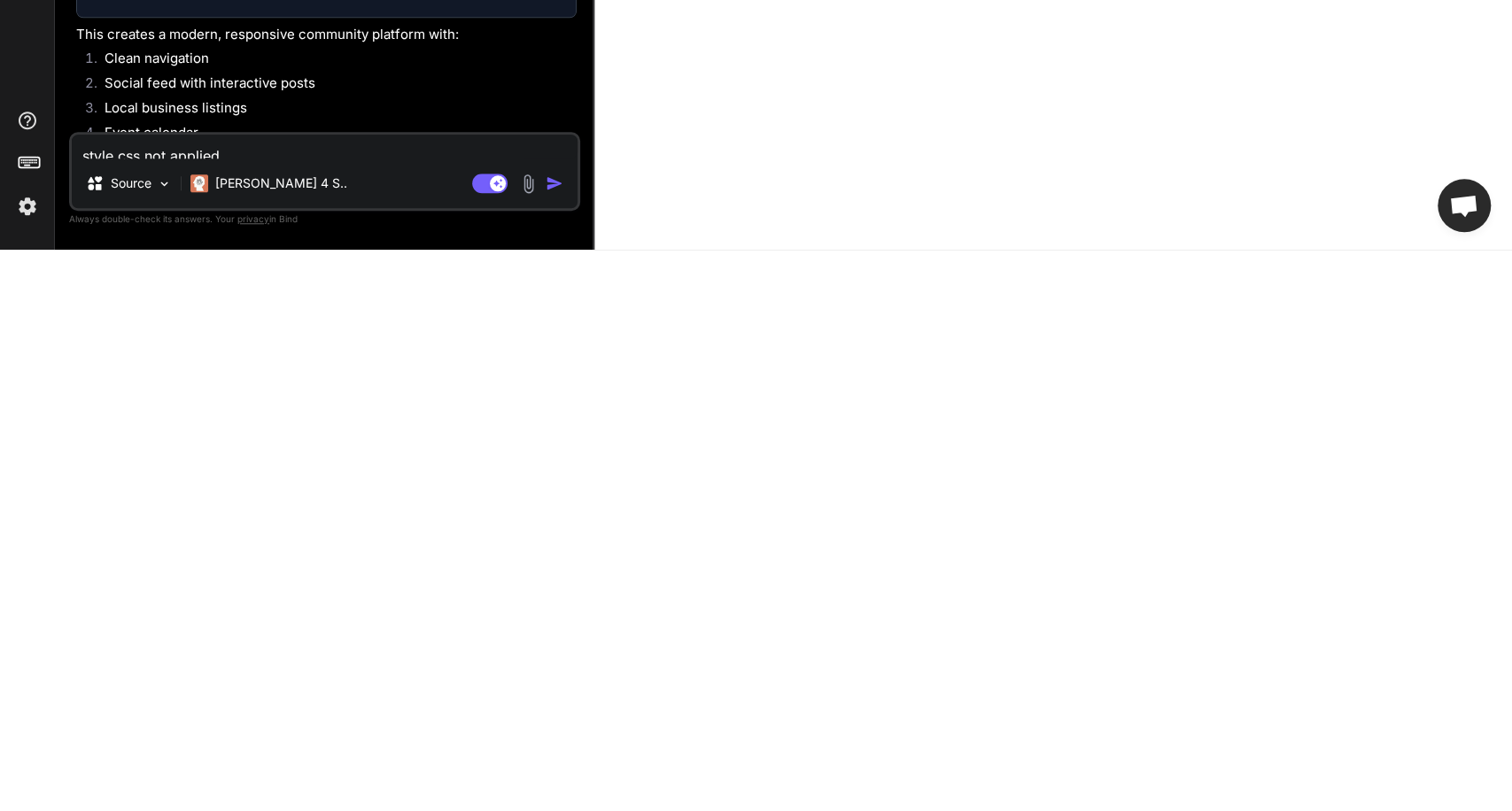 type on "style css not applied," 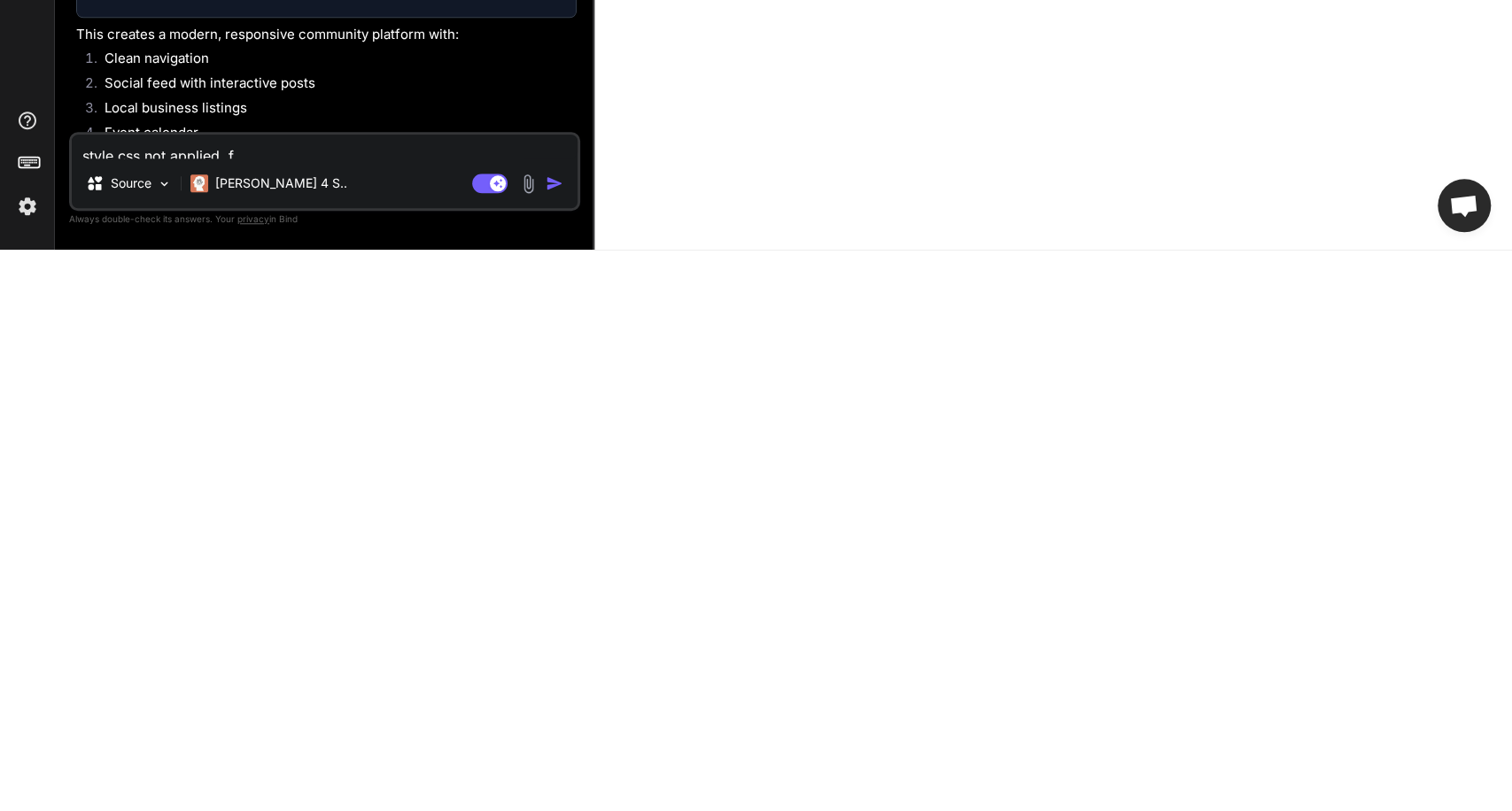 type on "style css not applied, fi" 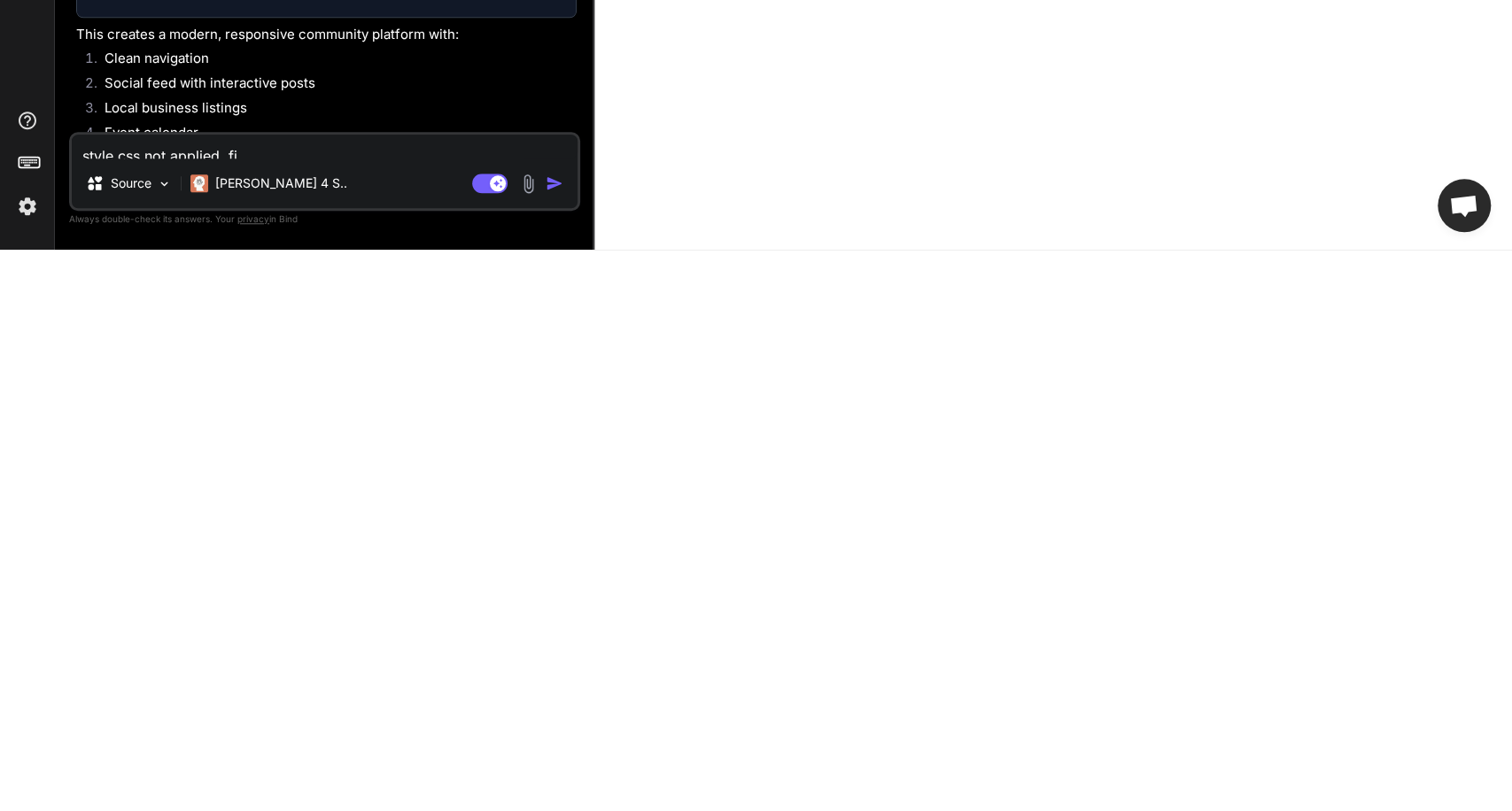 type on "style css not applied, fix" 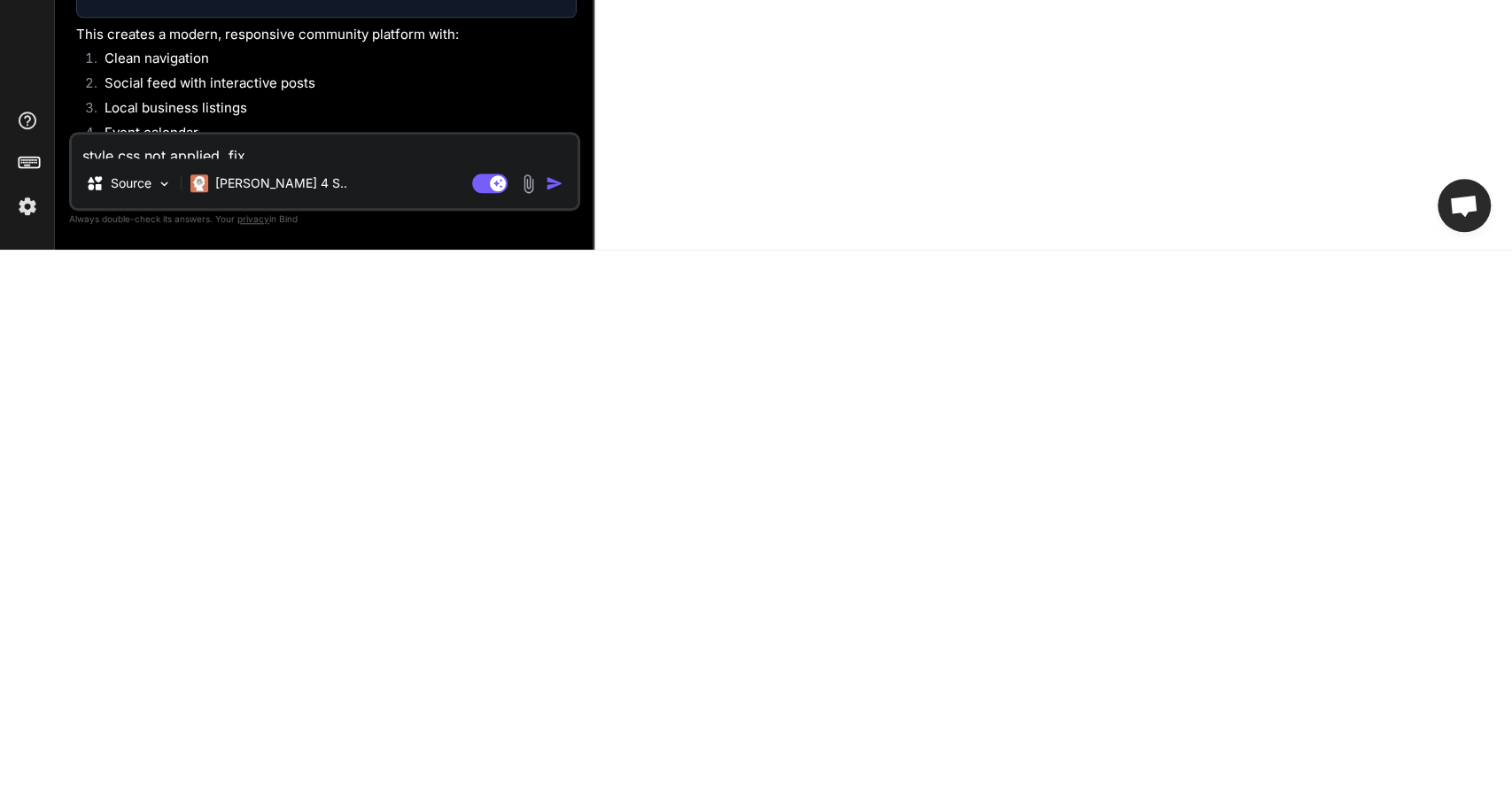 type on "style css not applied, fix" 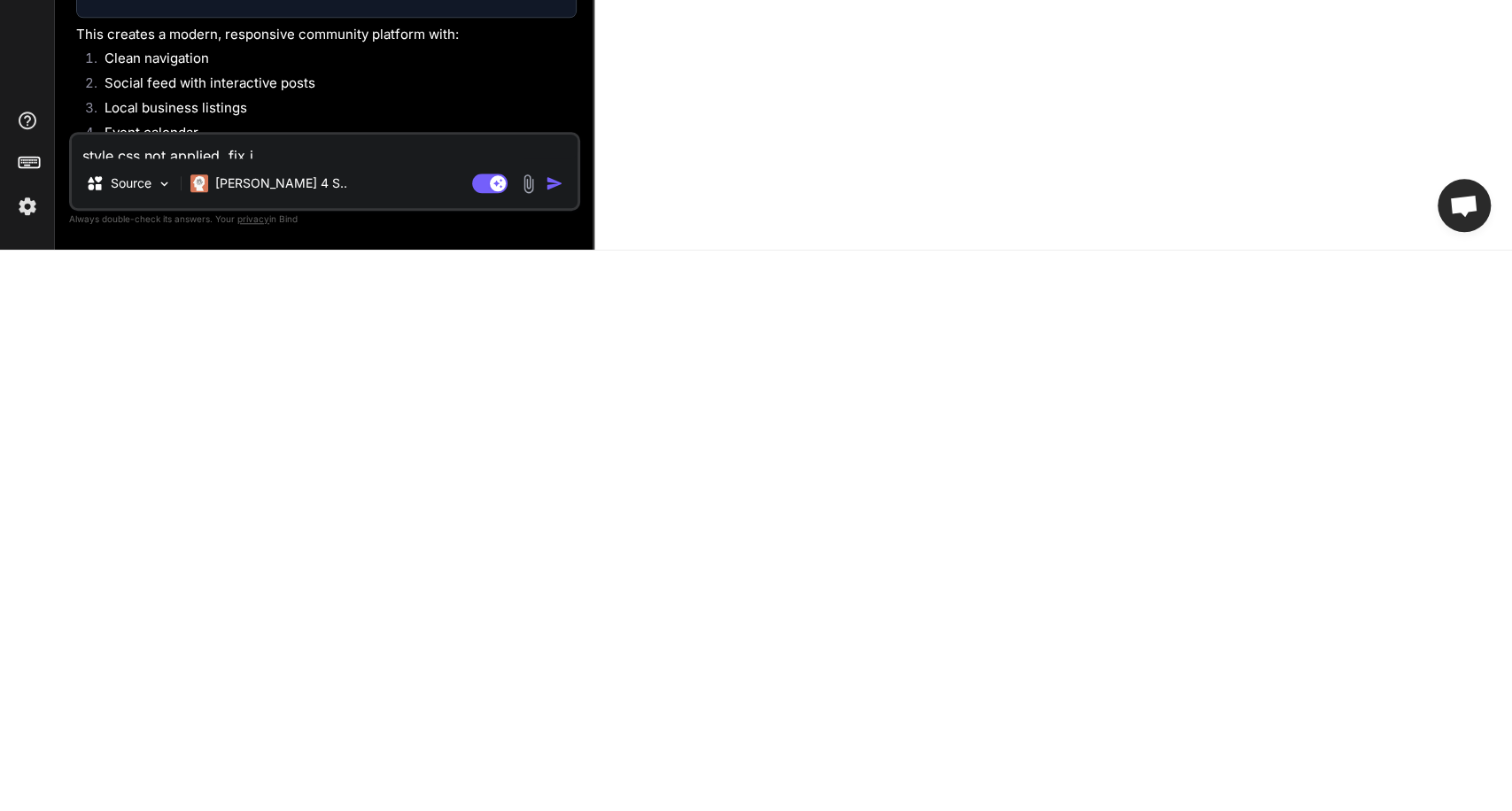 type on "style css not applied, fix it" 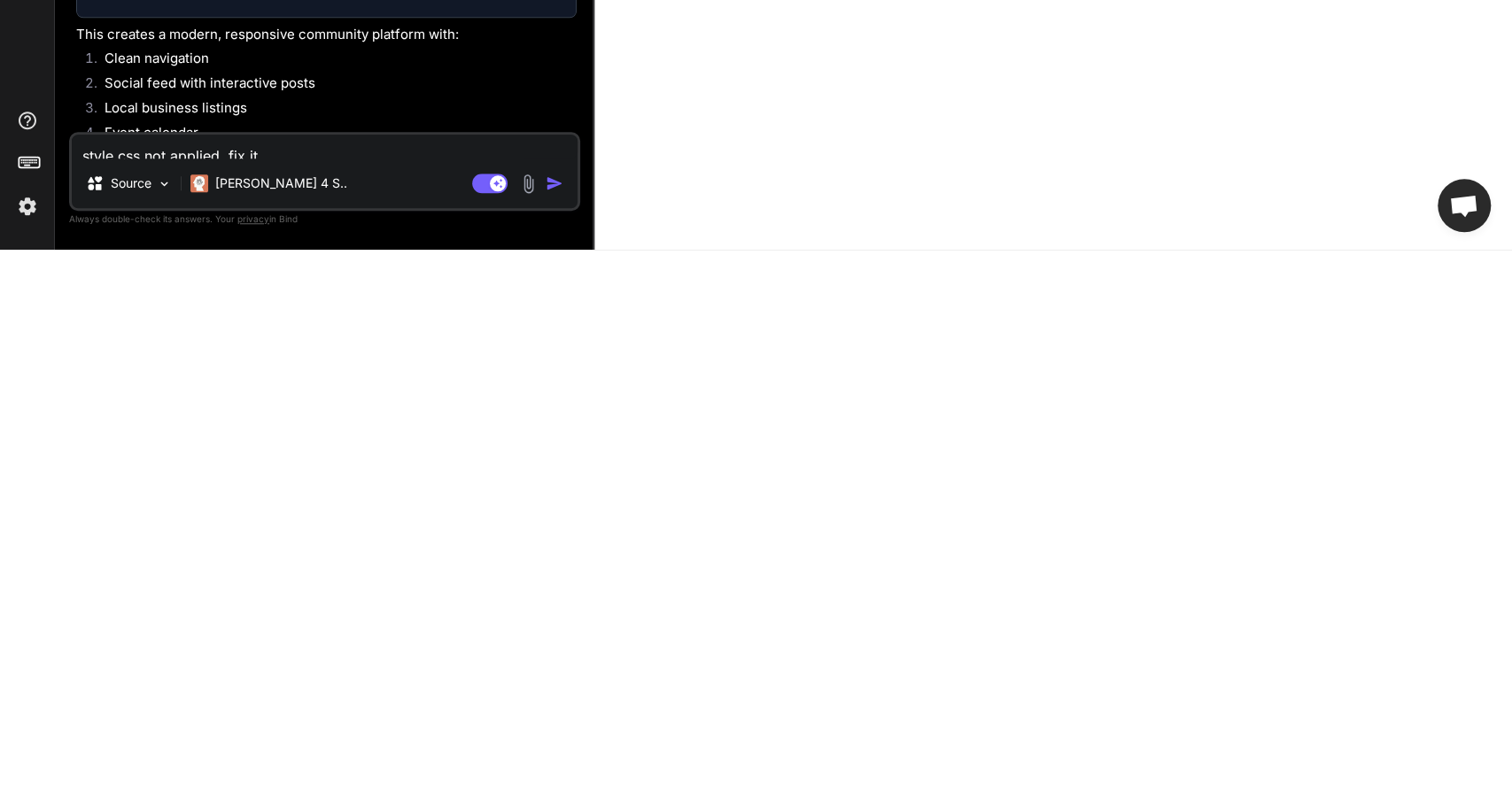 type on "x" 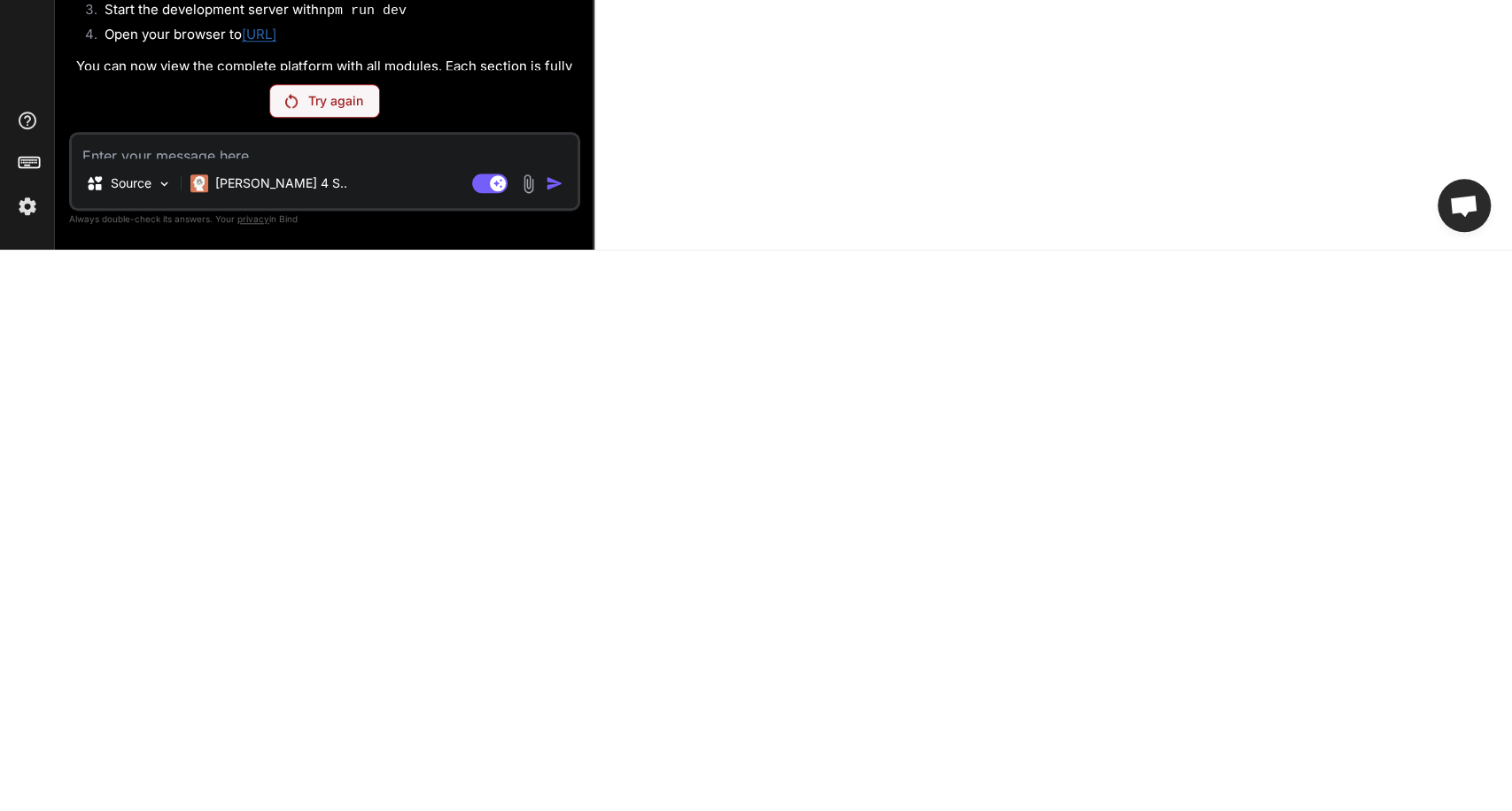 scroll, scrollTop: 432, scrollLeft: 0, axis: vertical 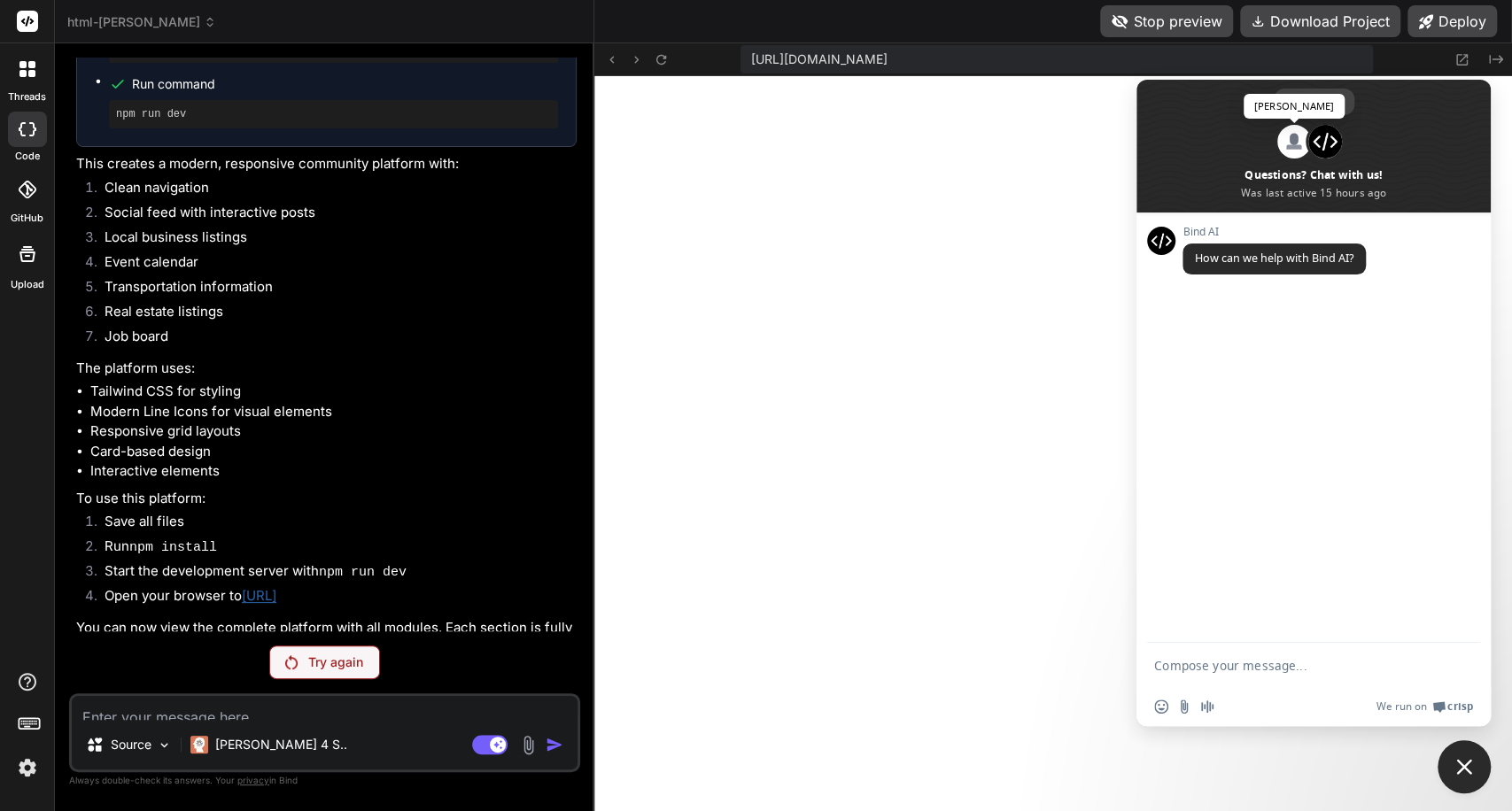 click at bounding box center [1294, 142] 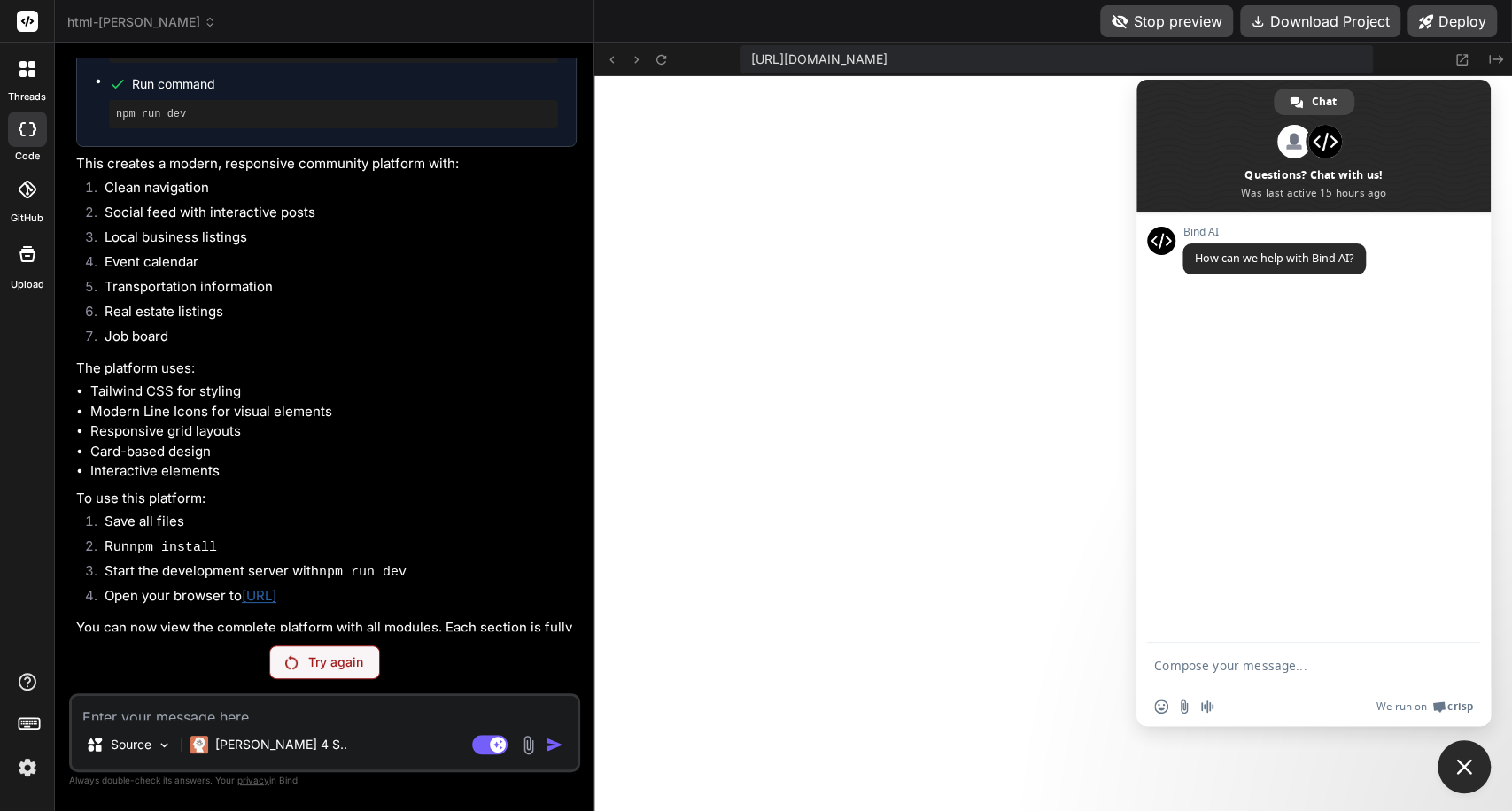 click at bounding box center [1464, 767] 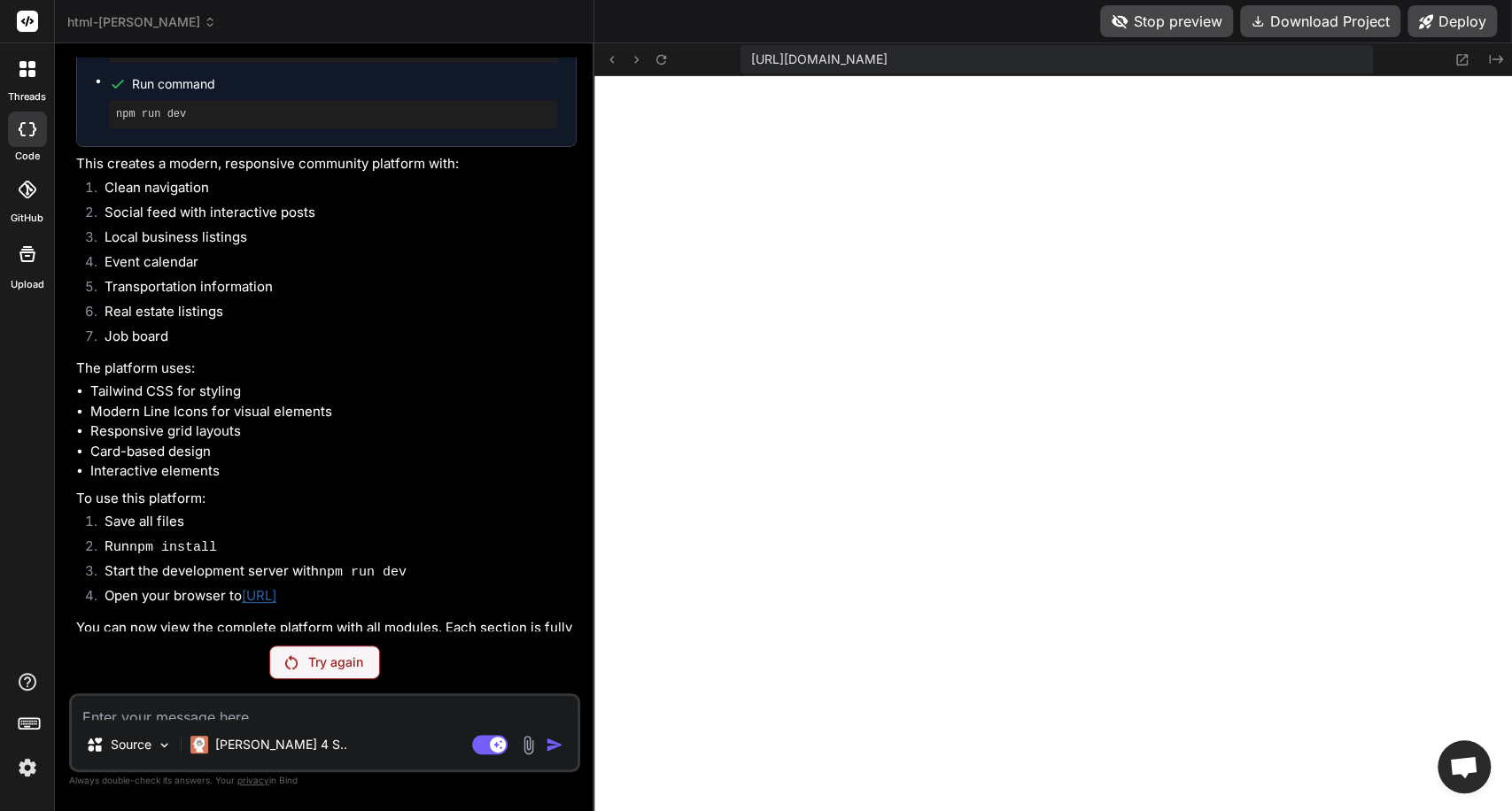 click on "Try again" at bounding box center [324, 662] 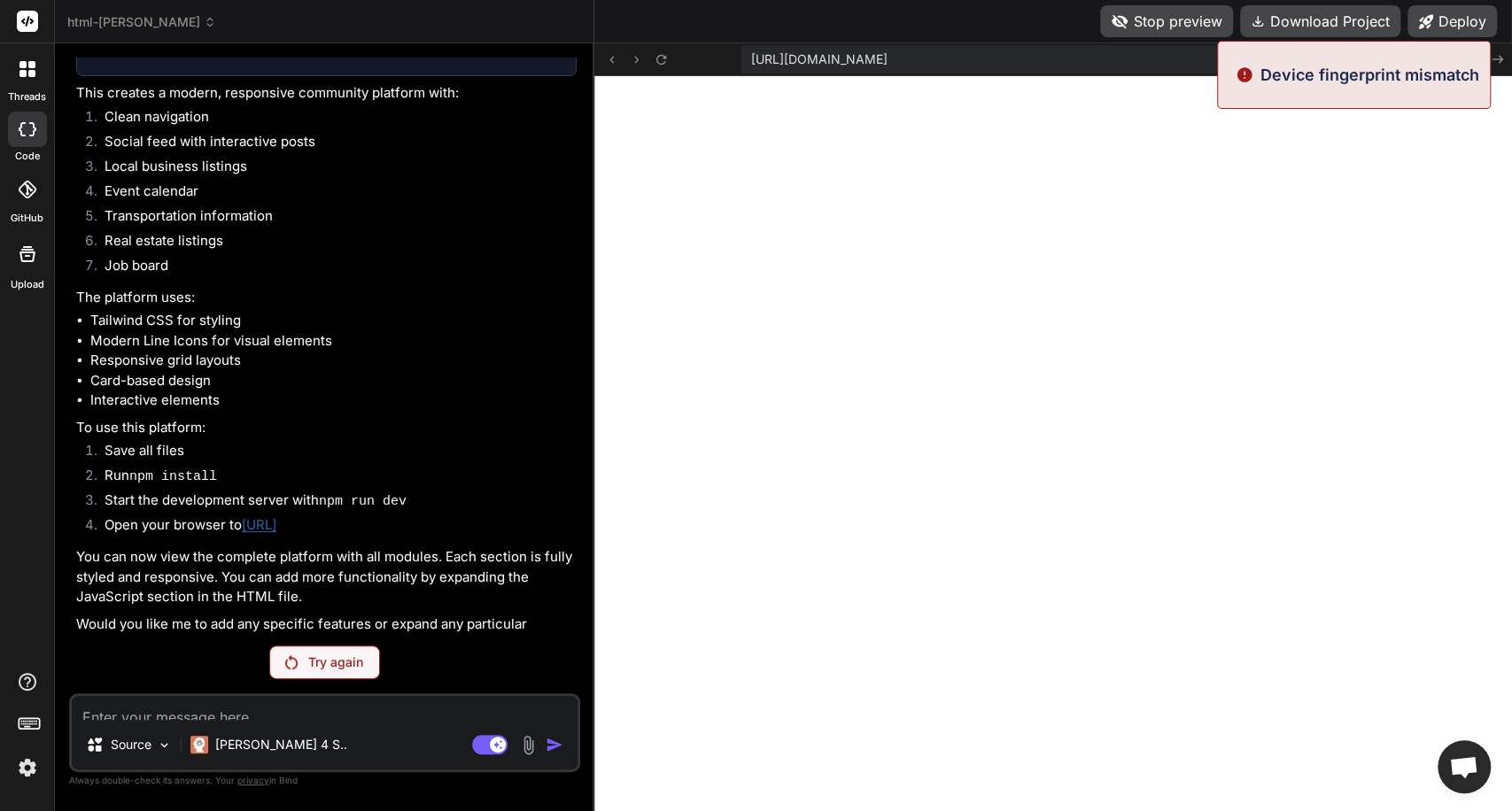 scroll, scrollTop: 432, scrollLeft: 0, axis: vertical 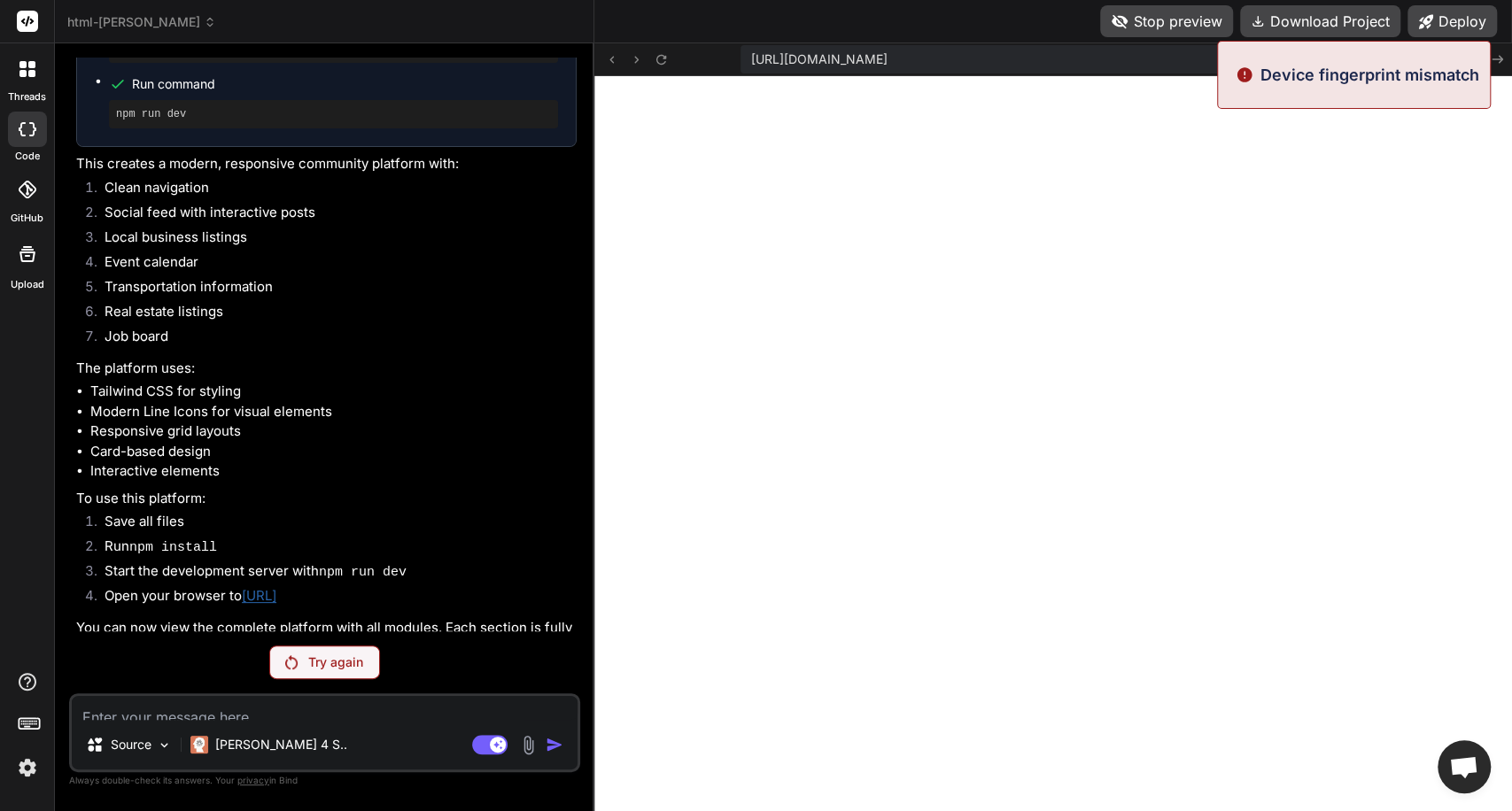 click on "Try again" at bounding box center (324, 662) 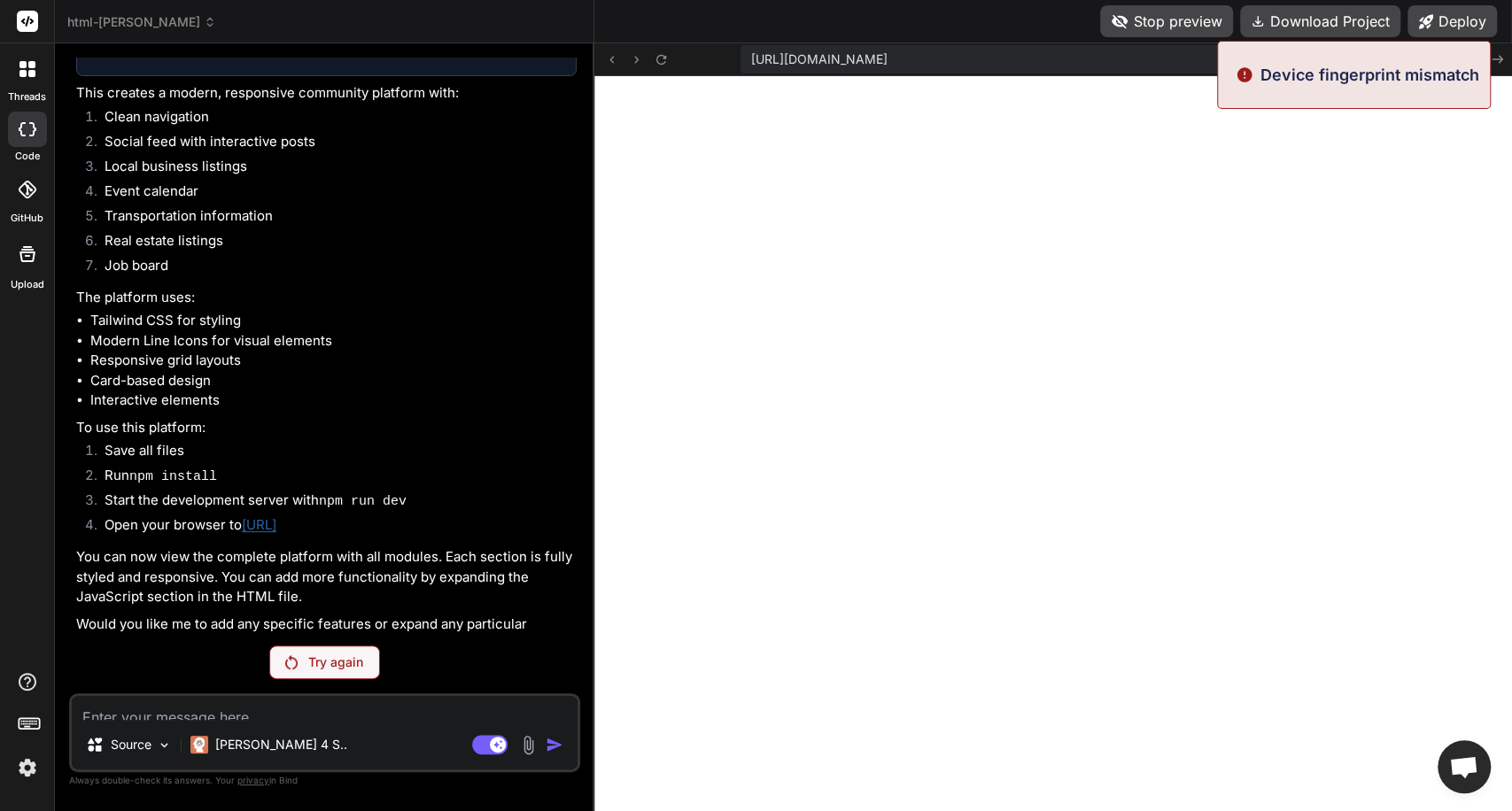 scroll, scrollTop: 432, scrollLeft: 0, axis: vertical 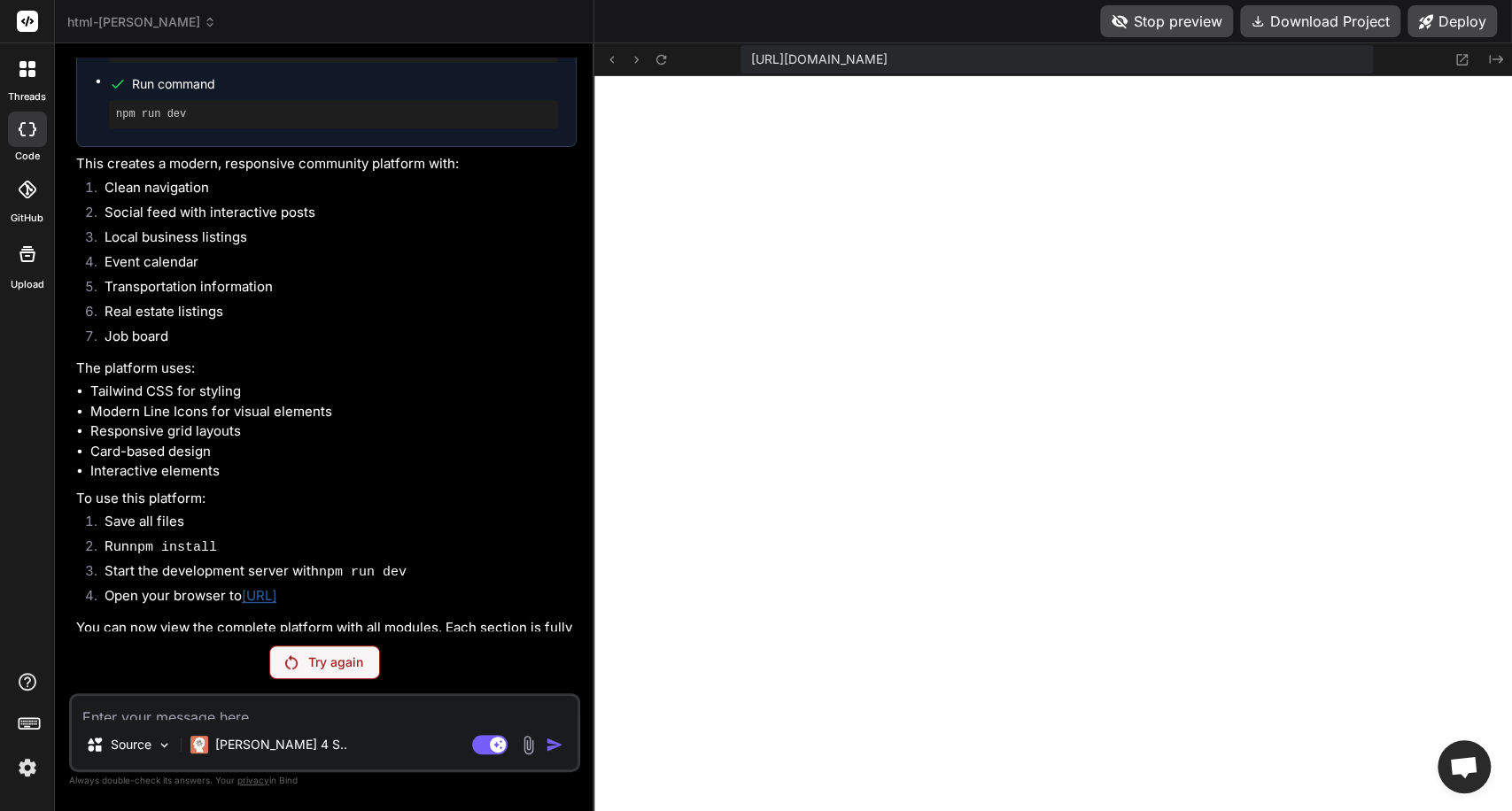 click on "Try again" at bounding box center (336, 662) 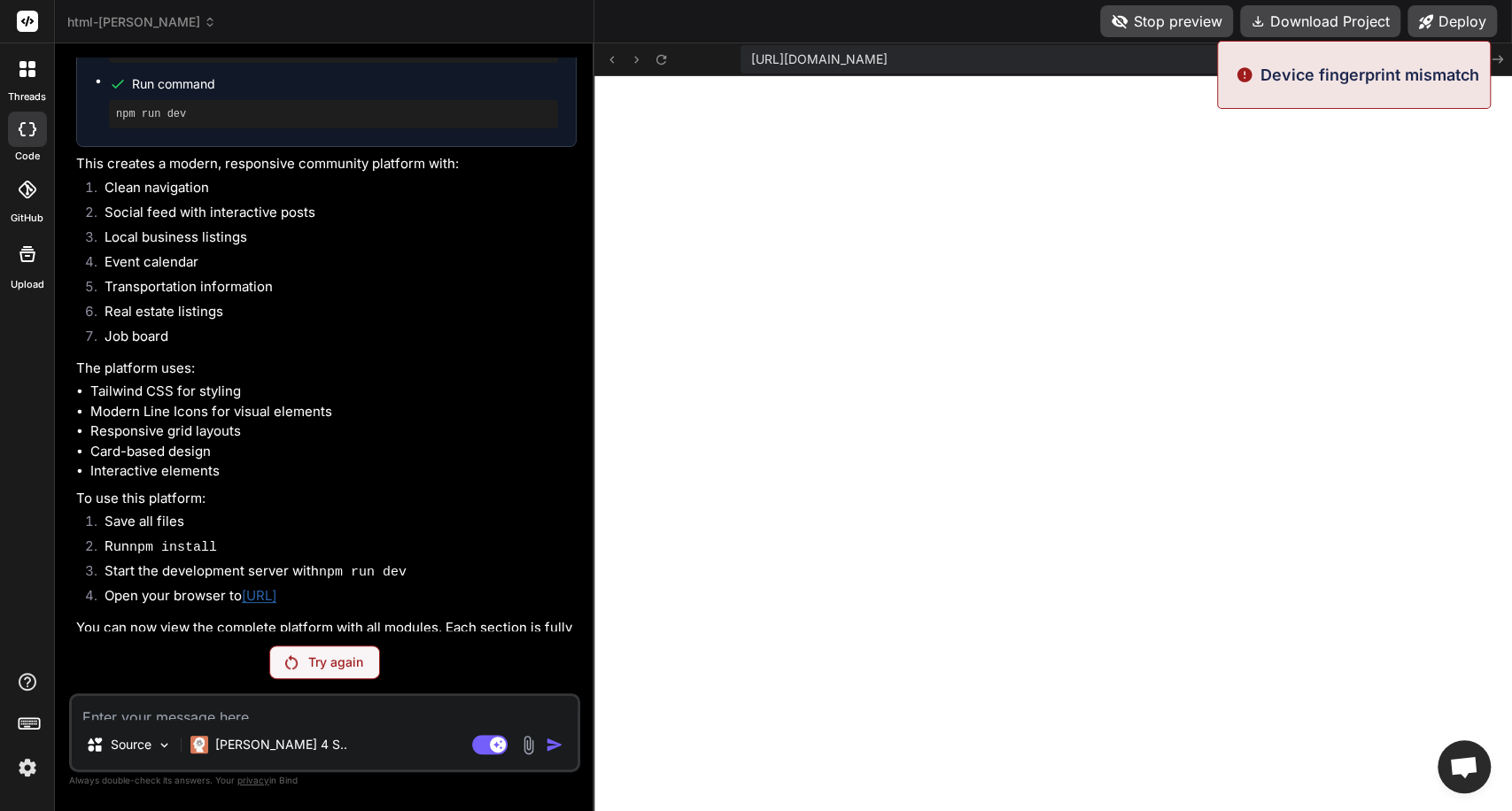 scroll, scrollTop: 0, scrollLeft: 0, axis: both 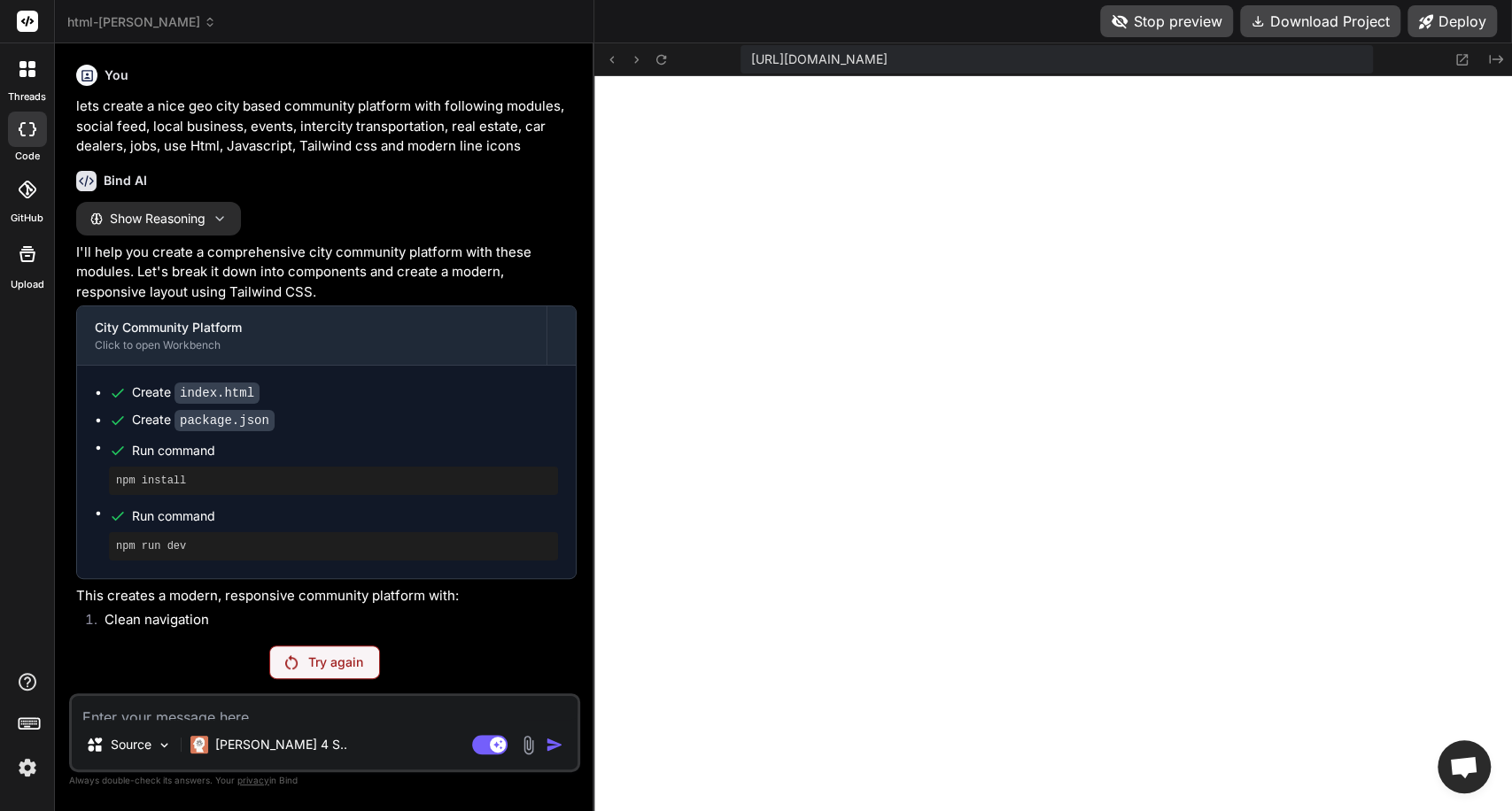 click 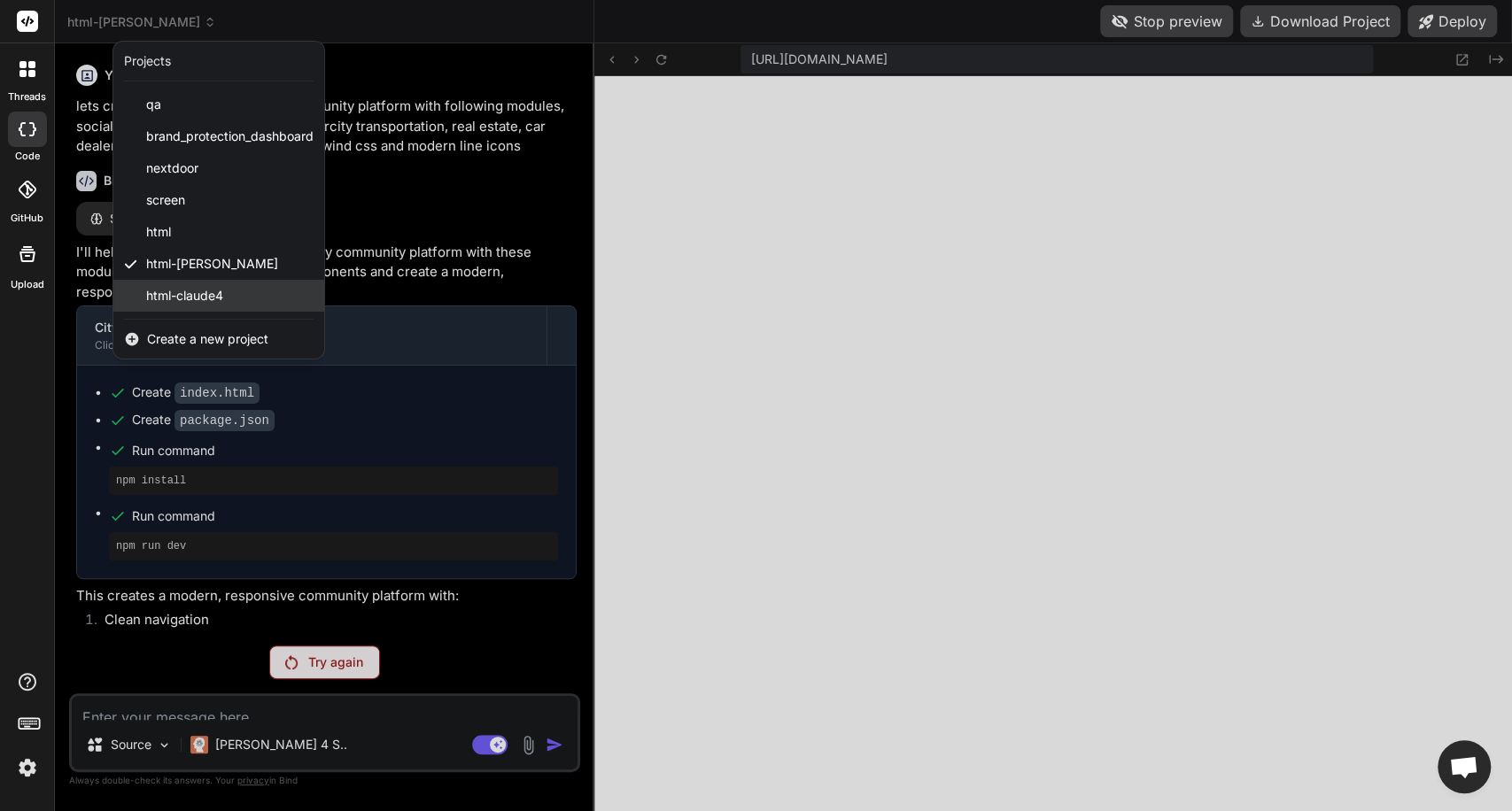 click on "html-claude4" at bounding box center (219, 296) 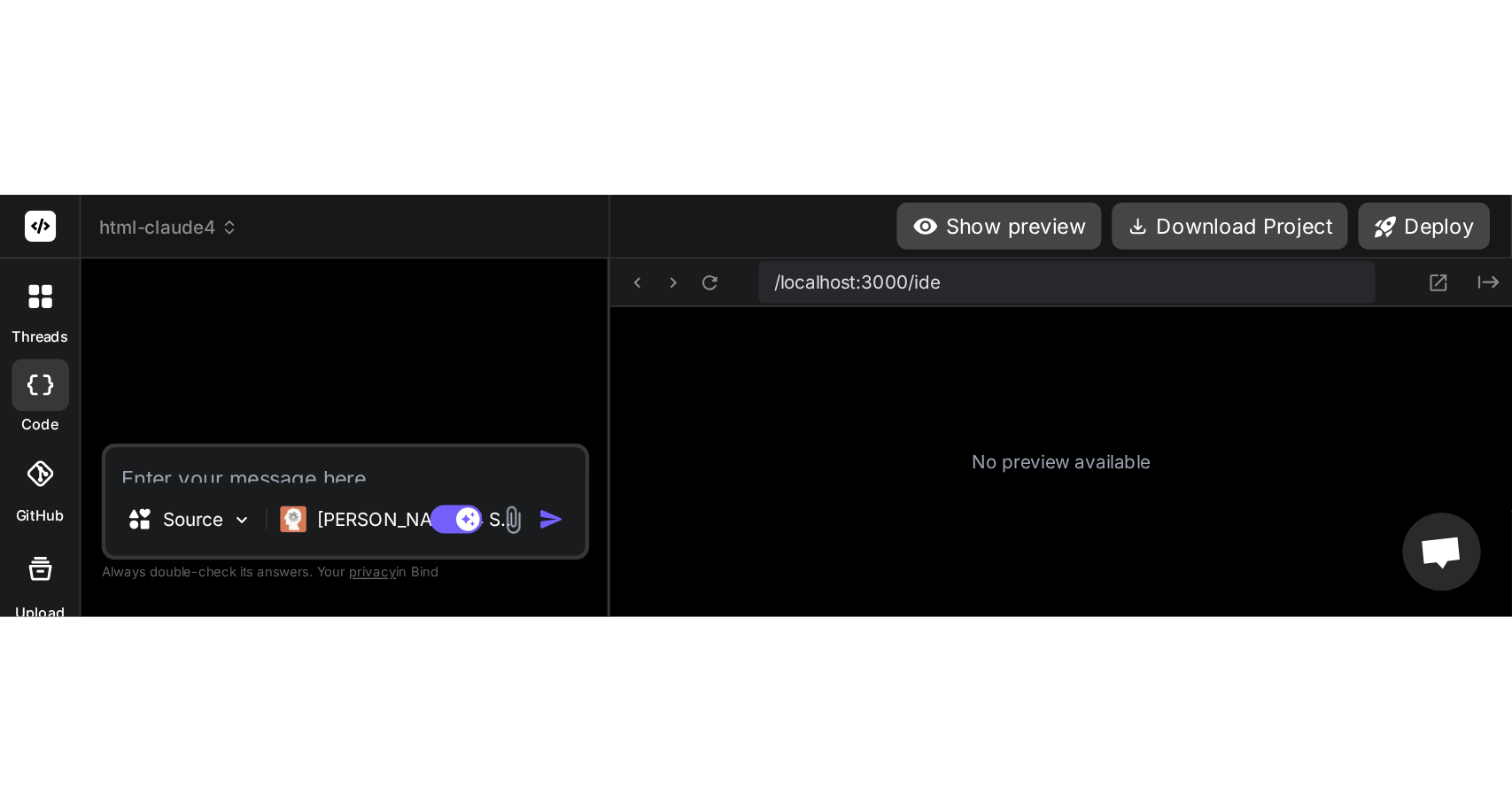 scroll, scrollTop: 1438, scrollLeft: 0, axis: vertical 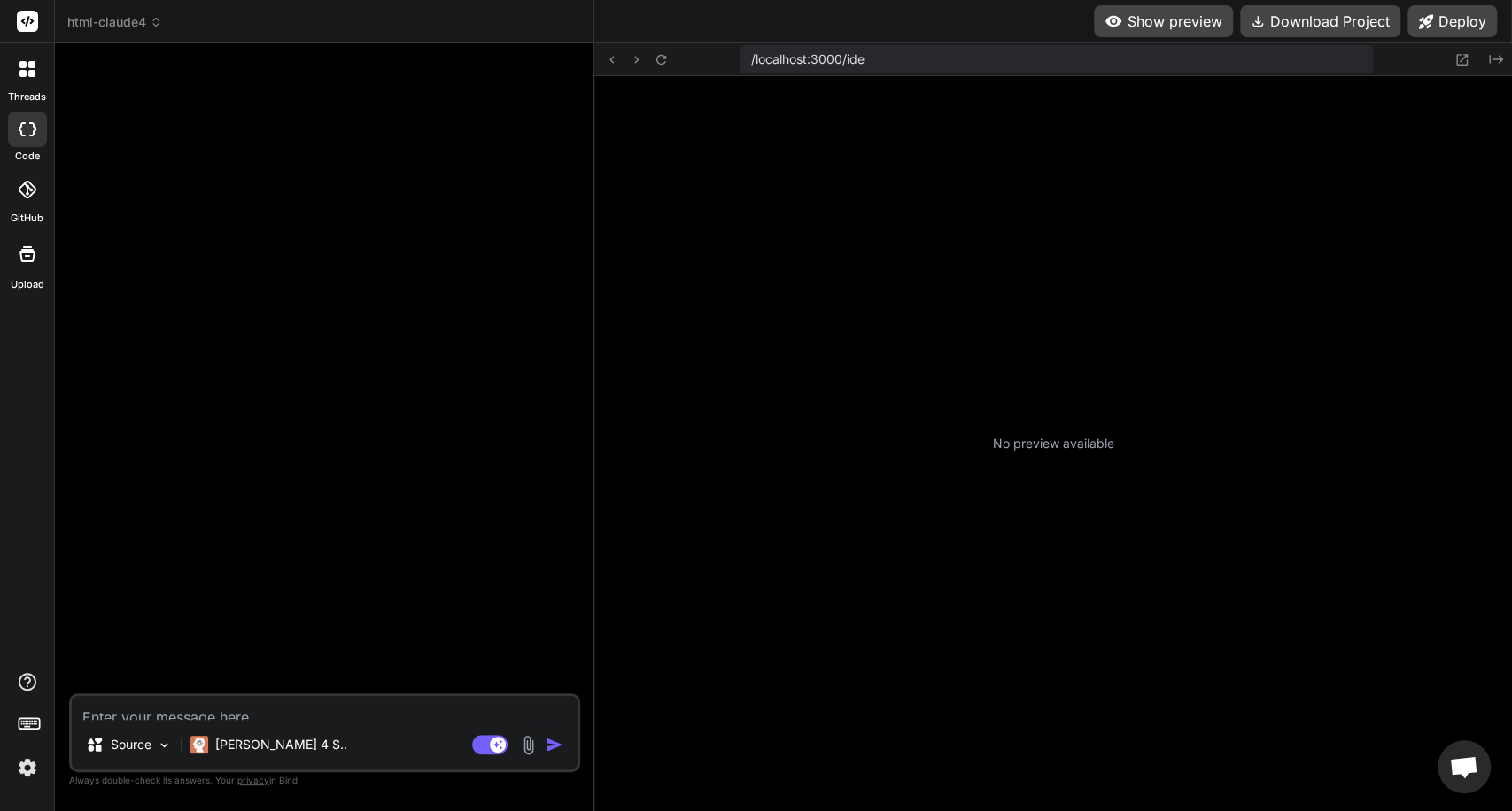 click on "html-claude4" at bounding box center (114, 22) 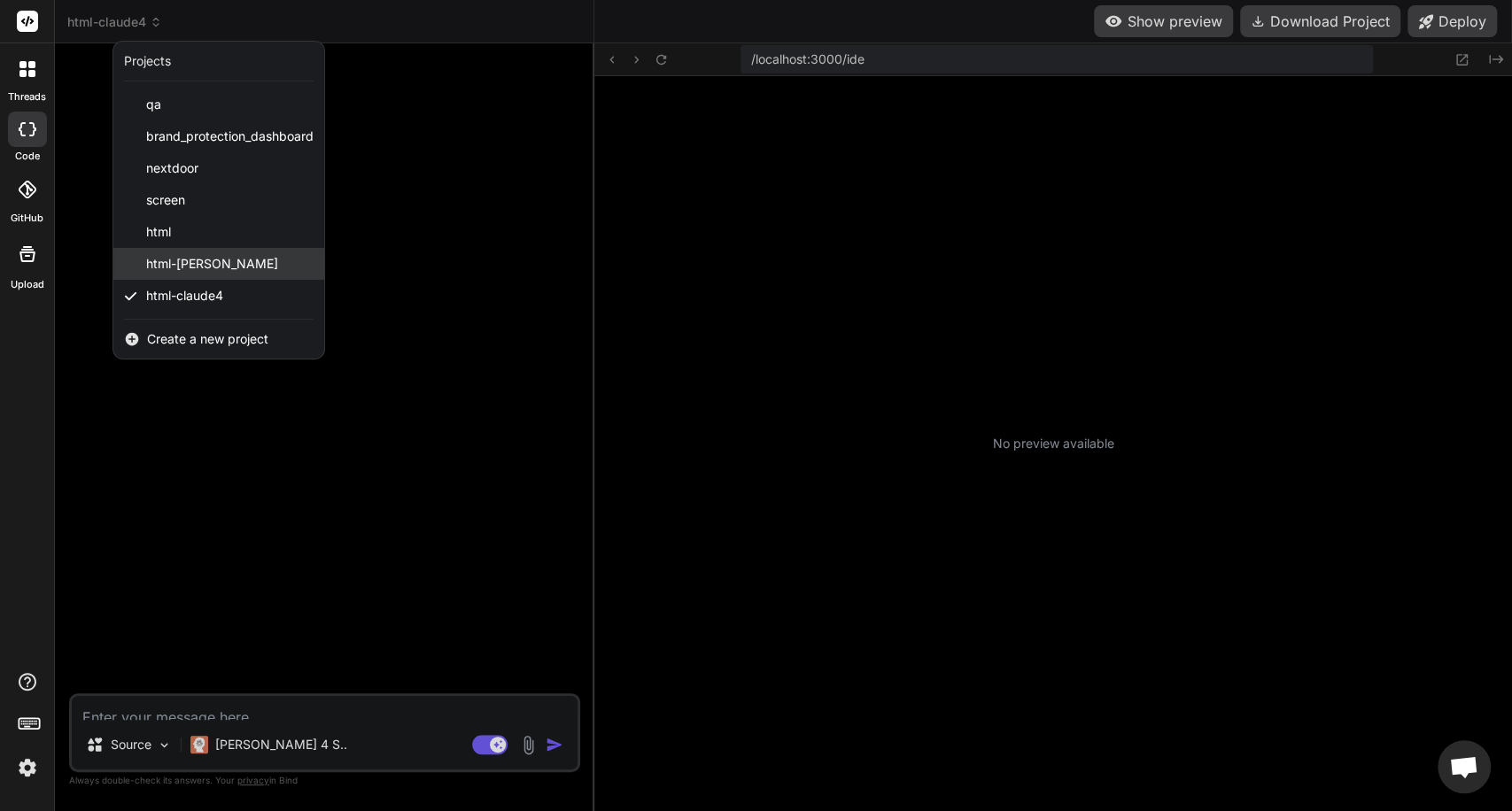 click on "html-[PERSON_NAME]" at bounding box center [219, 264] 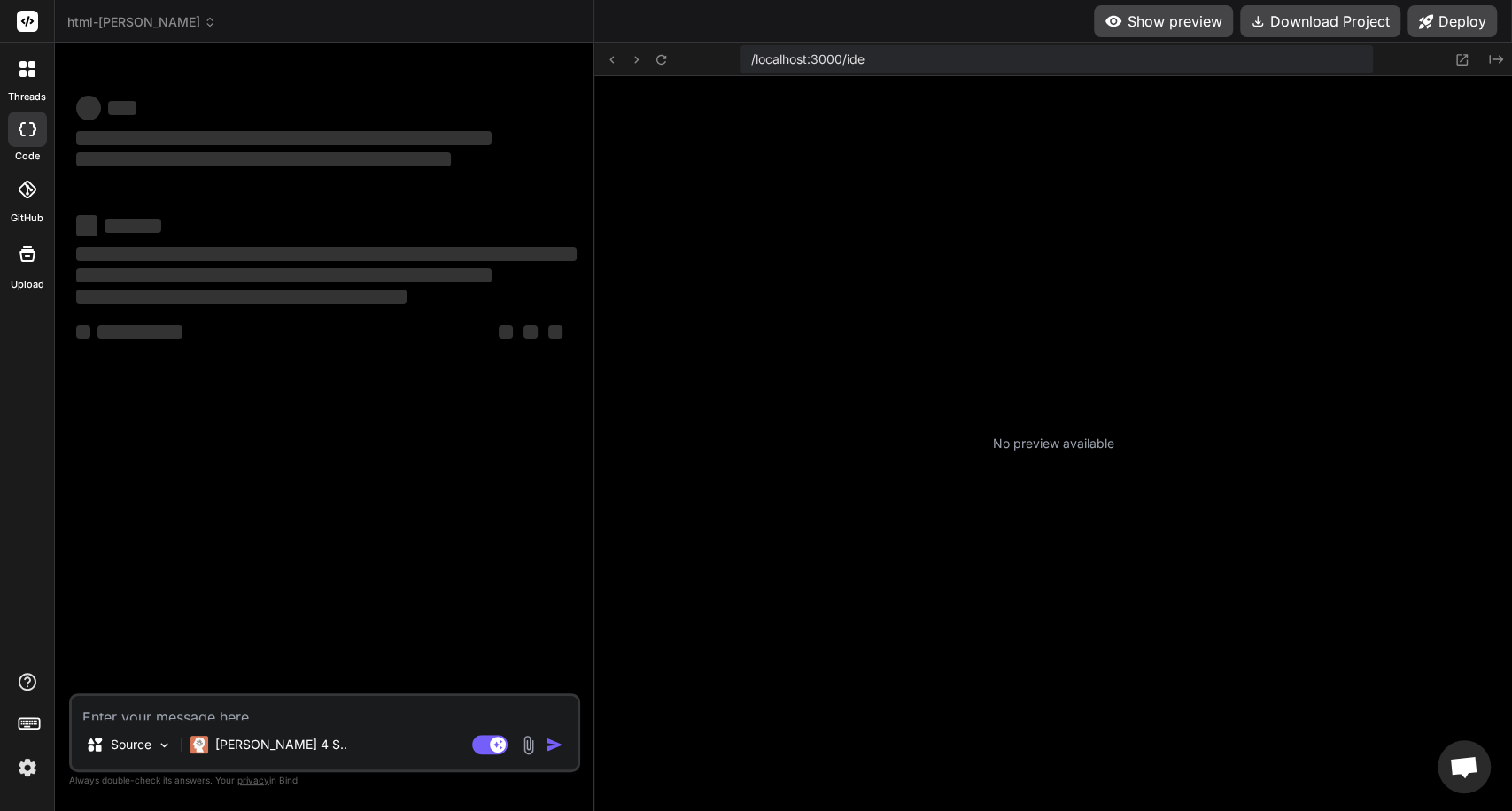 type on "x" 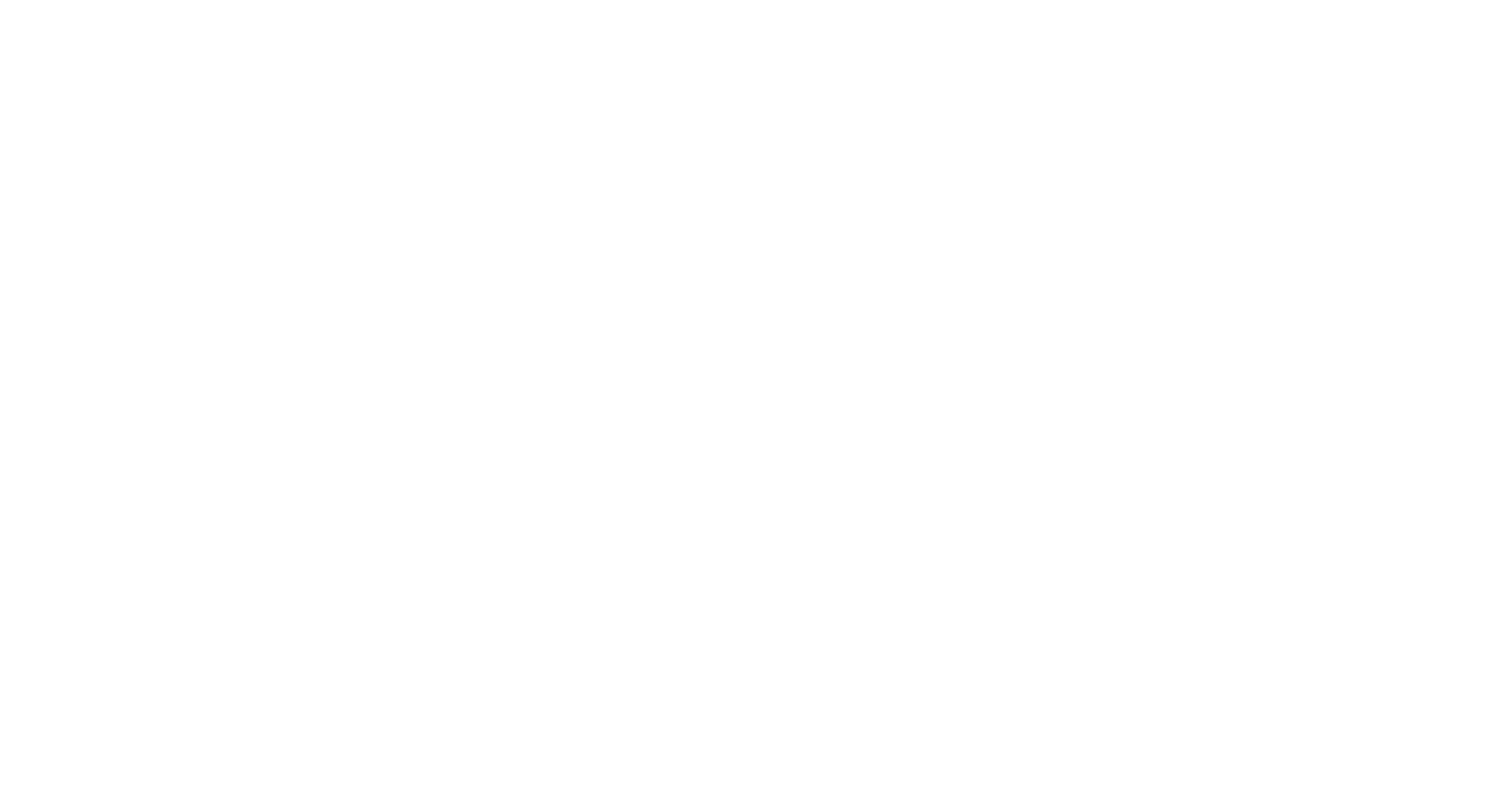 scroll, scrollTop: 0, scrollLeft: 0, axis: both 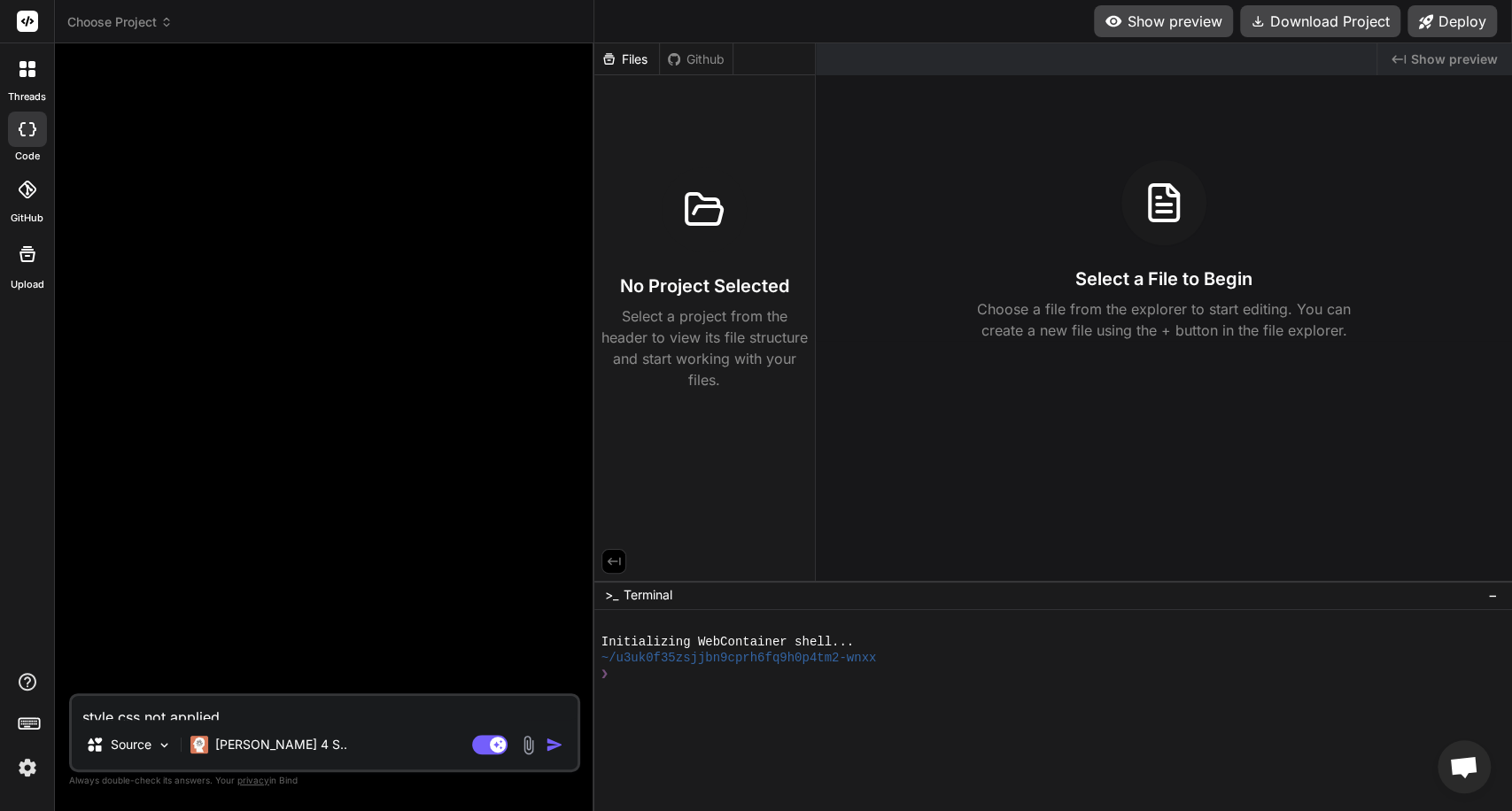 click on "Choose Project" at bounding box center [120, 22] 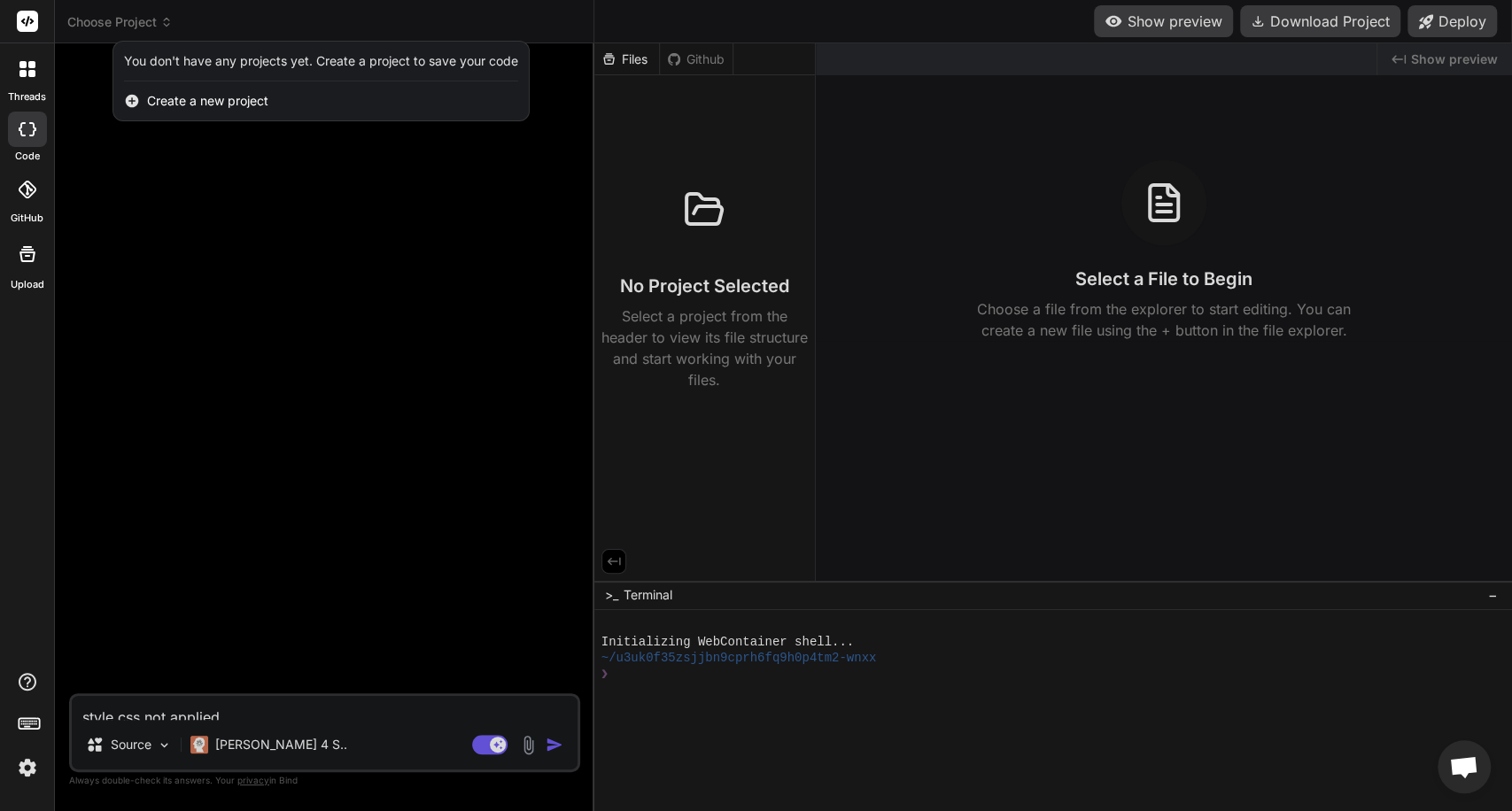 click at bounding box center [756, 406] 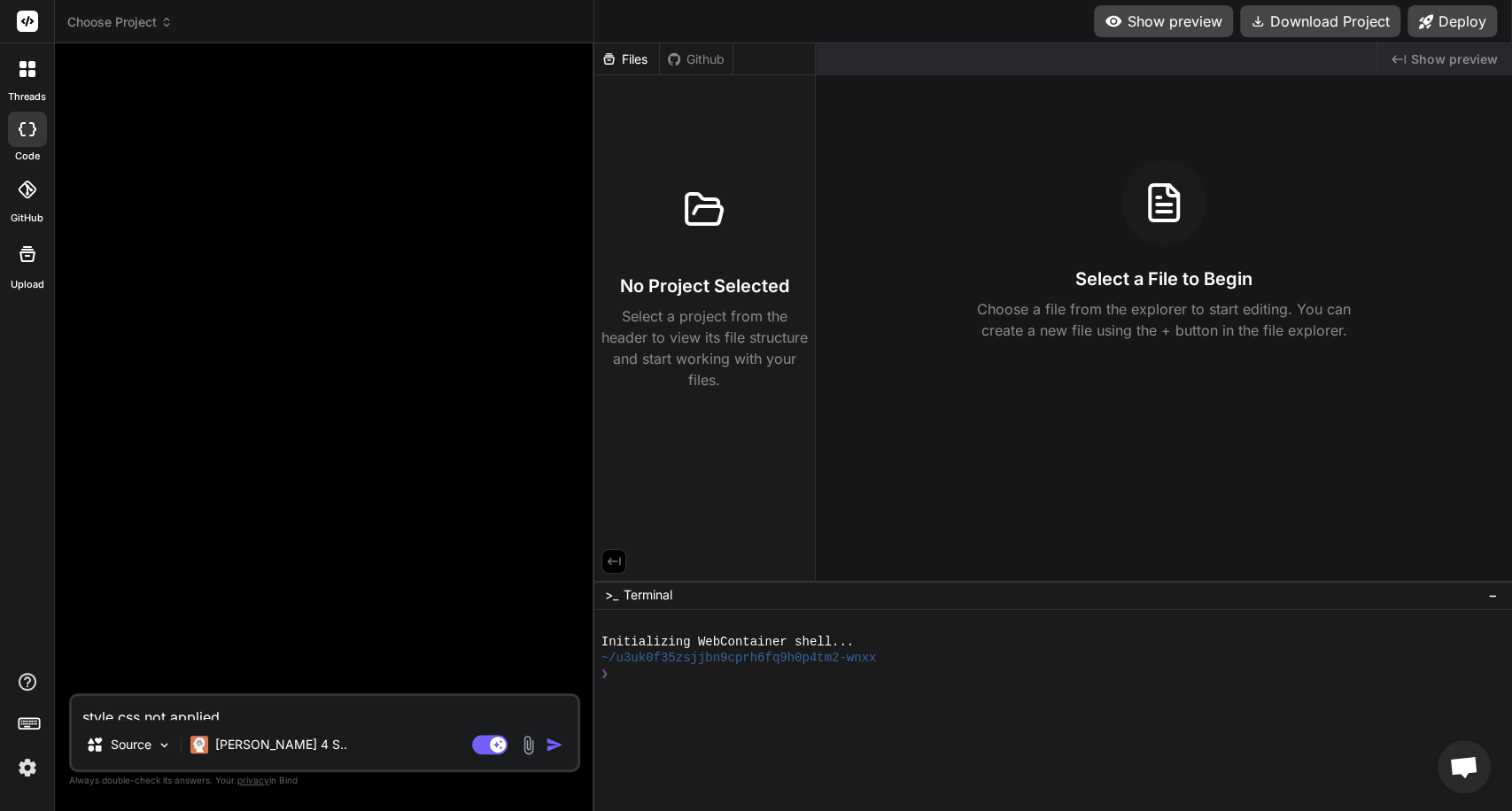 click at bounding box center (27, 768) 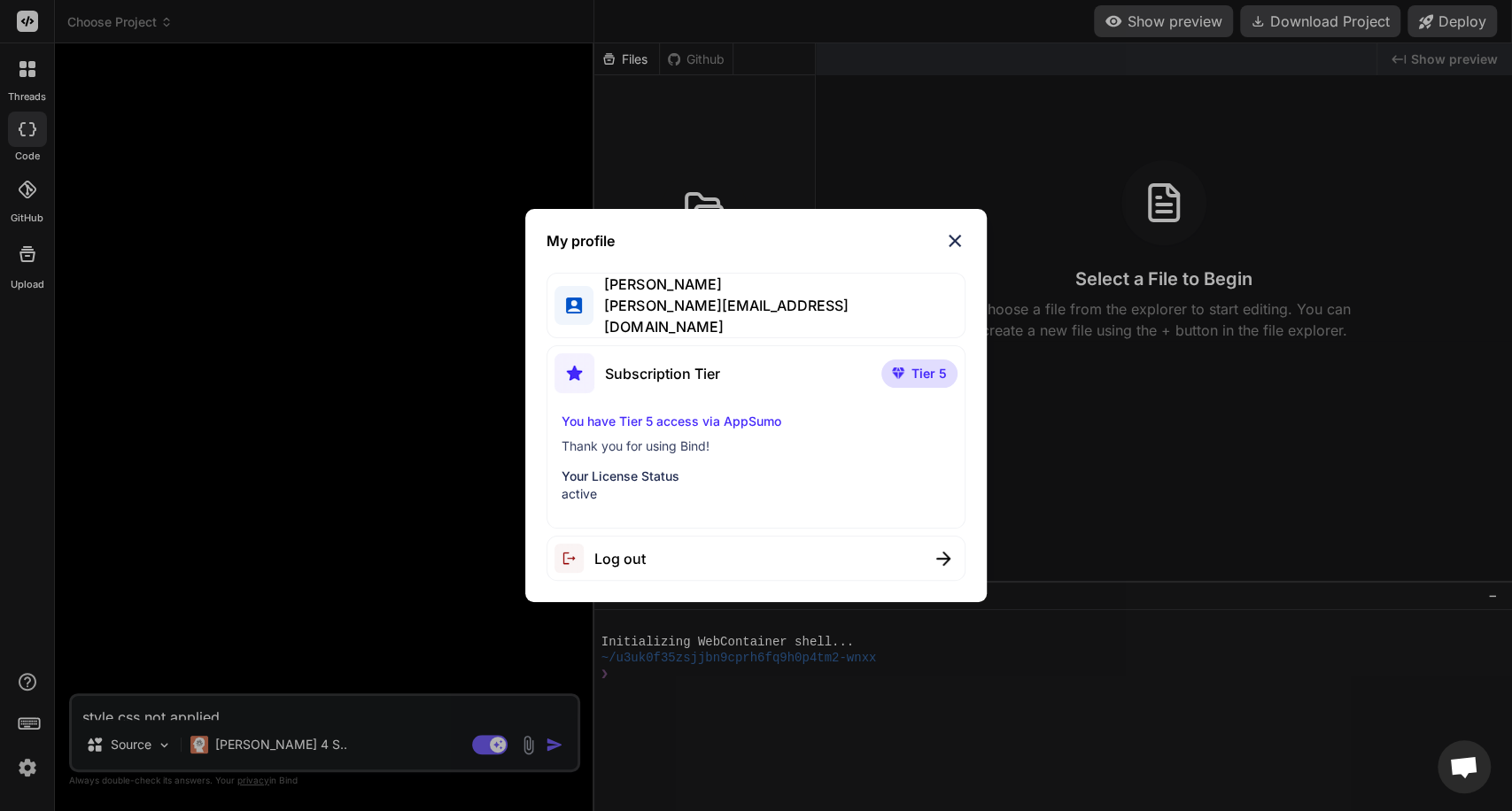click on "Log out" at bounding box center [756, 558] 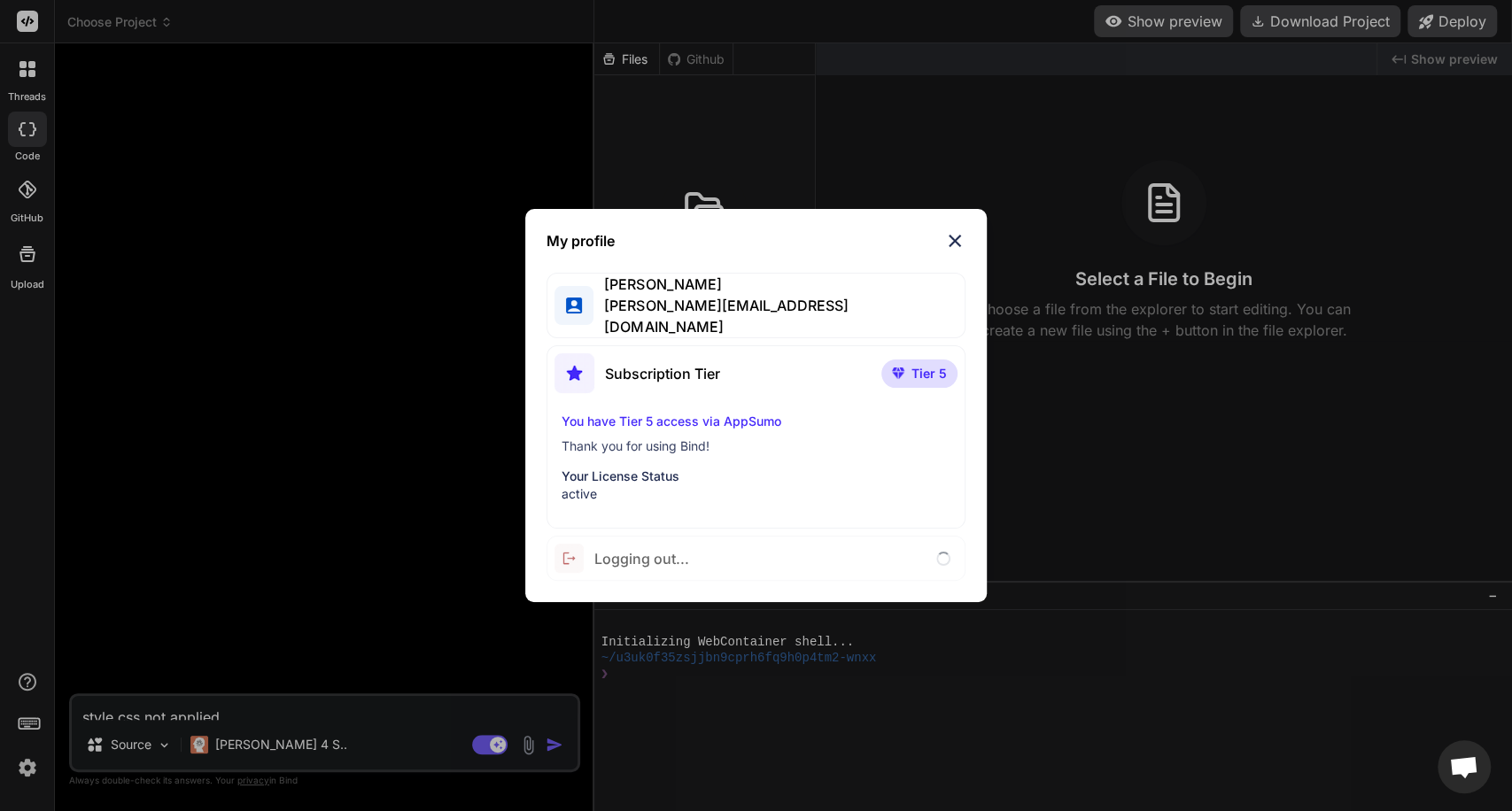 type on "x" 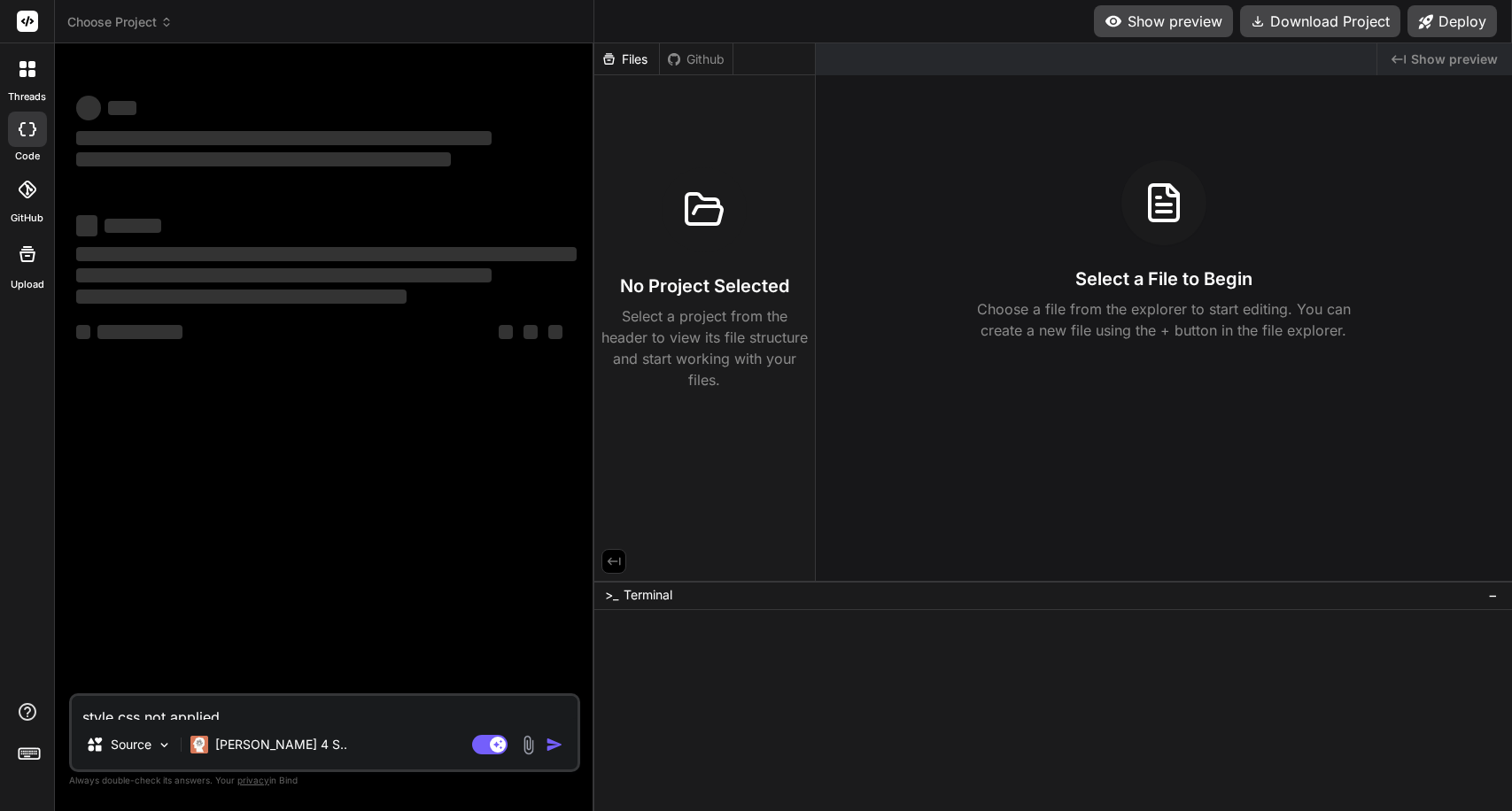scroll, scrollTop: 0, scrollLeft: 0, axis: both 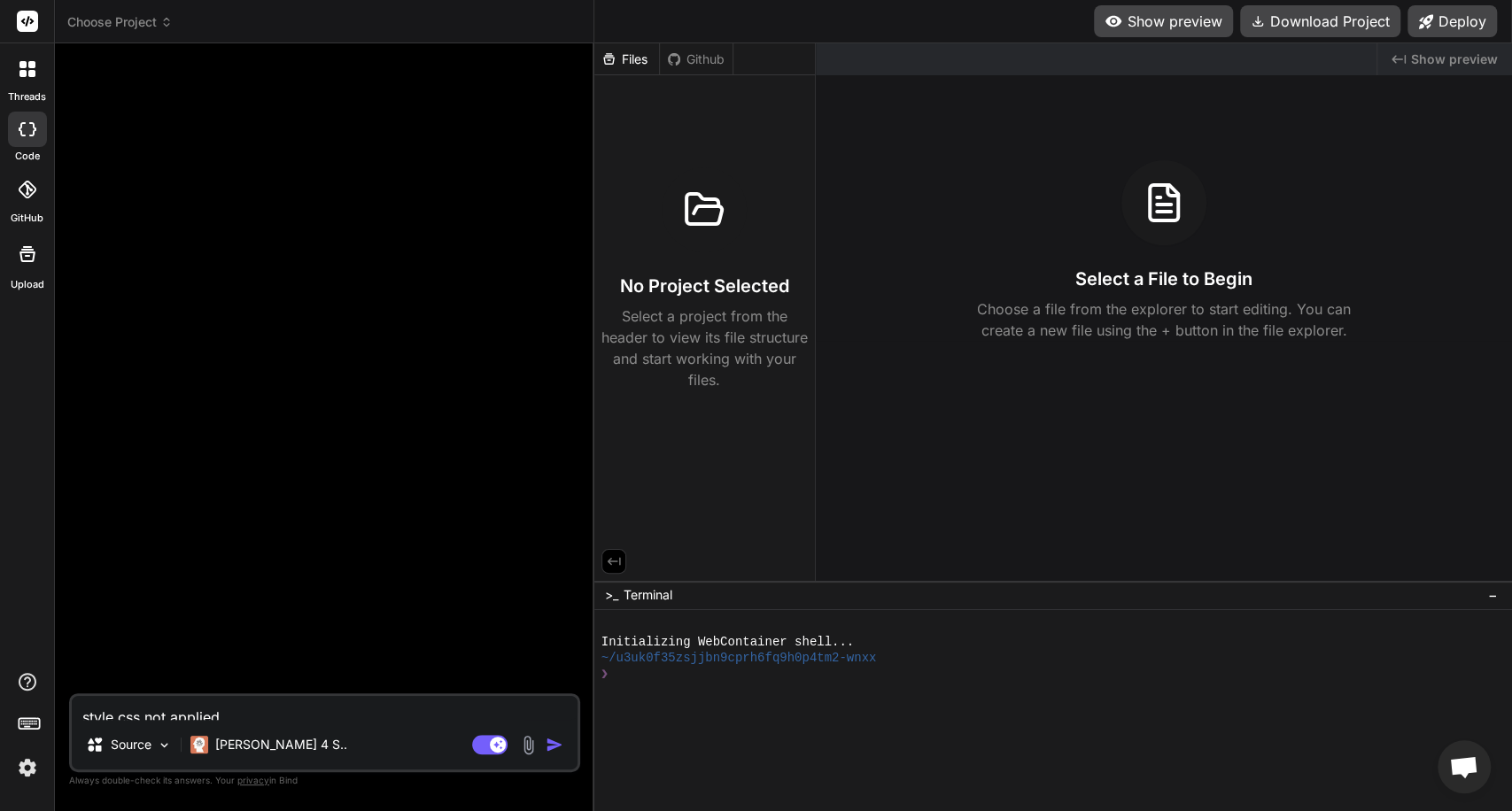click on "Choose Project" at bounding box center [120, 22] 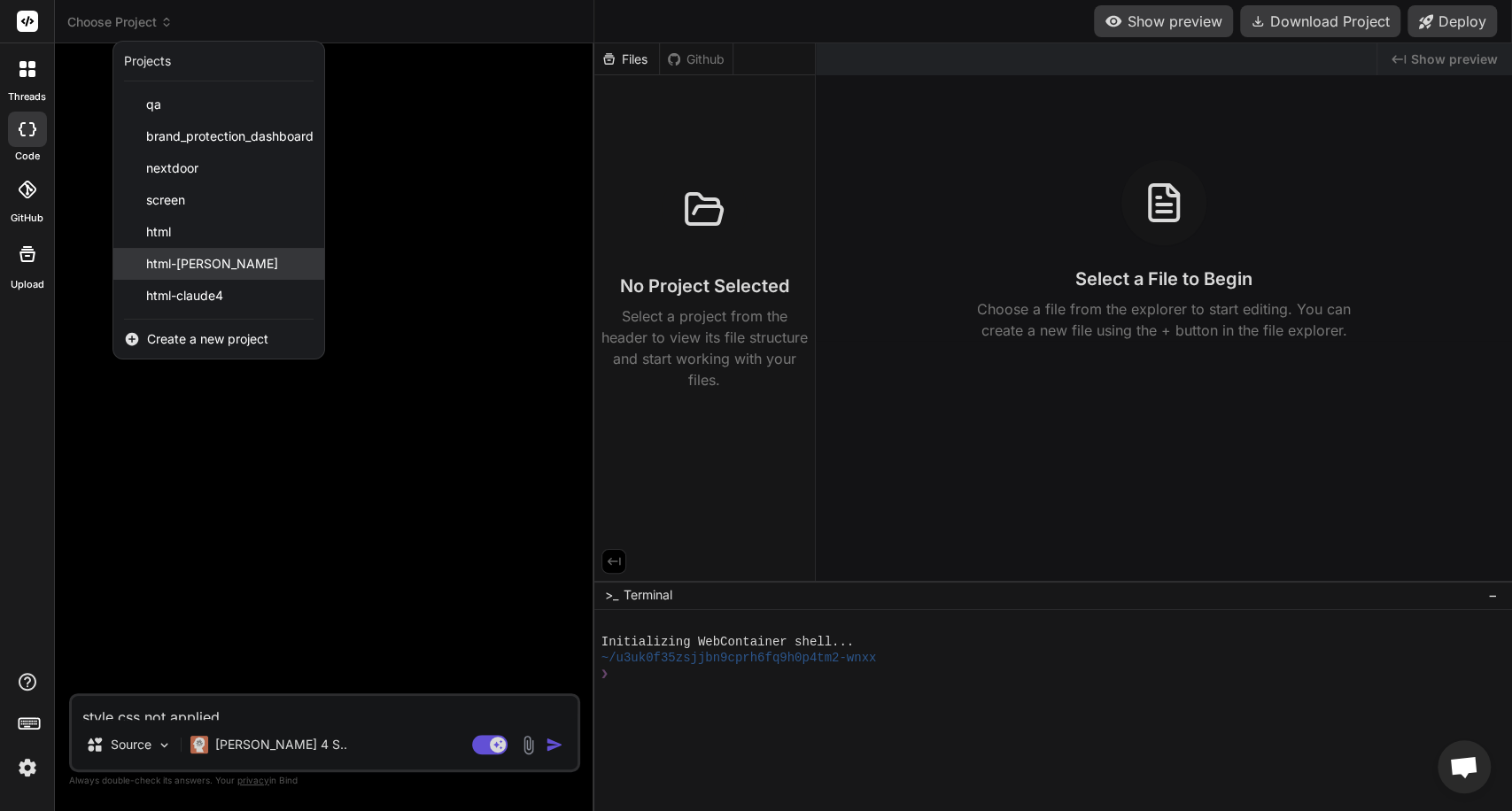 click on "html-[PERSON_NAME]" at bounding box center [212, 264] 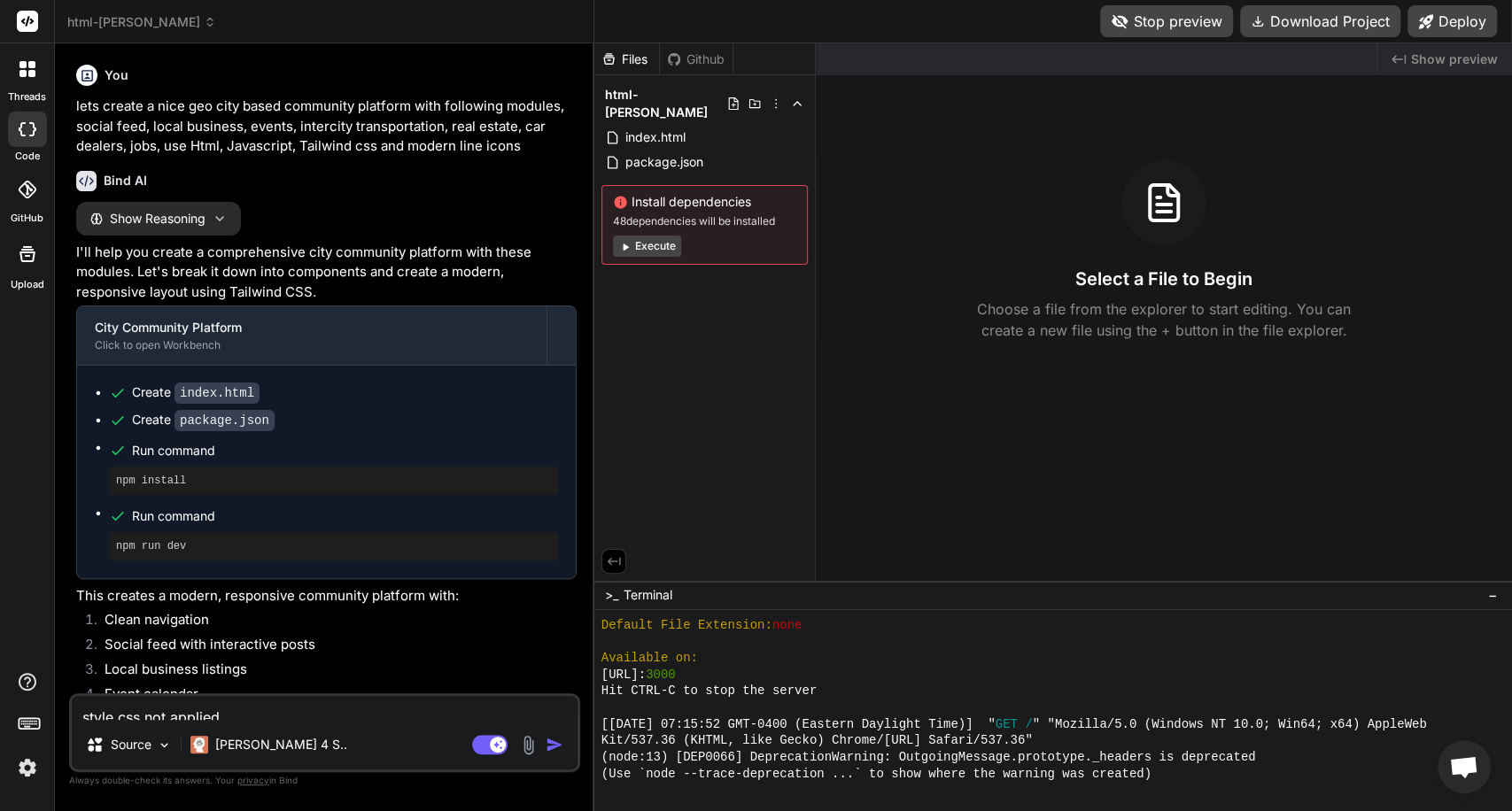 scroll, scrollTop: 594, scrollLeft: 0, axis: vertical 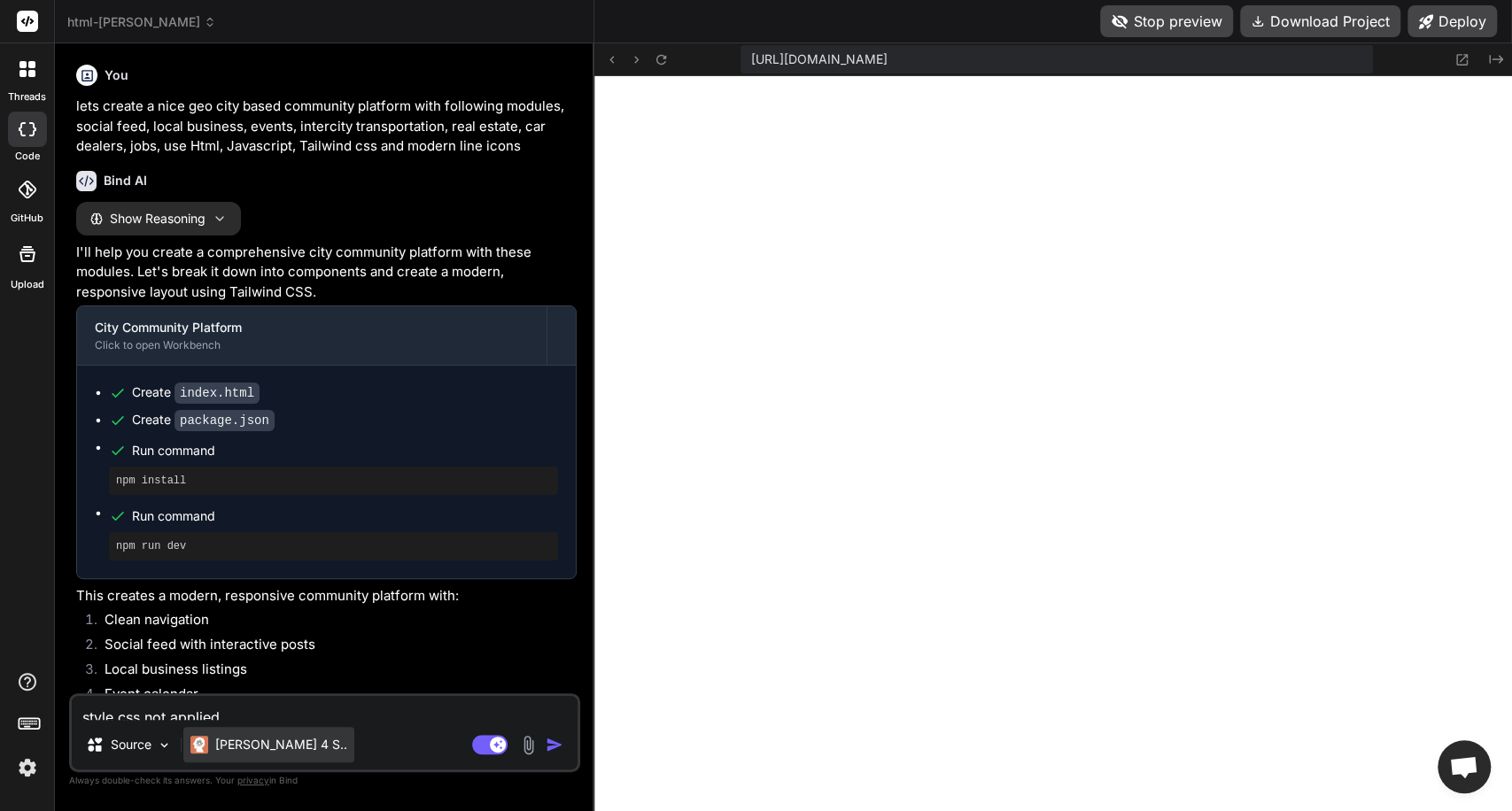 click on "[PERSON_NAME] 4 S.." at bounding box center [268, 745] 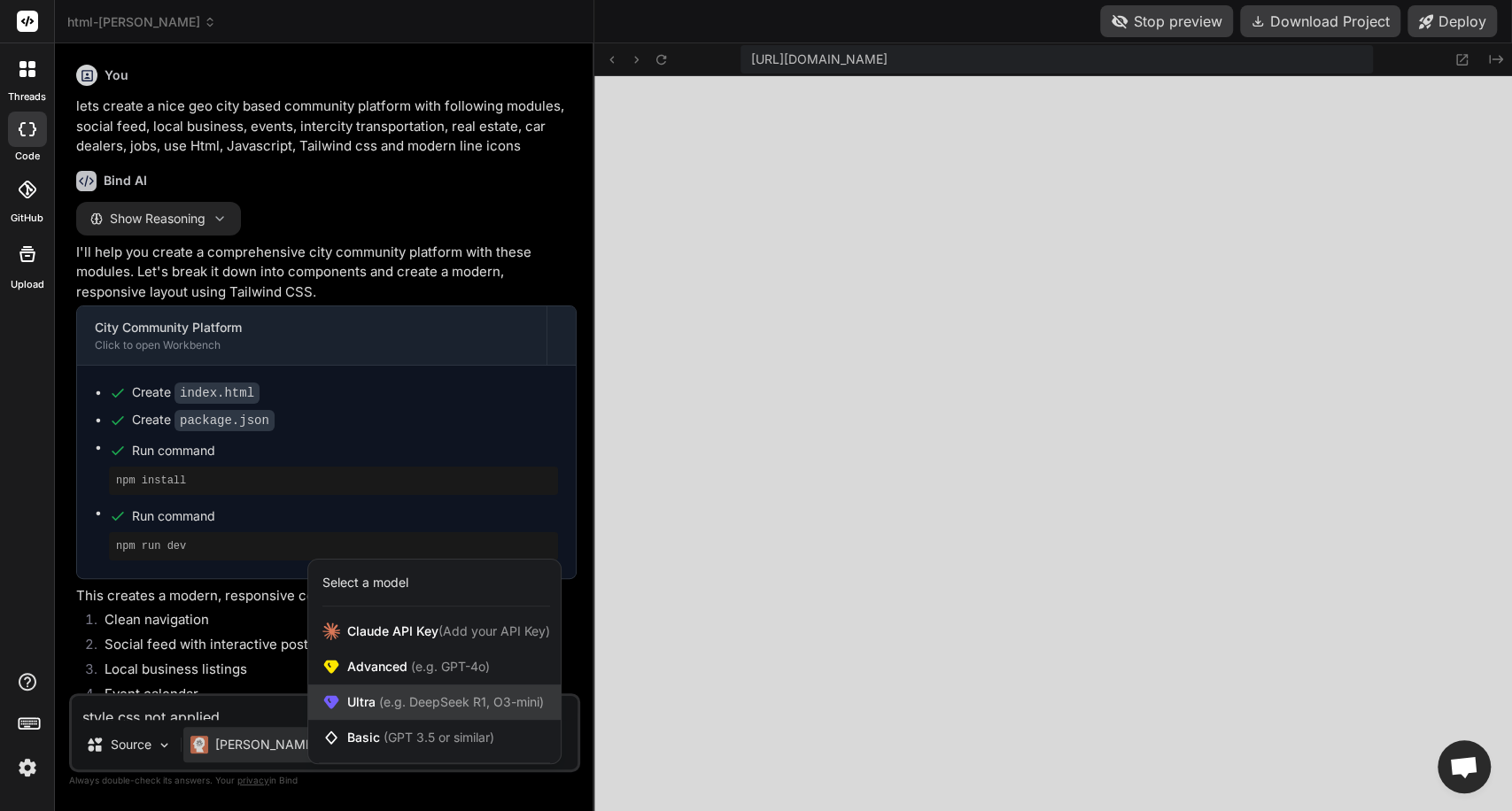click on "(e.g. DeepSeek R1, O3-mini)" at bounding box center (460, 701) 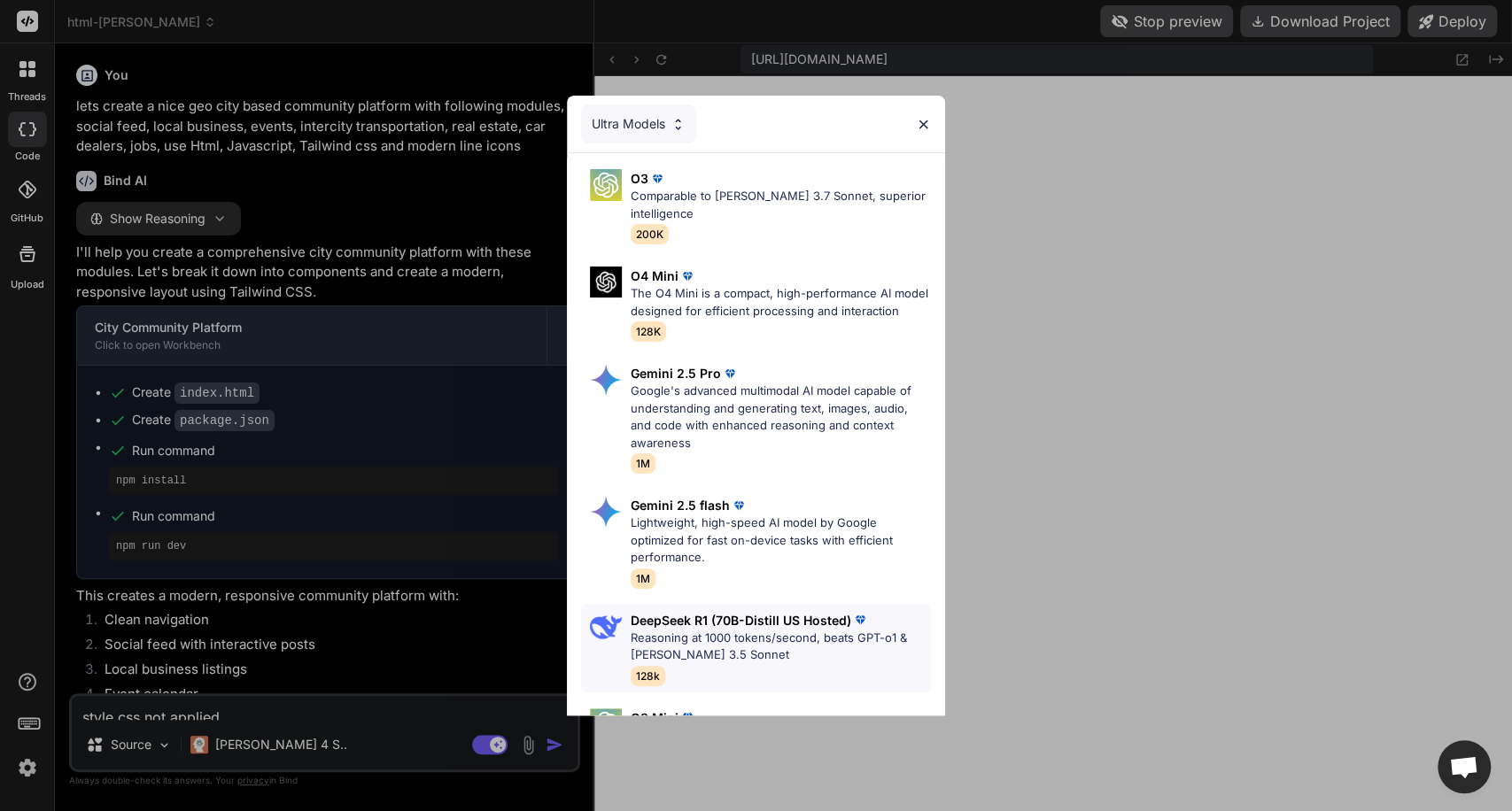 click on "Reasoning at 1000 tokens/second, beats GPT-o1 & [PERSON_NAME] 3.5 Sonnet" at bounding box center [780, 646] 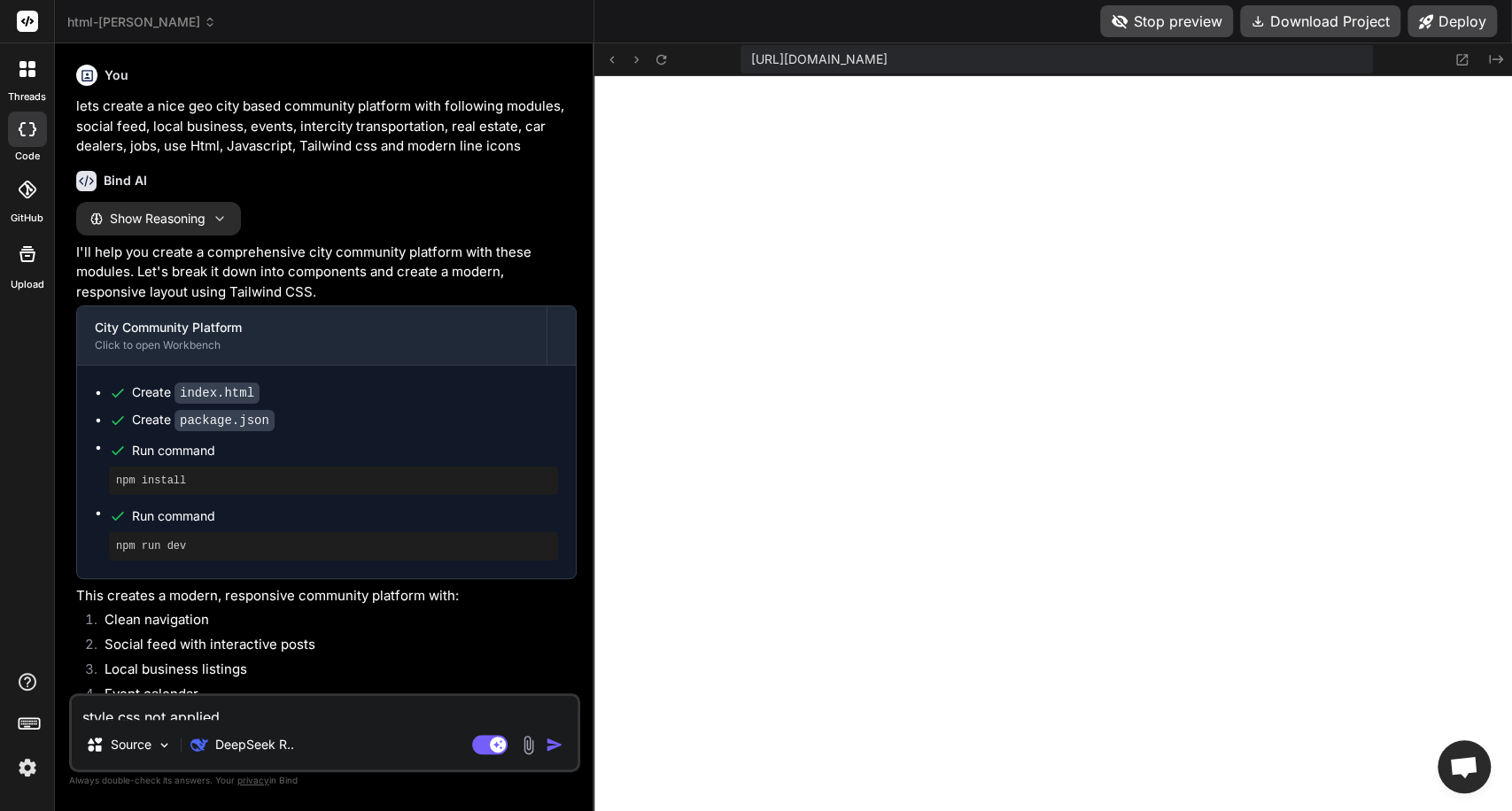 click on "style css not applied," at bounding box center (324, 707) 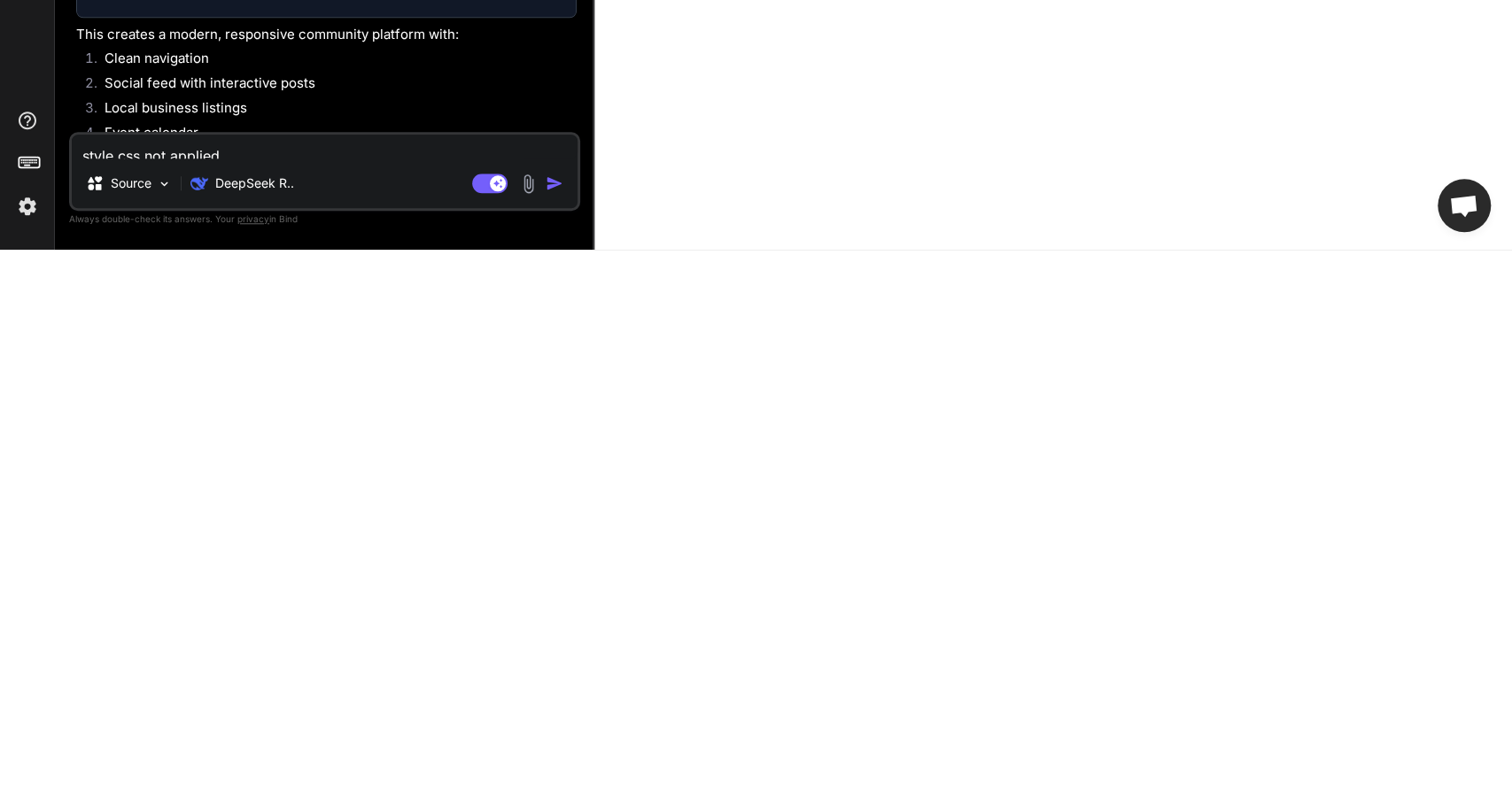 type on "style css not applied, f" 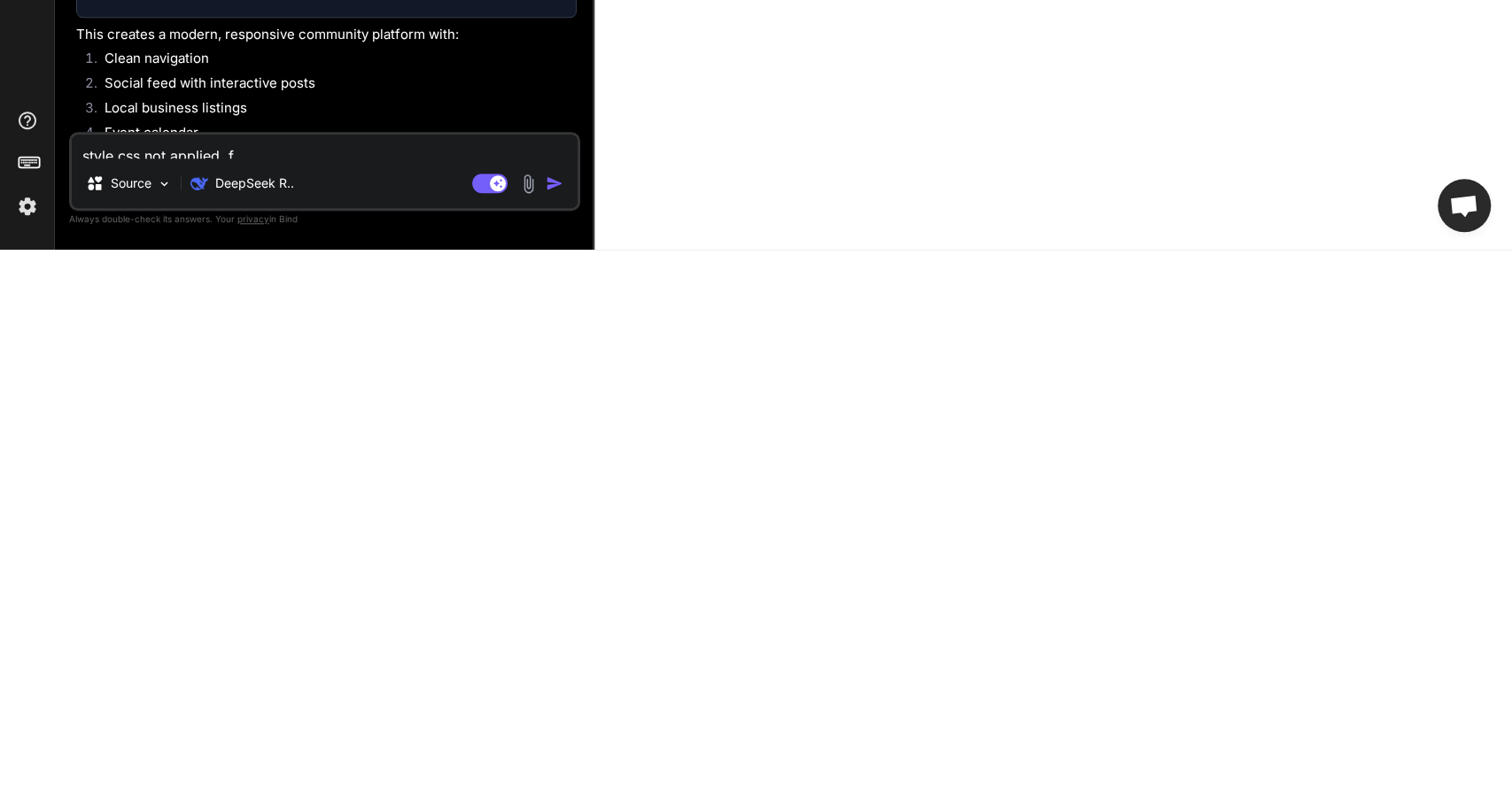 type on "style css not applied, fi" 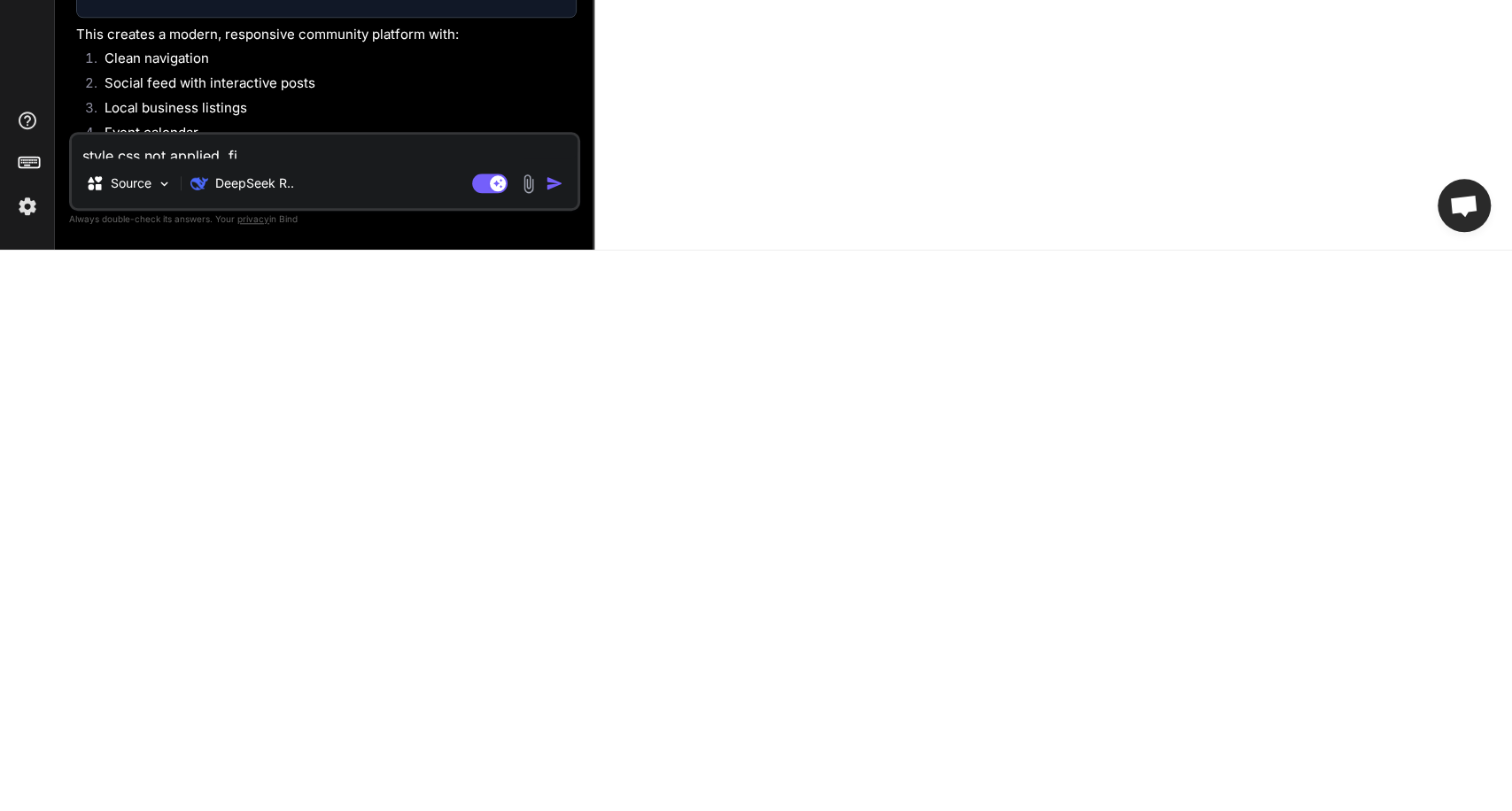 type on "style css not applied, fix" 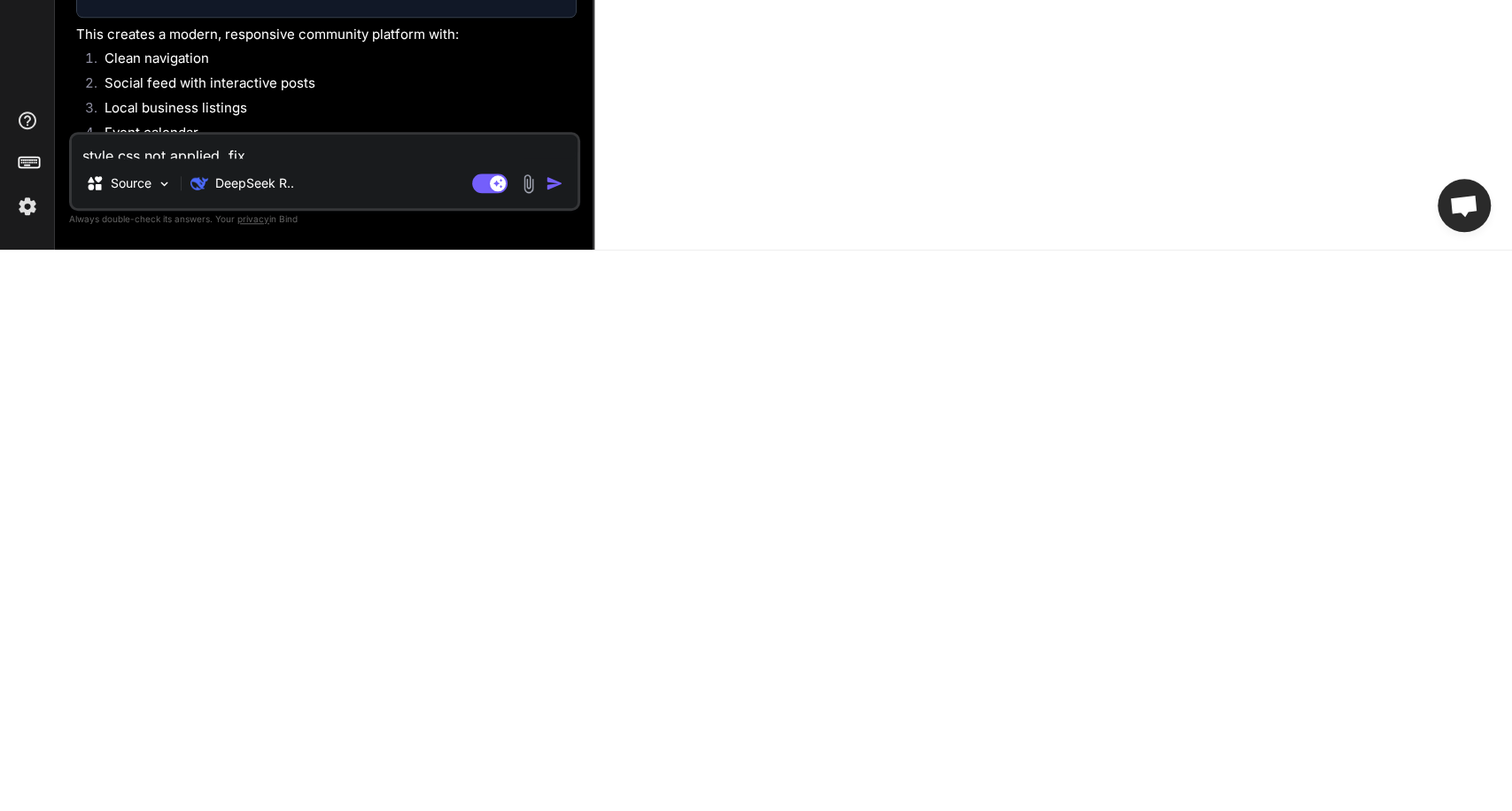 type on "x" 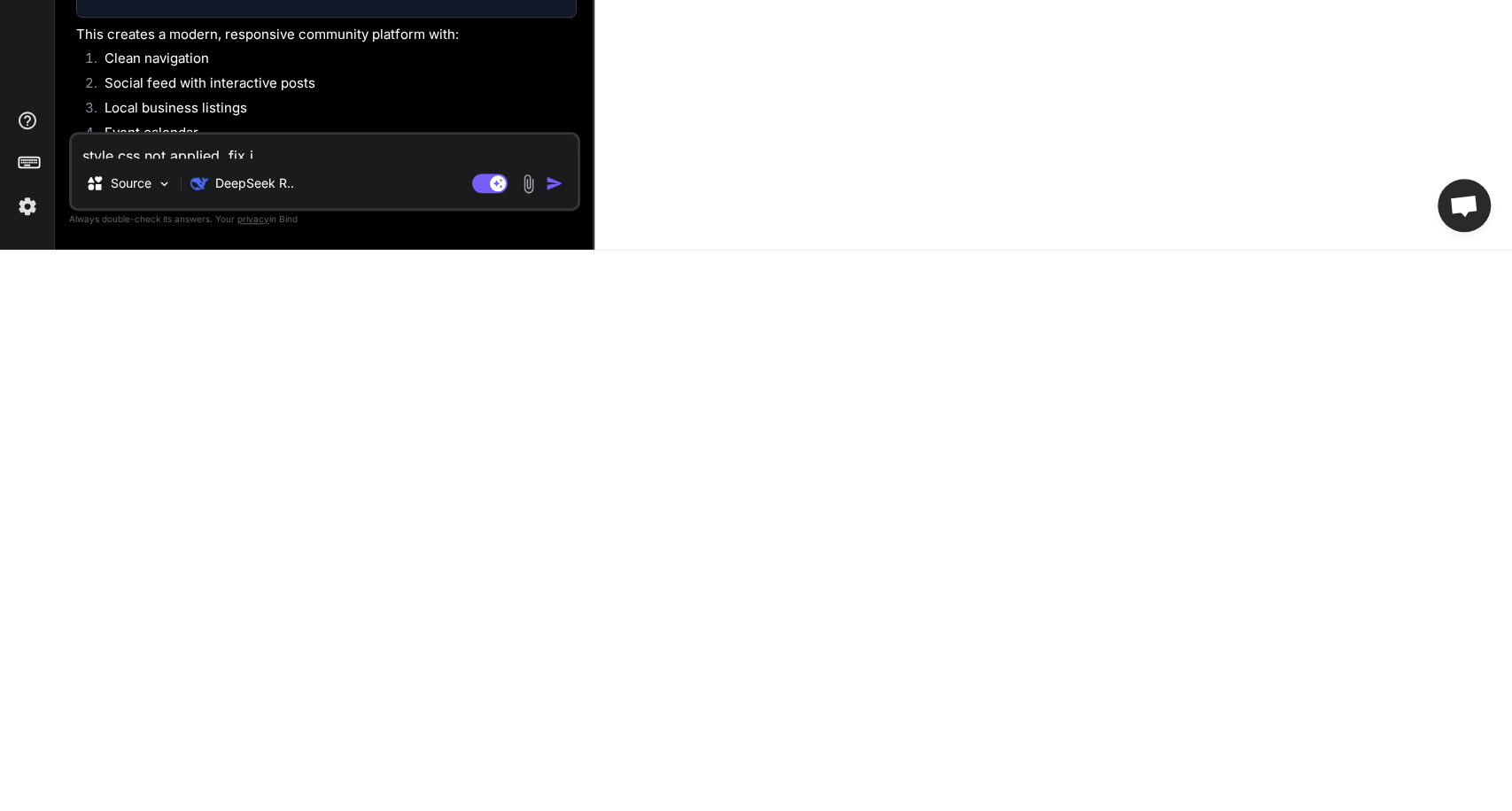 type on "style css not applied, fix it" 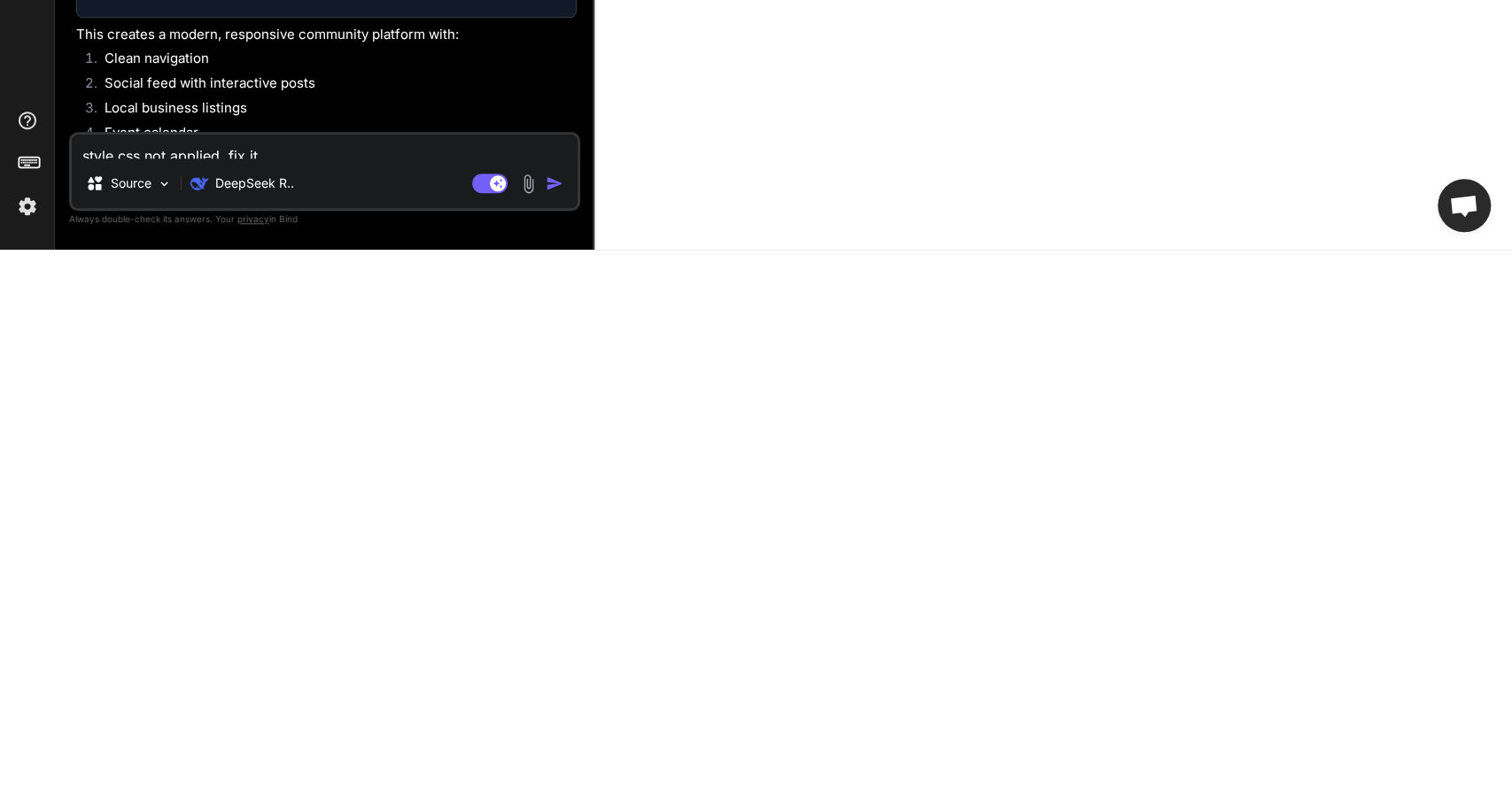 type on "x" 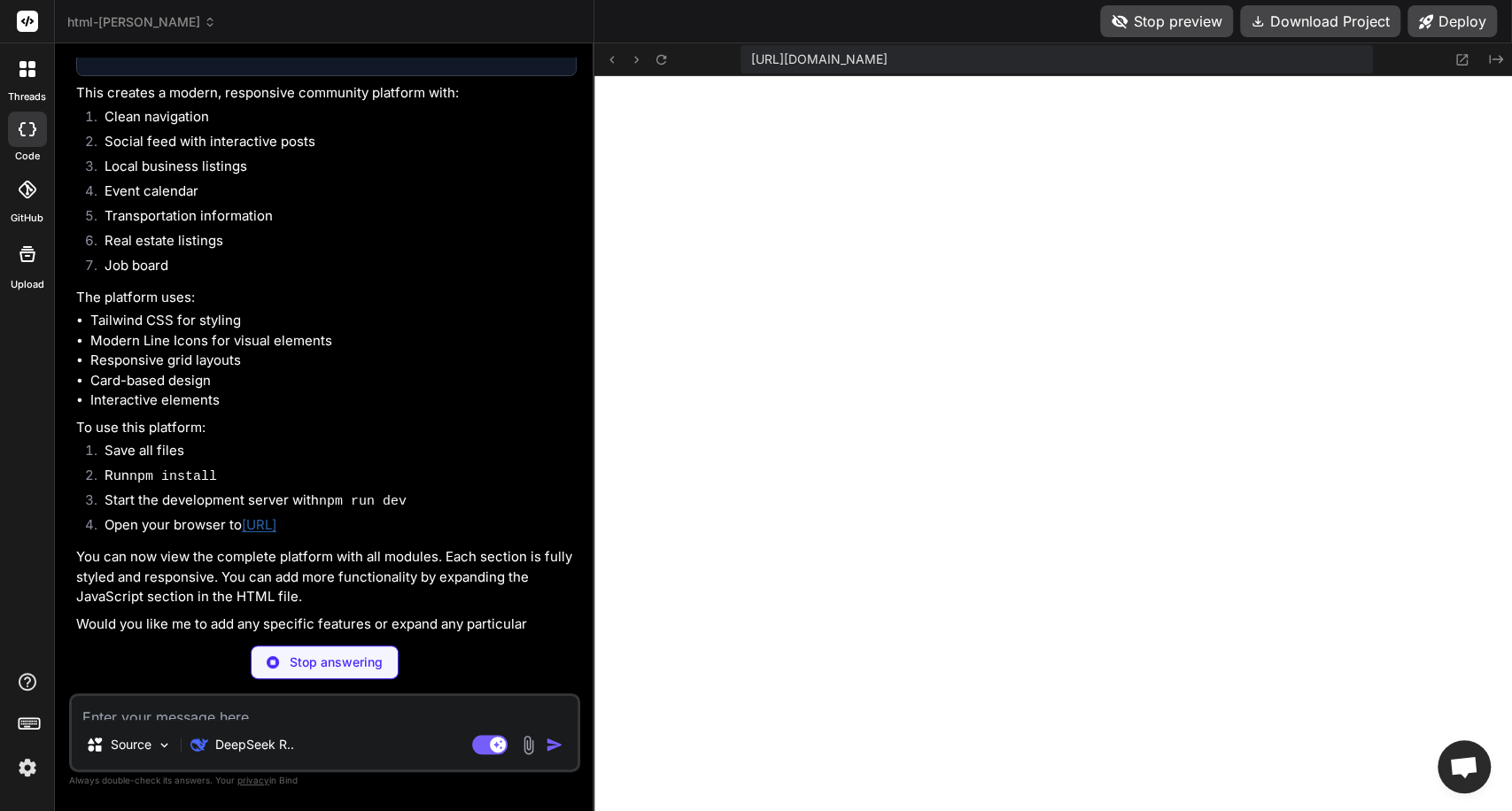scroll, scrollTop: 503, scrollLeft: 0, axis: vertical 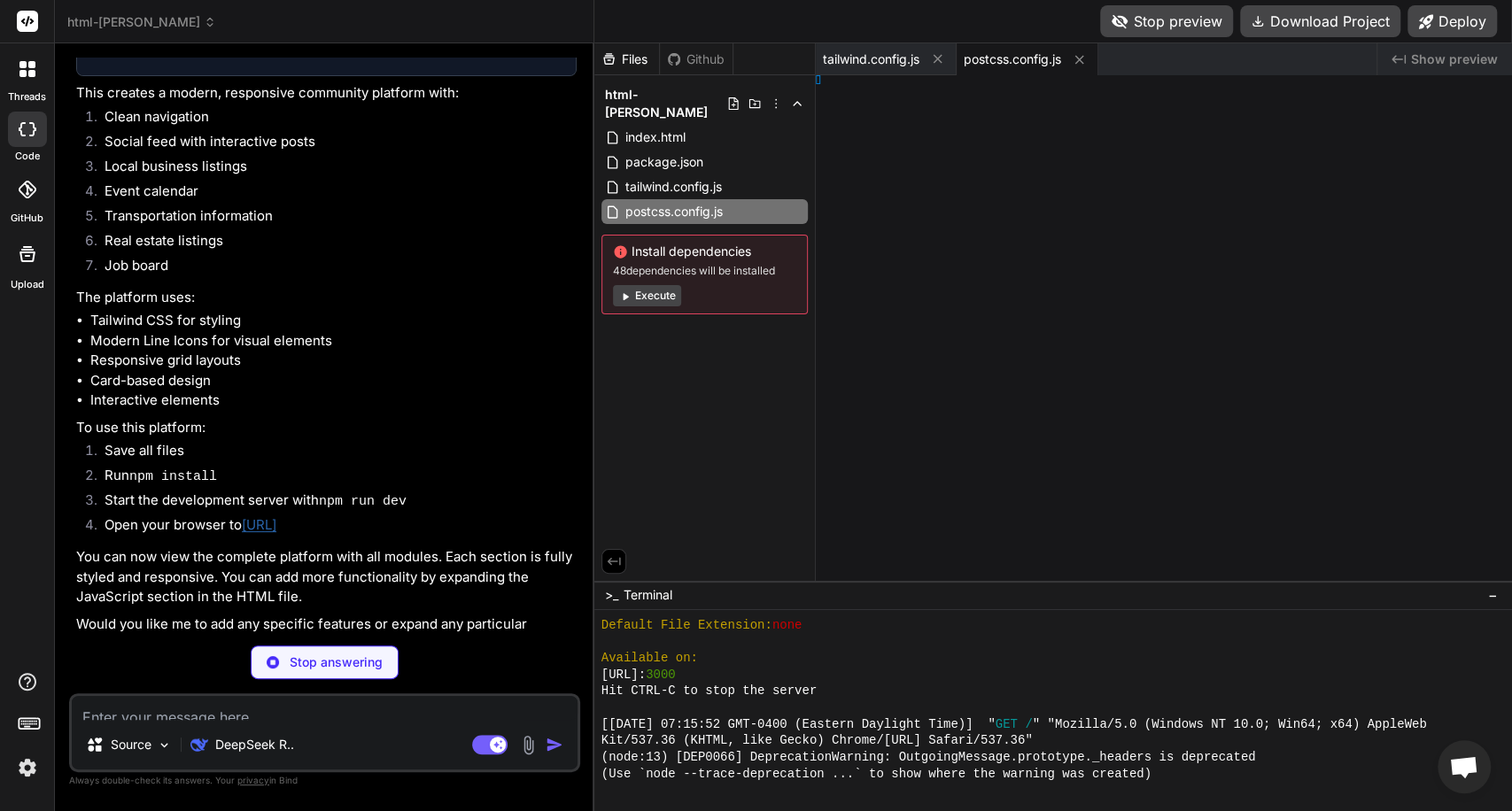 type on "x" 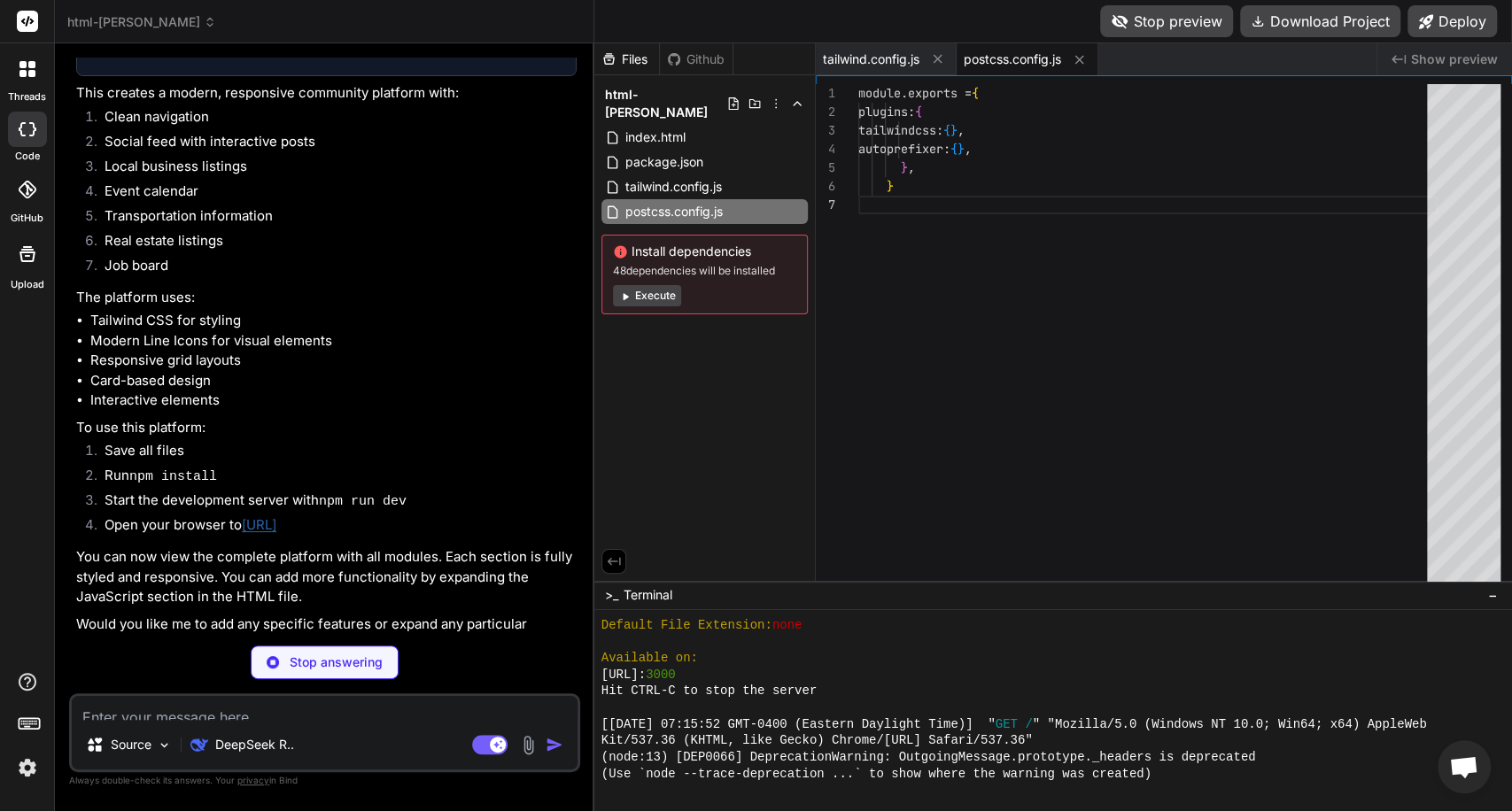 type on "x" 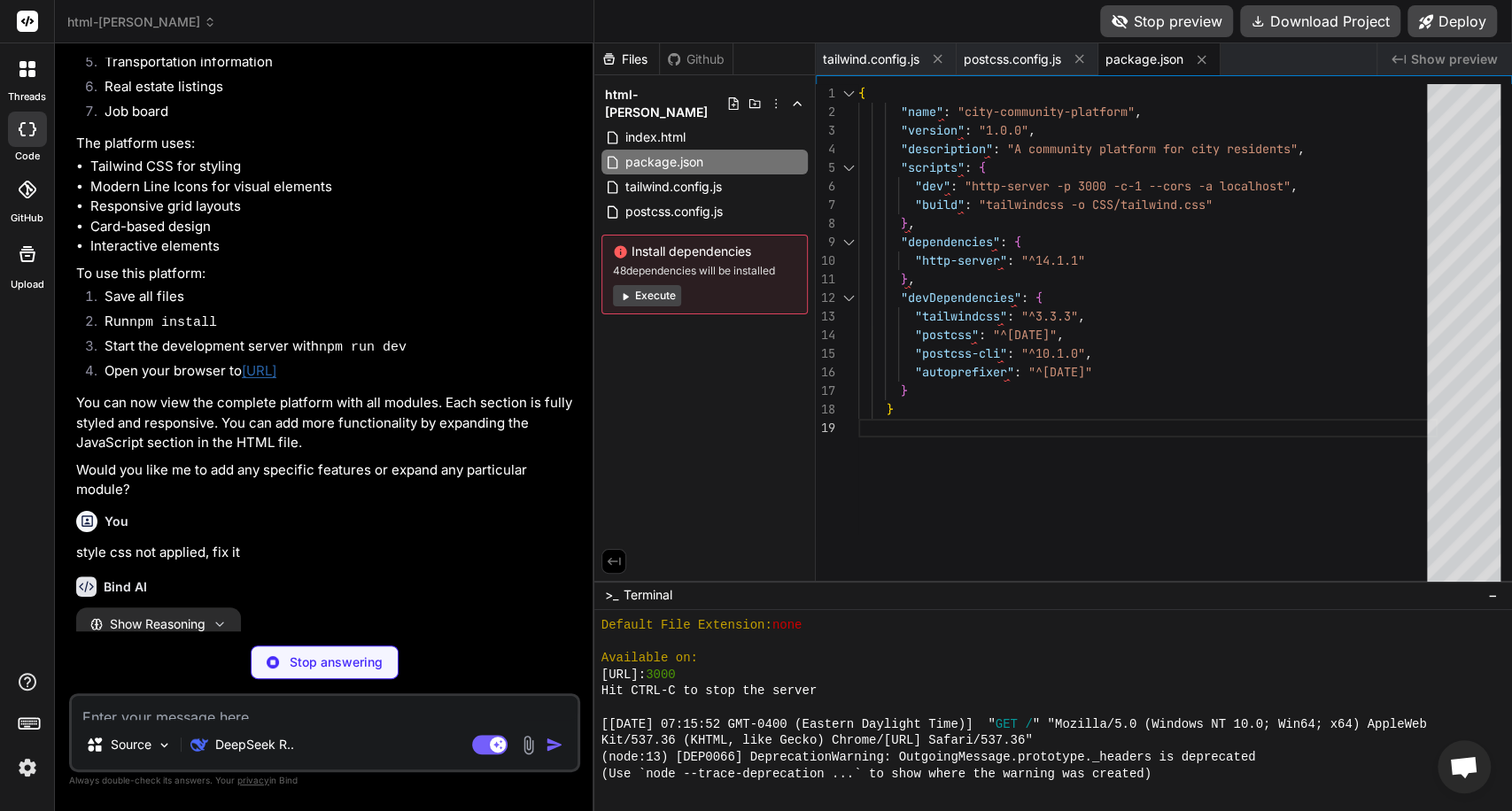 scroll, scrollTop: 693, scrollLeft: 0, axis: vertical 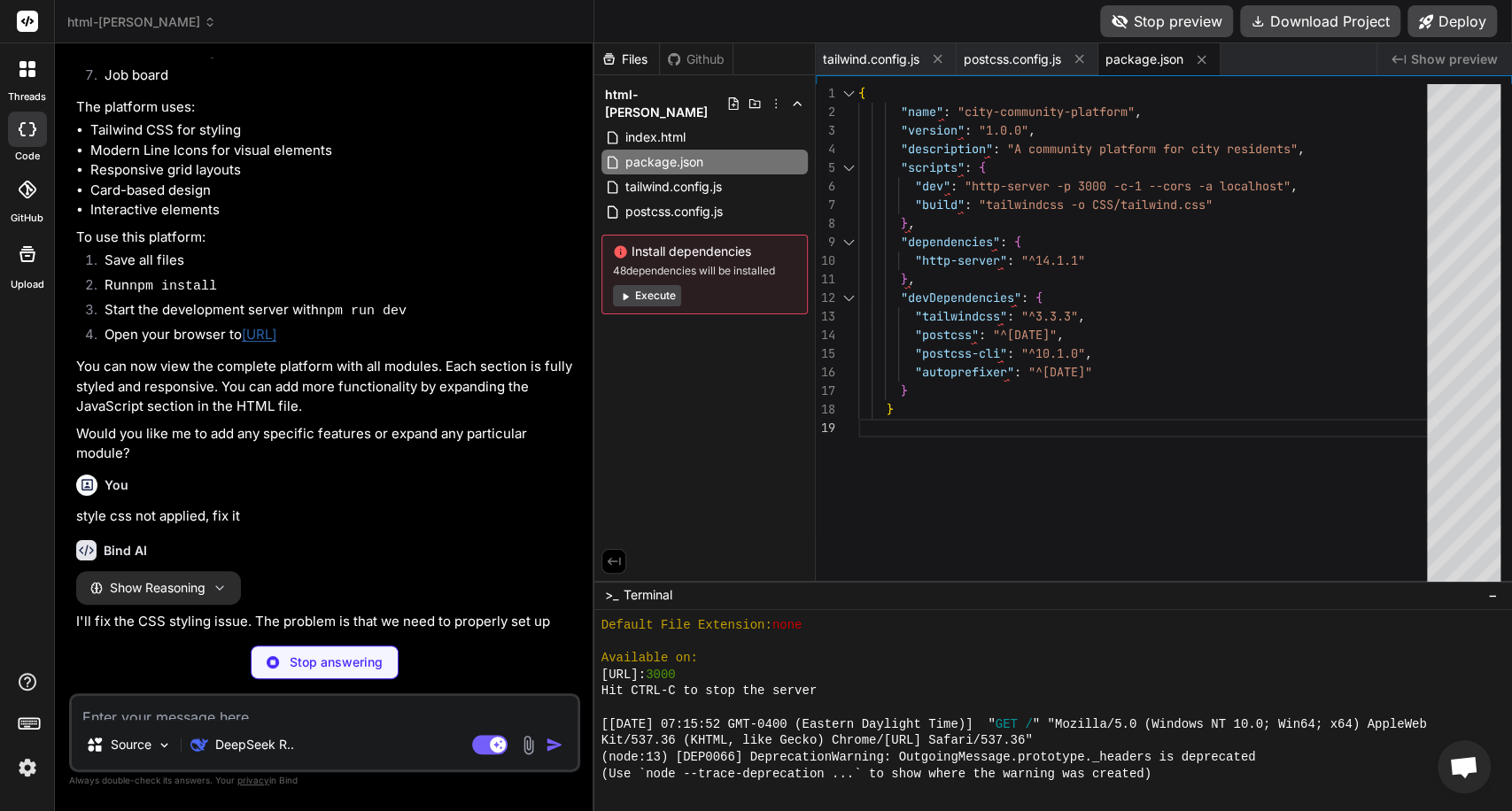 type on "x" 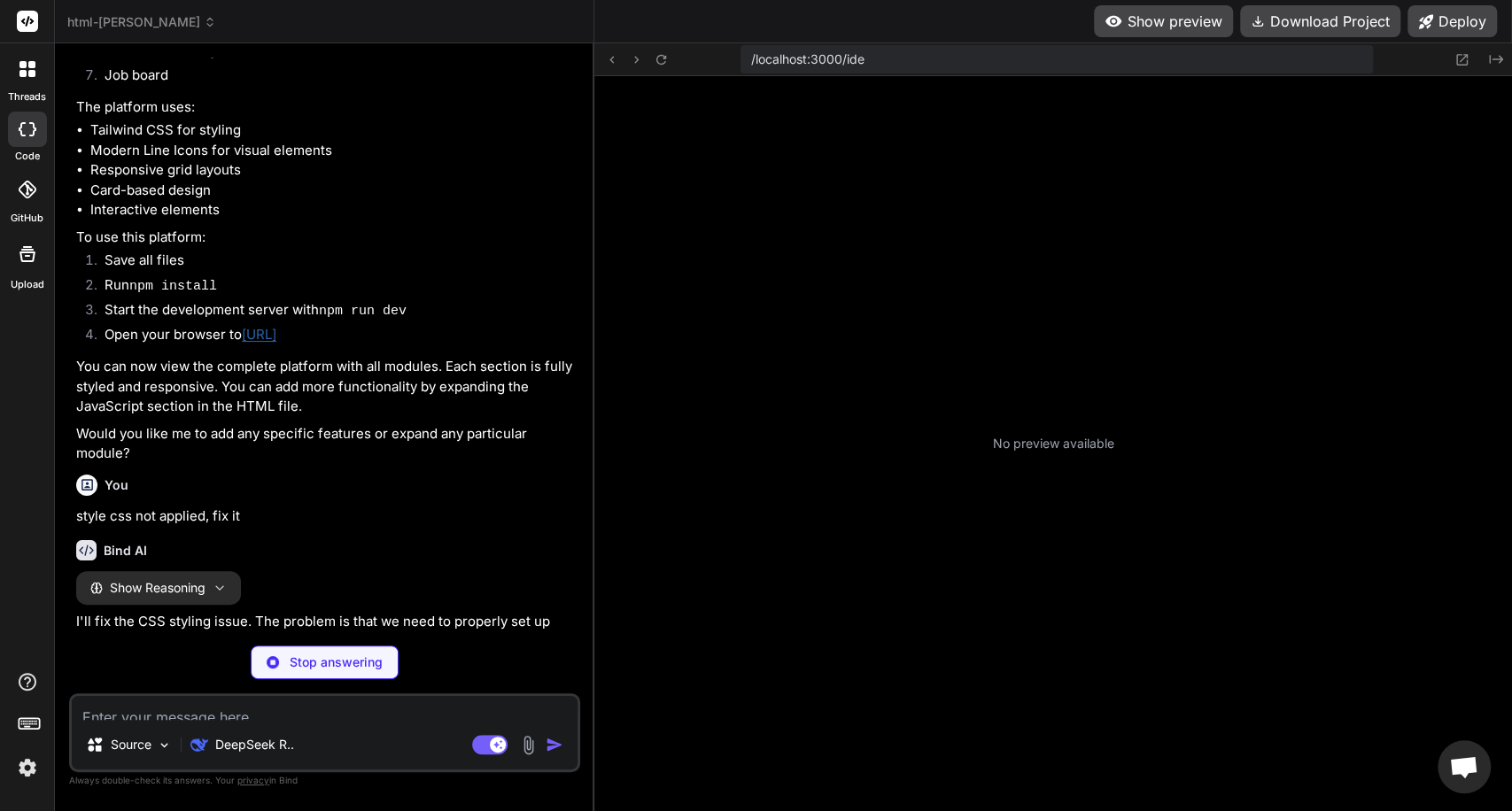 scroll, scrollTop: 693, scrollLeft: 0, axis: vertical 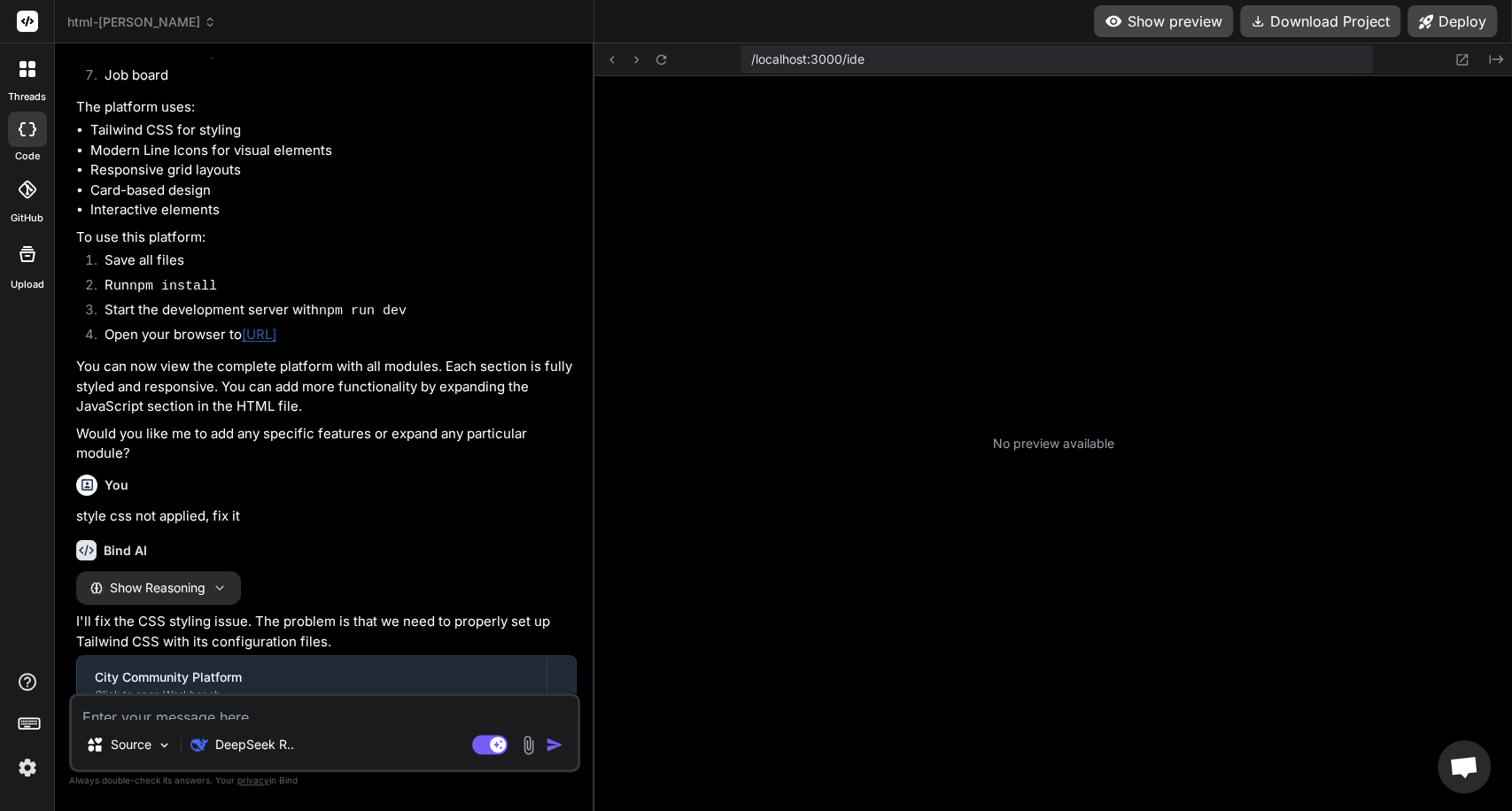 type on "x" 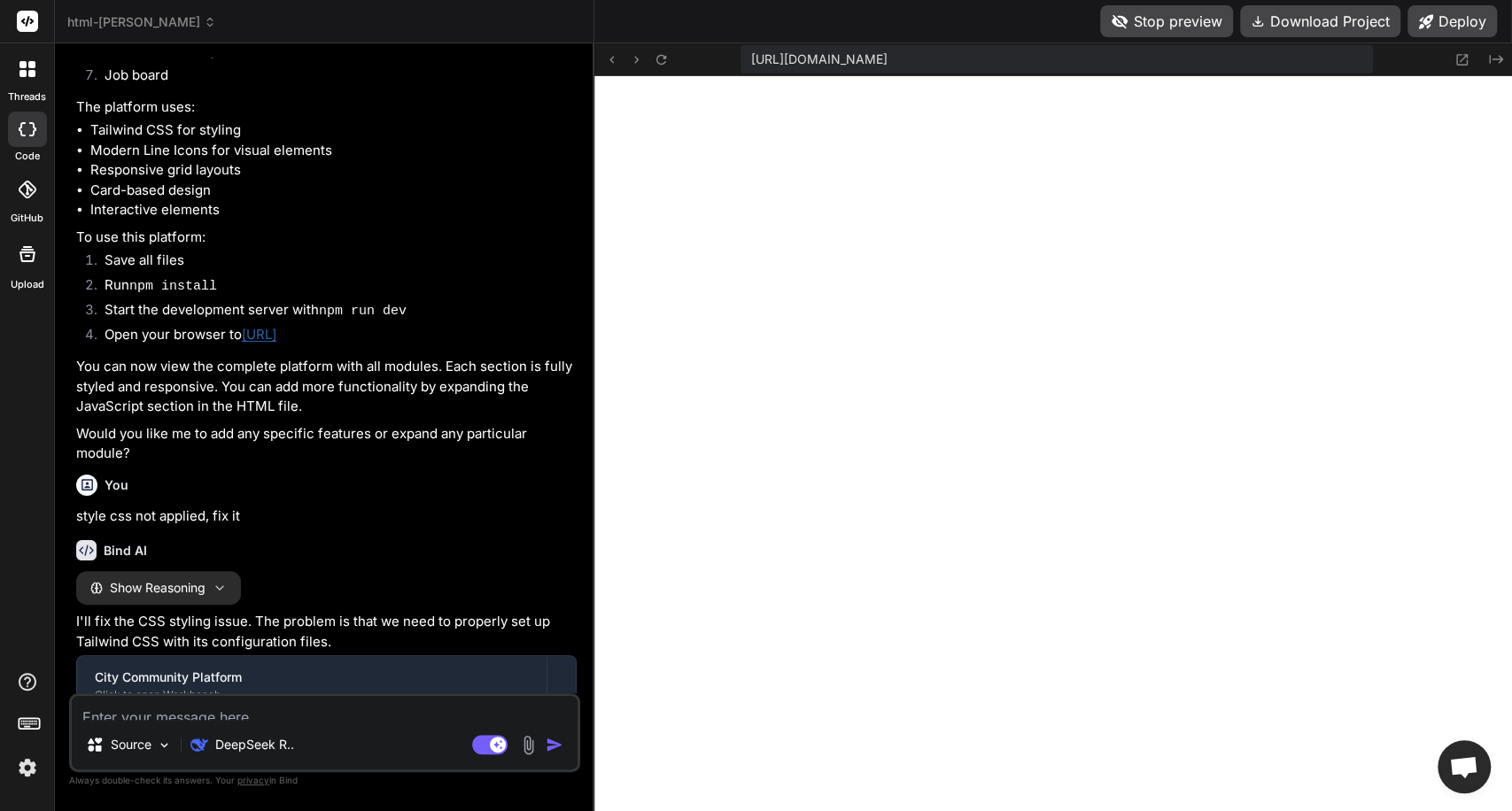 scroll, scrollTop: 1982, scrollLeft: 0, axis: vertical 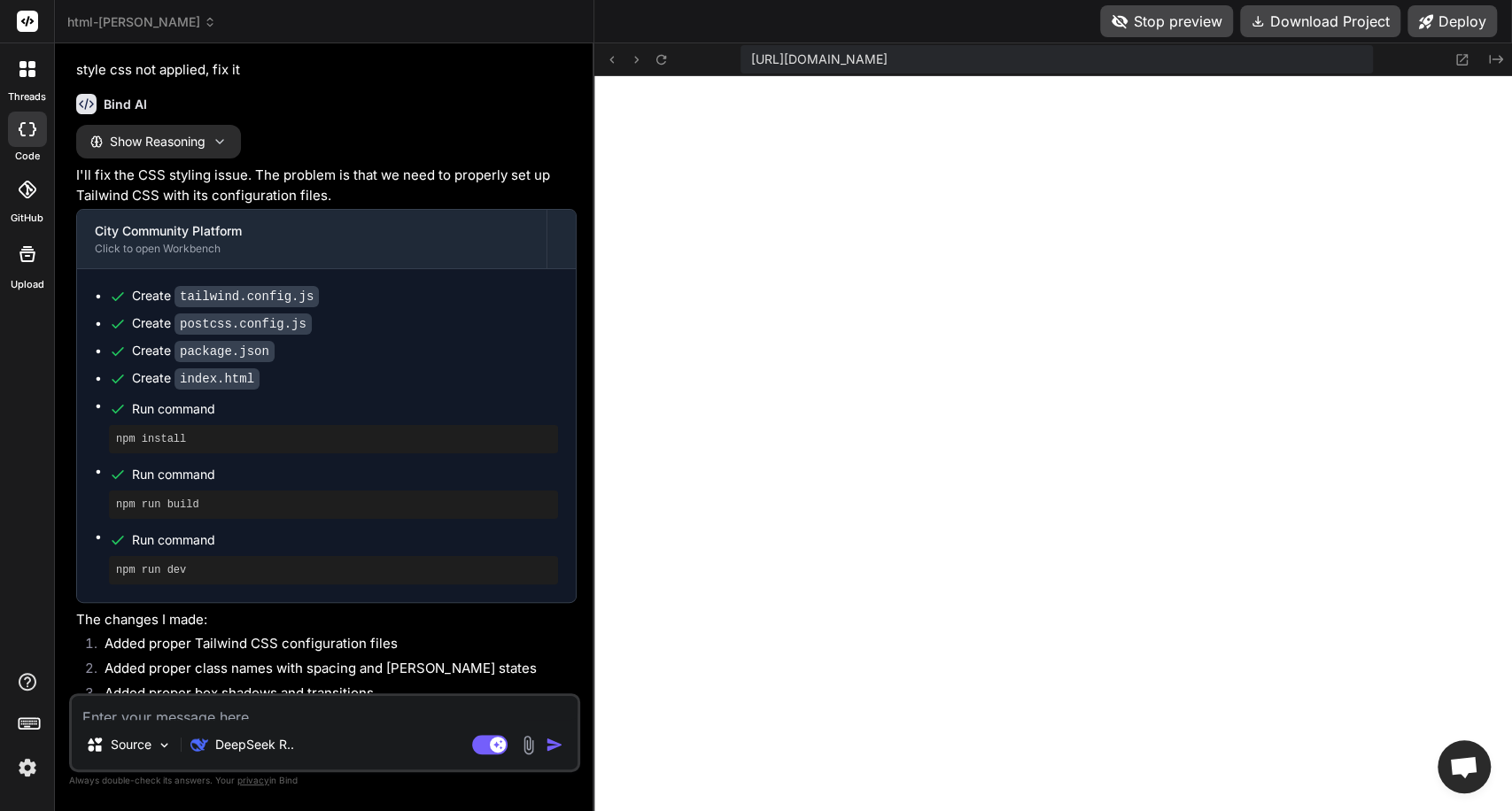 click 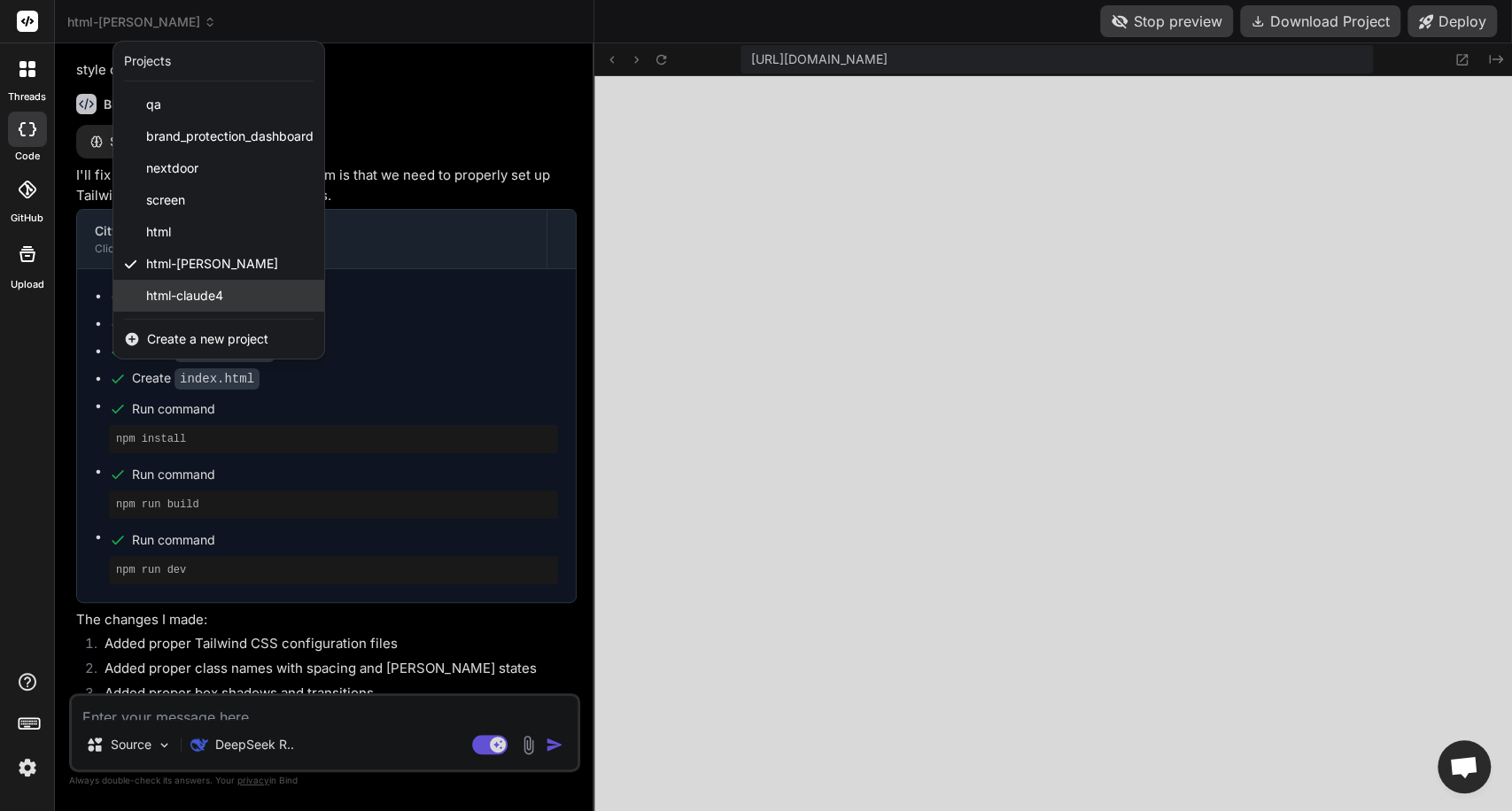 click on "html-claude4" at bounding box center [219, 296] 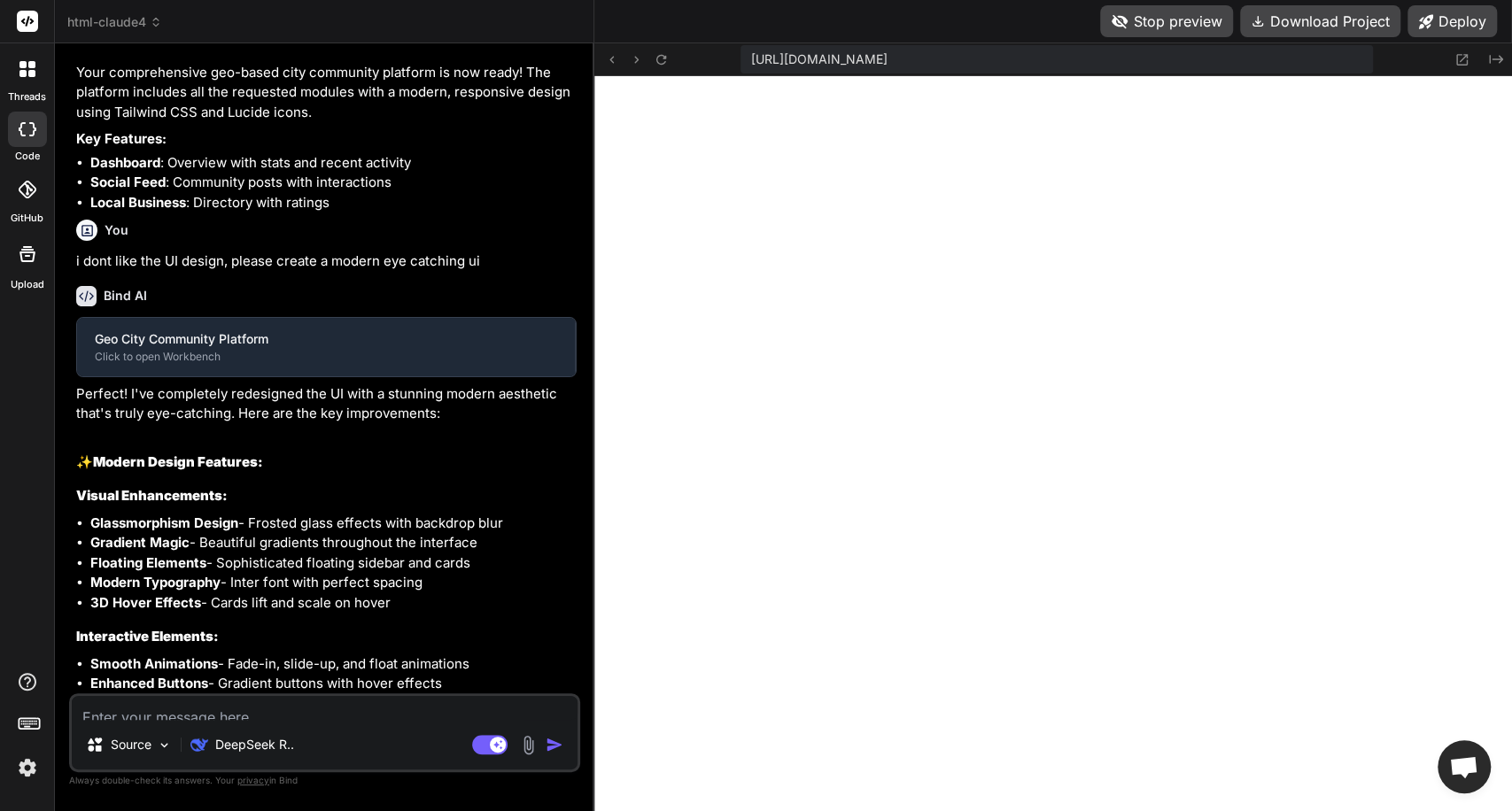 scroll, scrollTop: 1962, scrollLeft: 0, axis: vertical 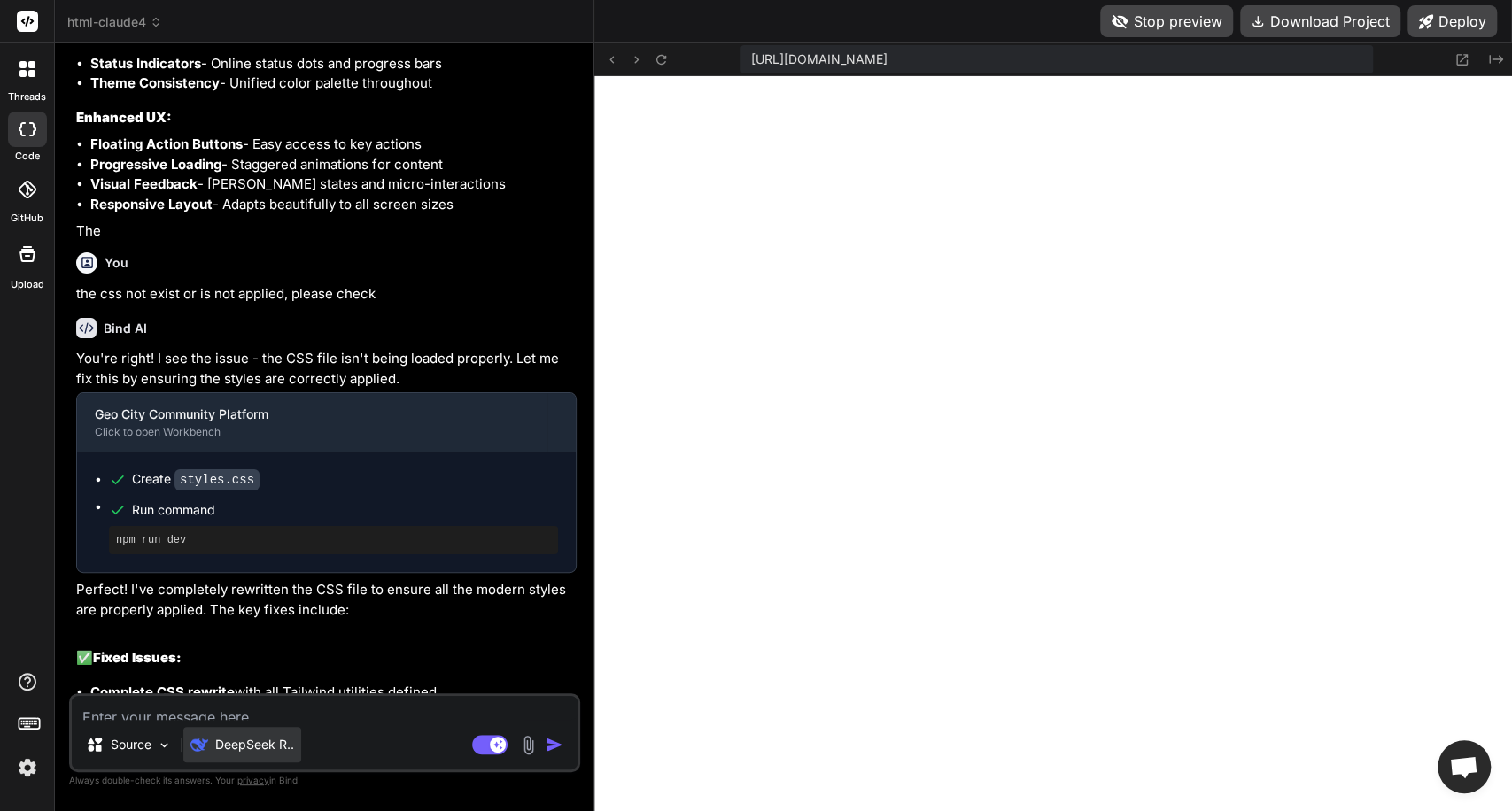 click on "DeepSeek R.." at bounding box center (242, 745) 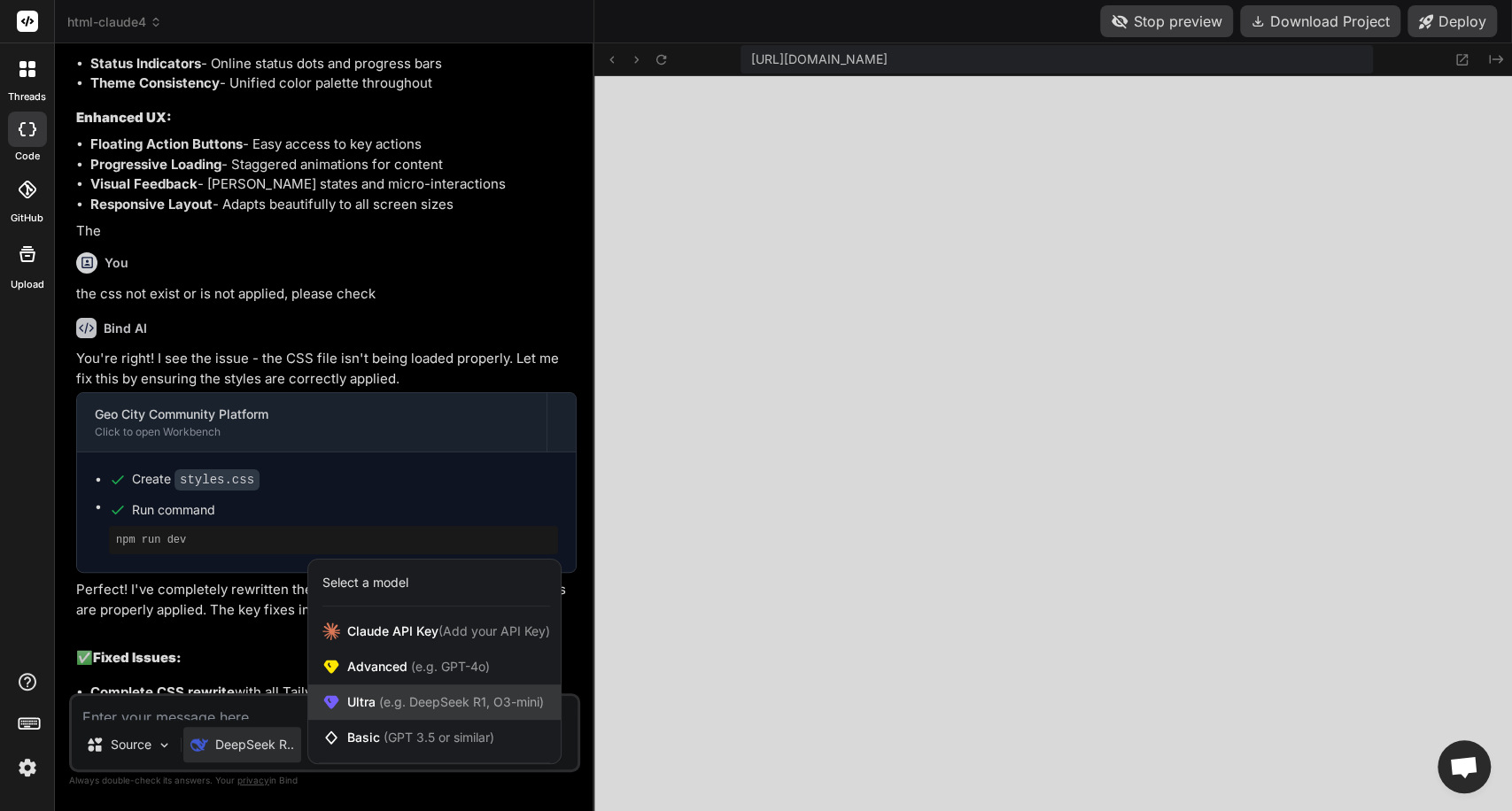 click on "Ultra     (e.g. DeepSeek R1, O3-mini)" at bounding box center (446, 702) 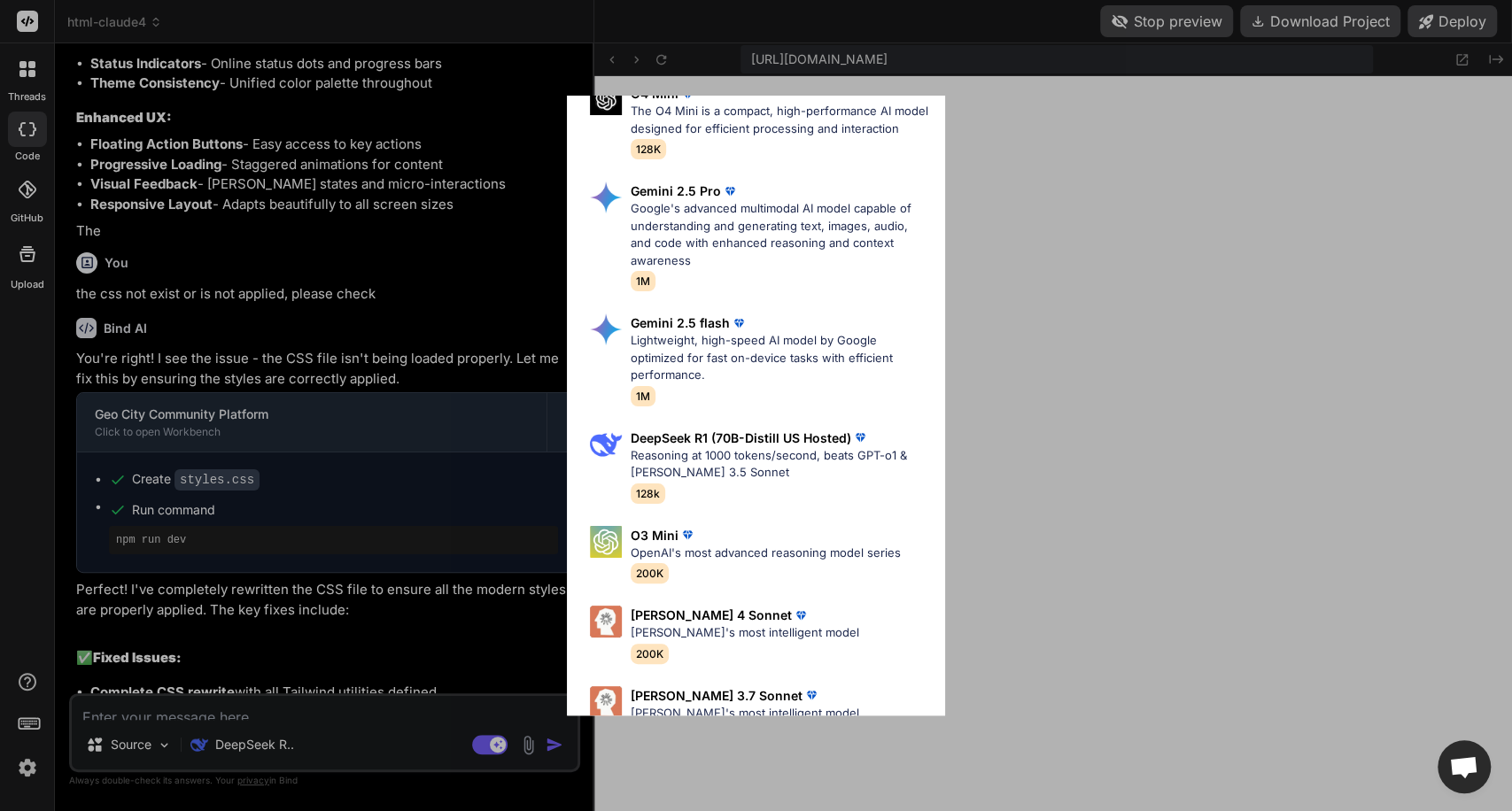 scroll, scrollTop: 205, scrollLeft: 0, axis: vertical 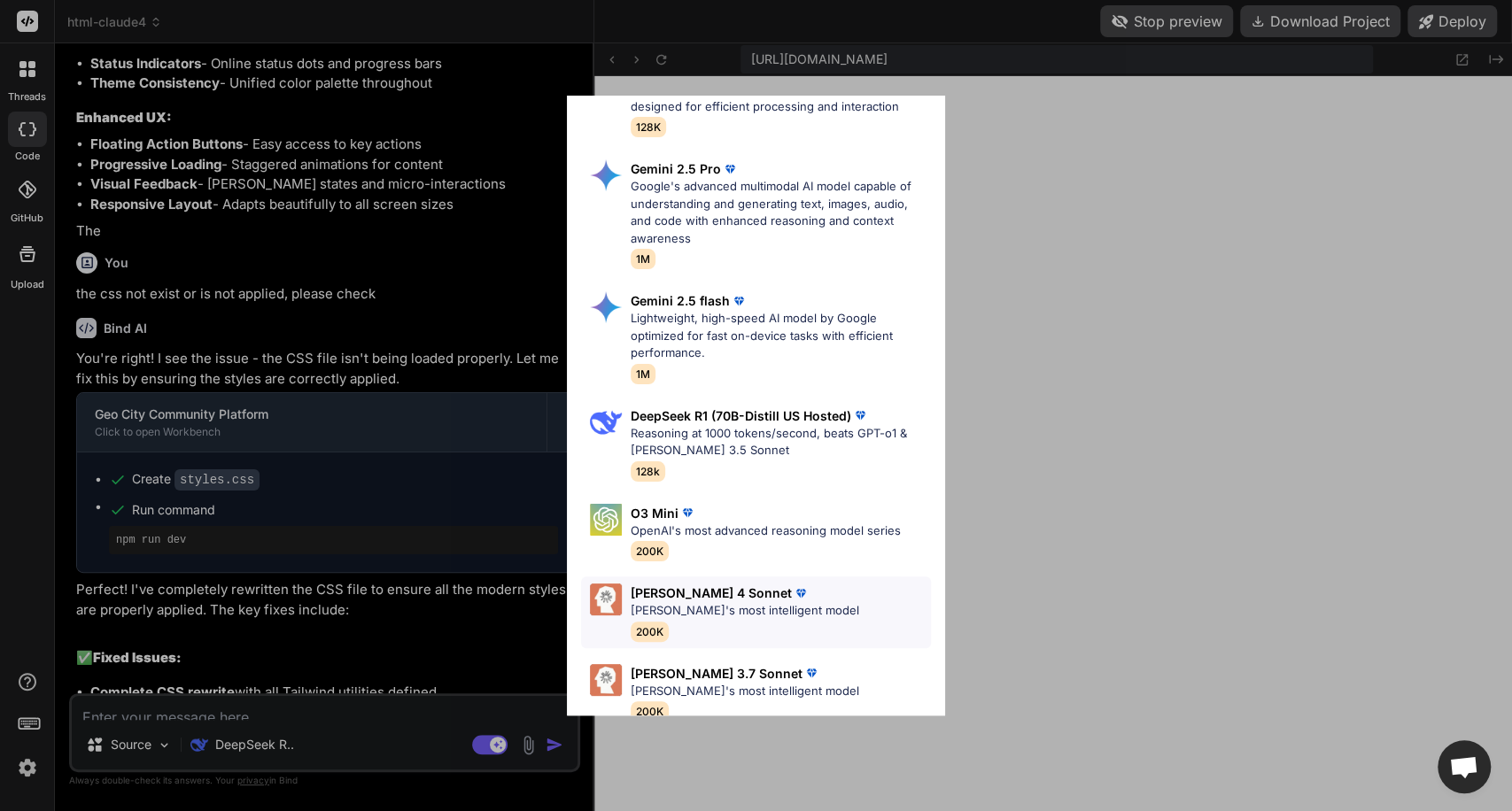 click on "[PERSON_NAME]'s most intelligent model" at bounding box center (745, 611) 